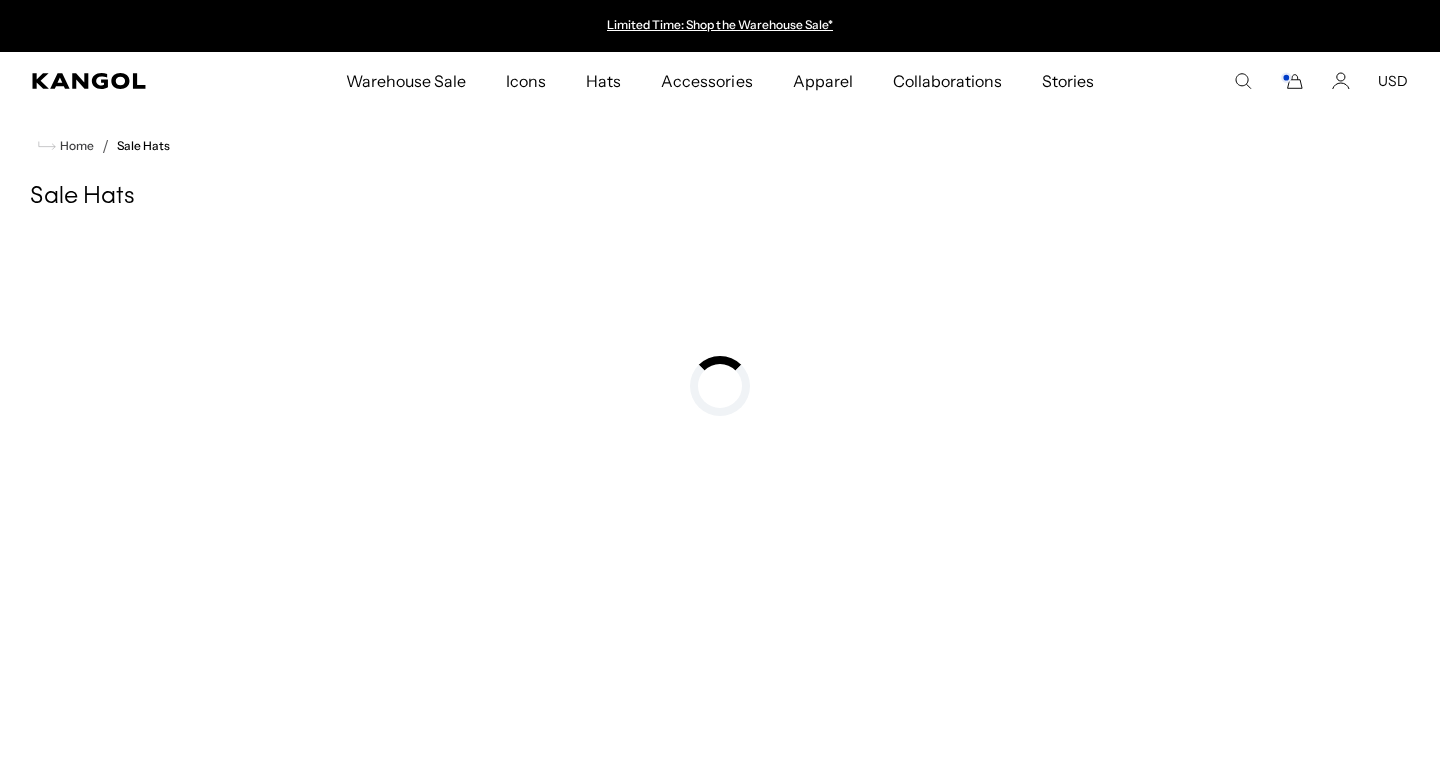 scroll, scrollTop: 0, scrollLeft: 0, axis: both 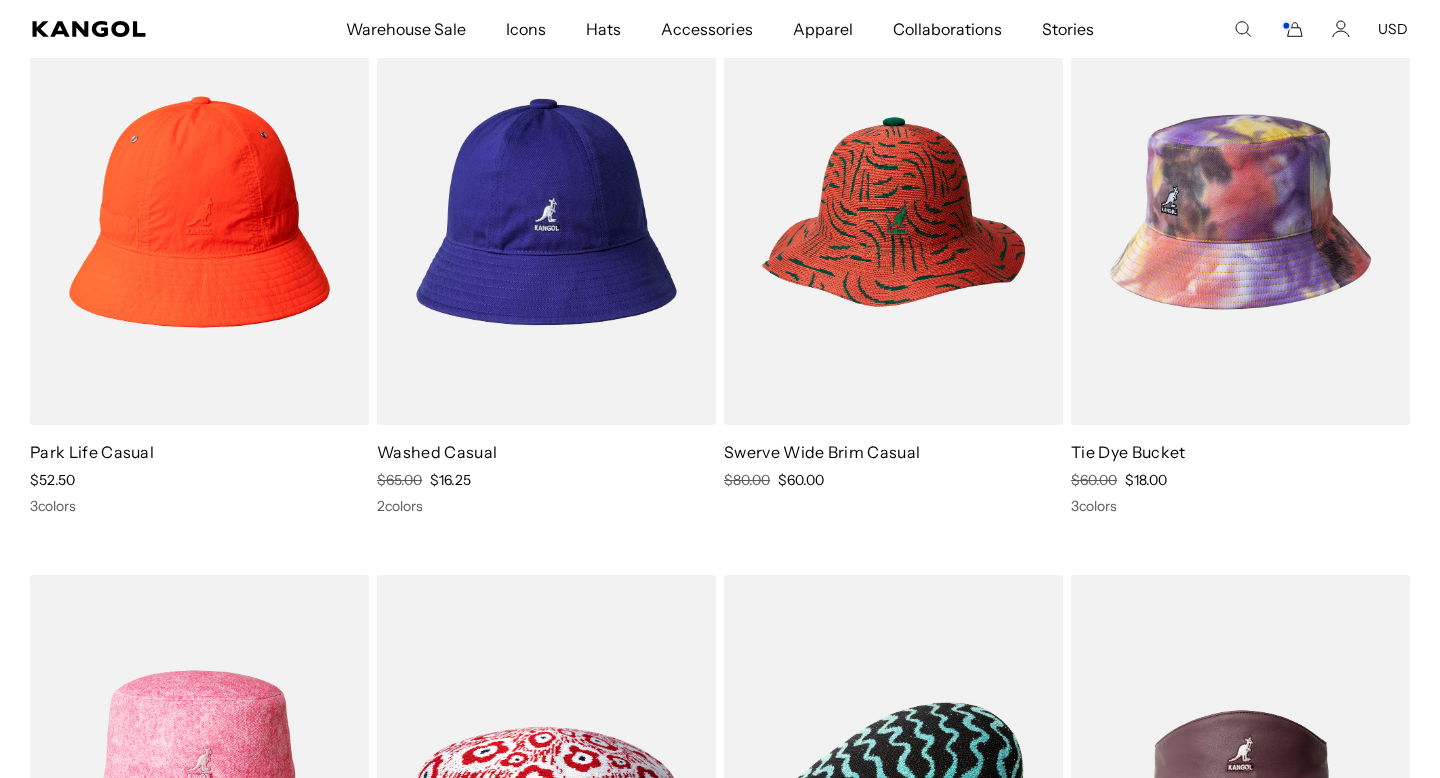 click at bounding box center (1240, 212) 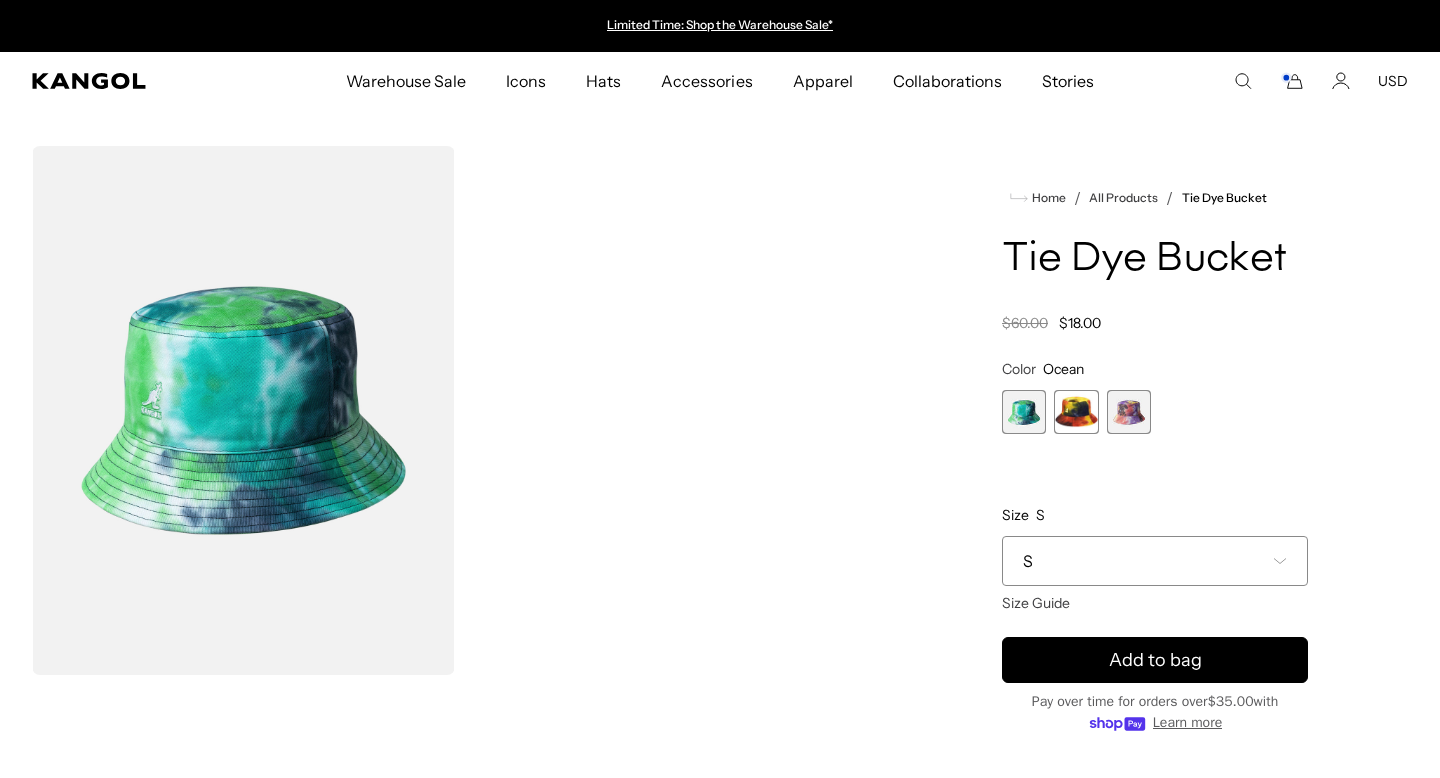 scroll, scrollTop: 0, scrollLeft: 0, axis: both 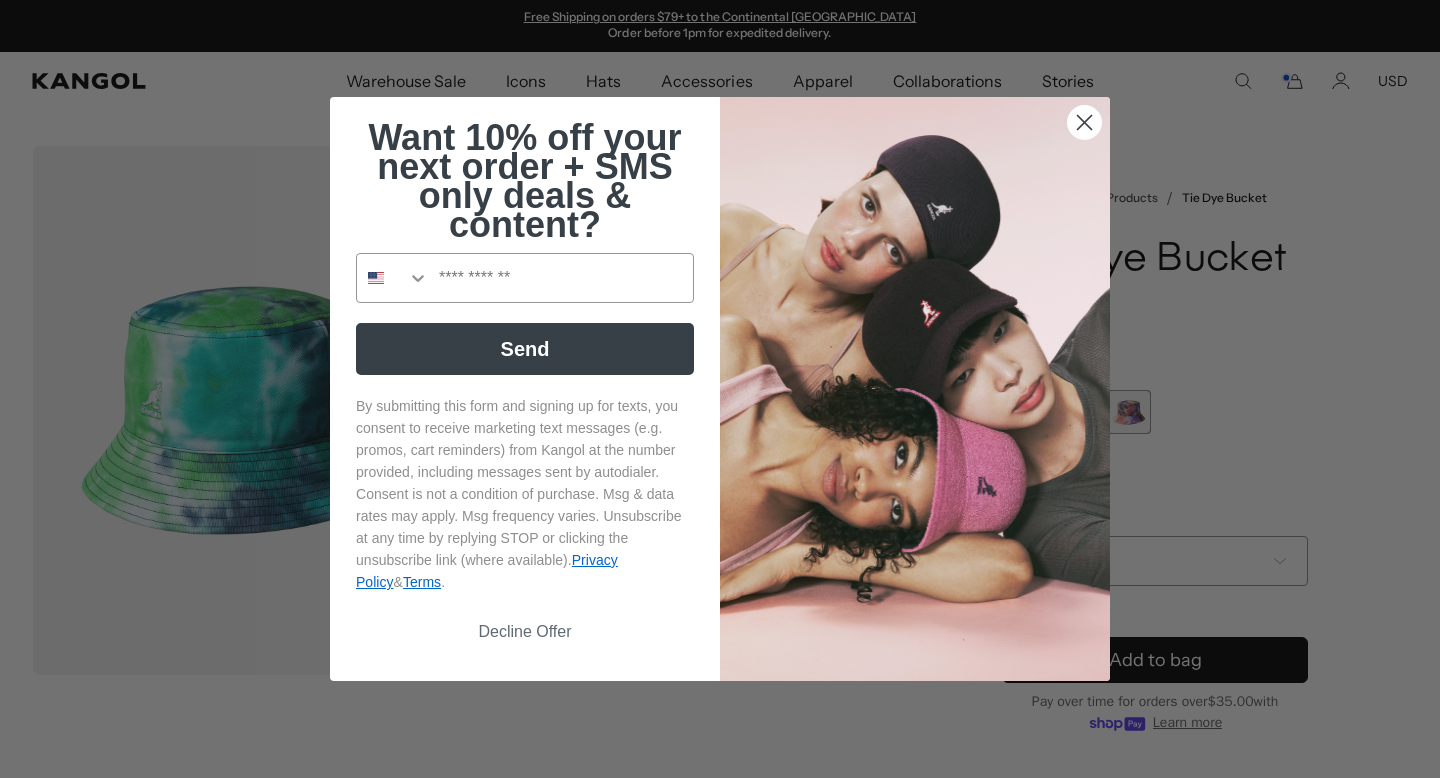 click on "Close dialog" 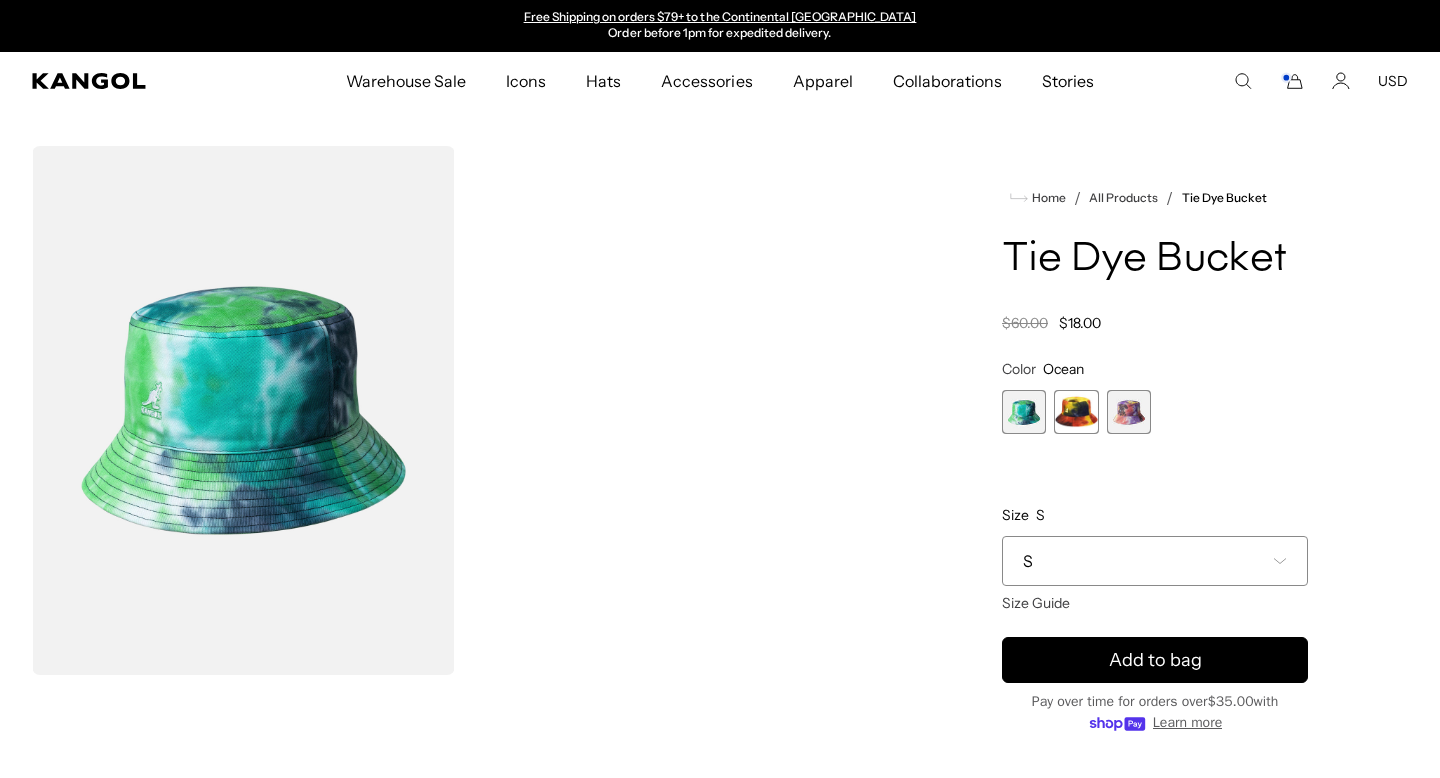 click on "S" at bounding box center [1155, 561] 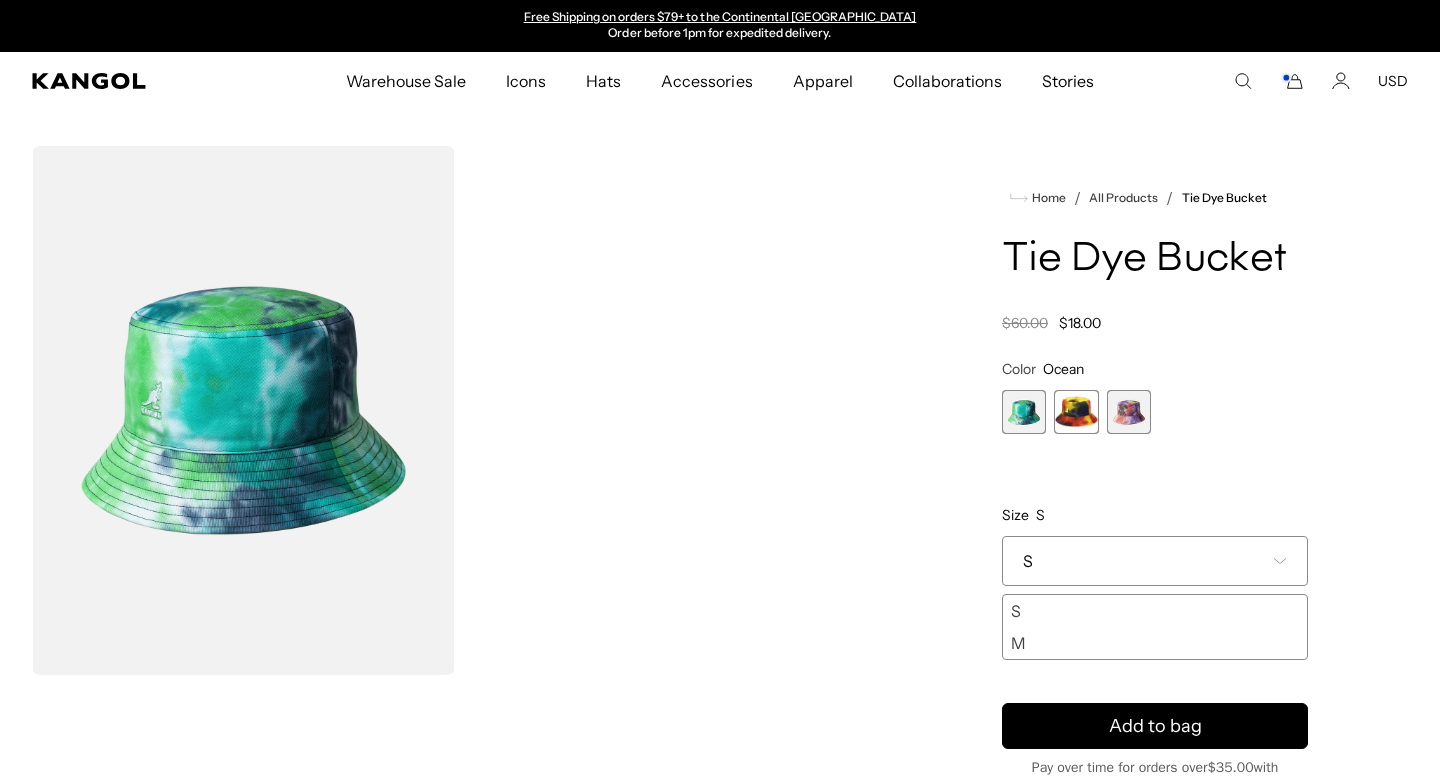 click at bounding box center [1076, 412] 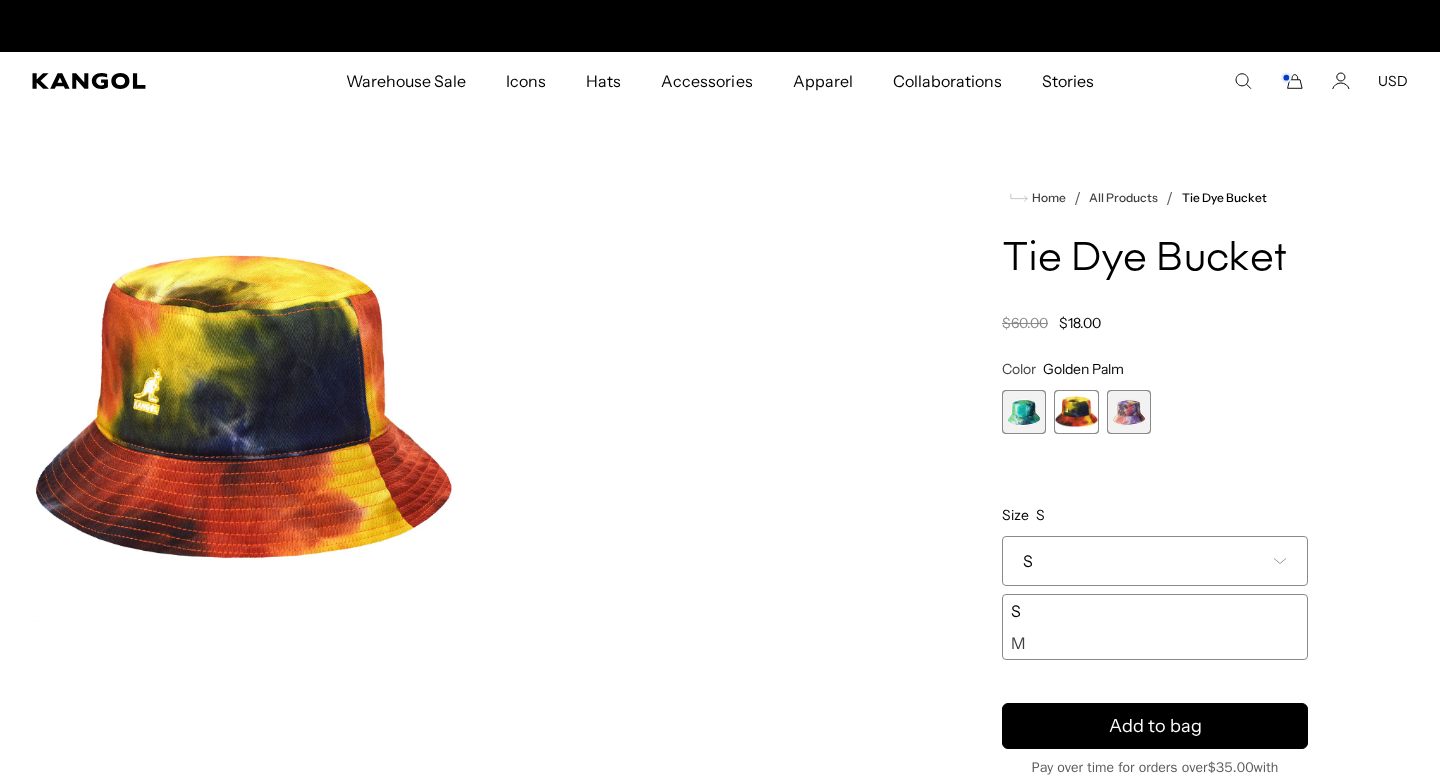 scroll, scrollTop: 0, scrollLeft: 0, axis: both 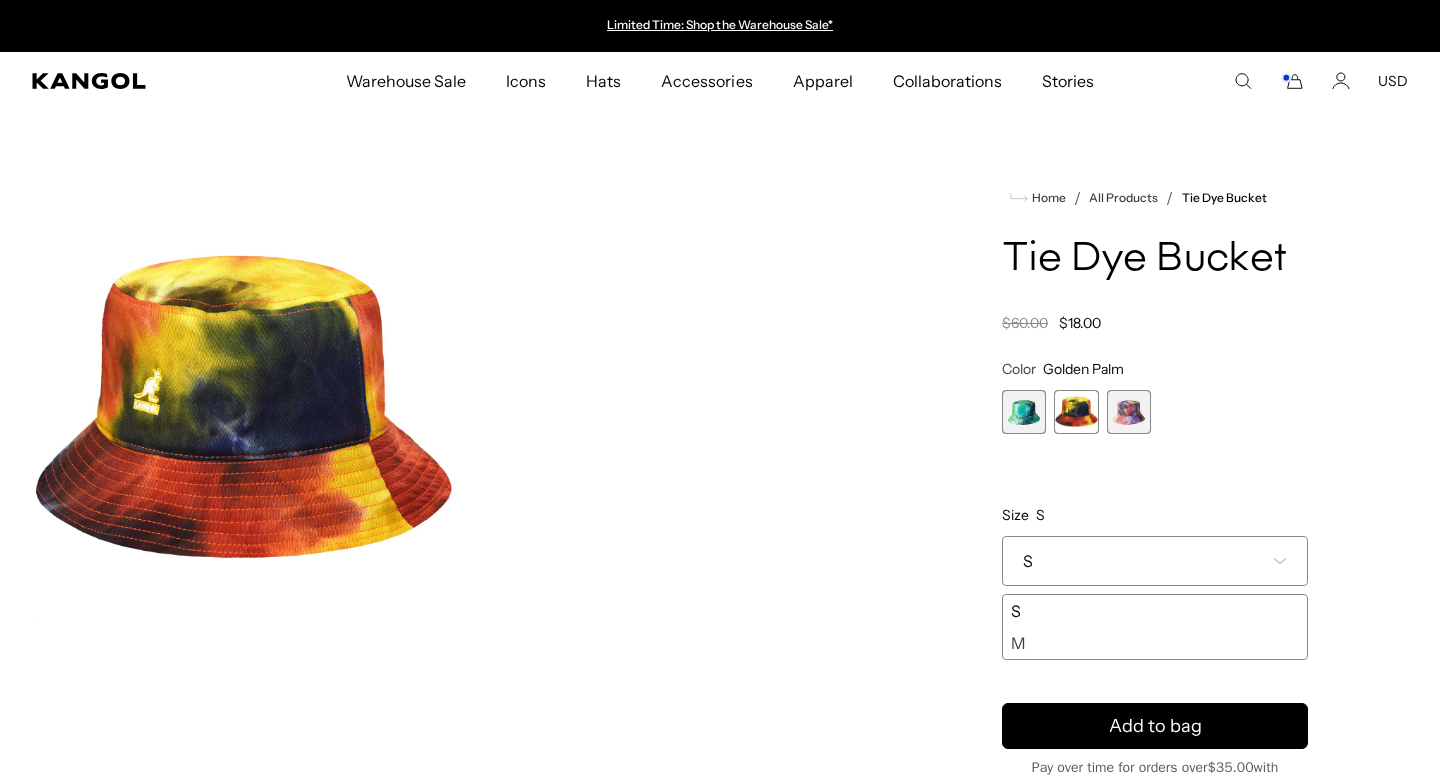 click on "S" at bounding box center (1155, 561) 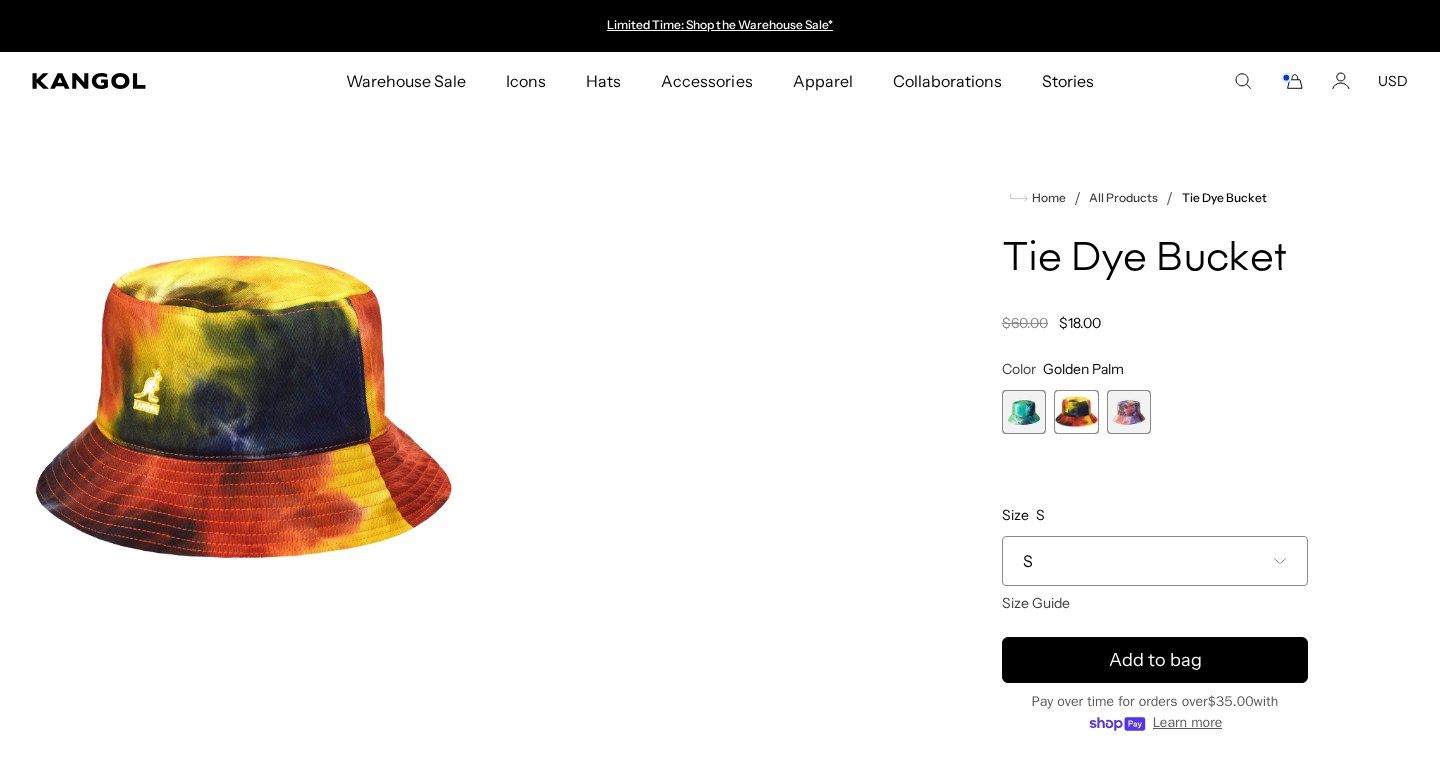 click on "S" at bounding box center (1155, 561) 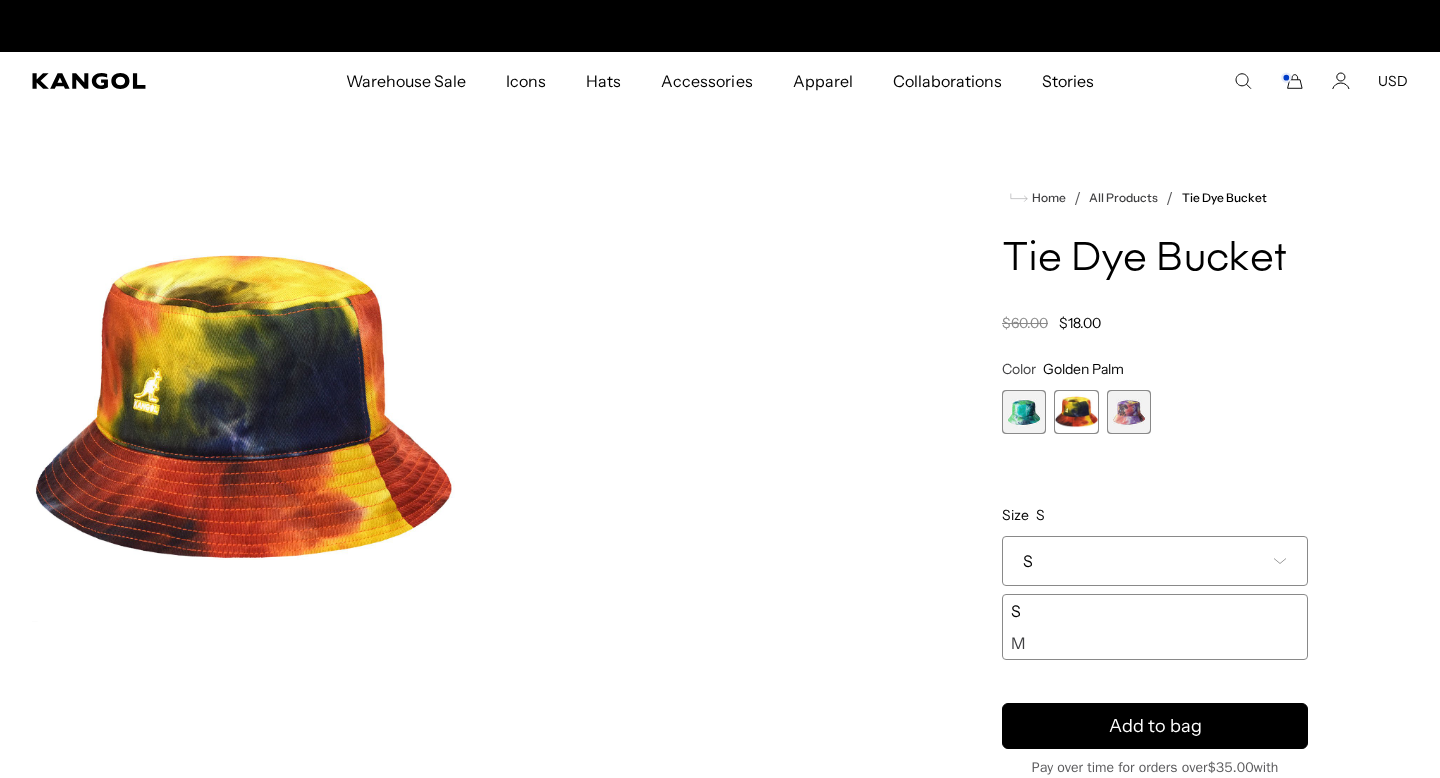 scroll, scrollTop: 0, scrollLeft: 412, axis: horizontal 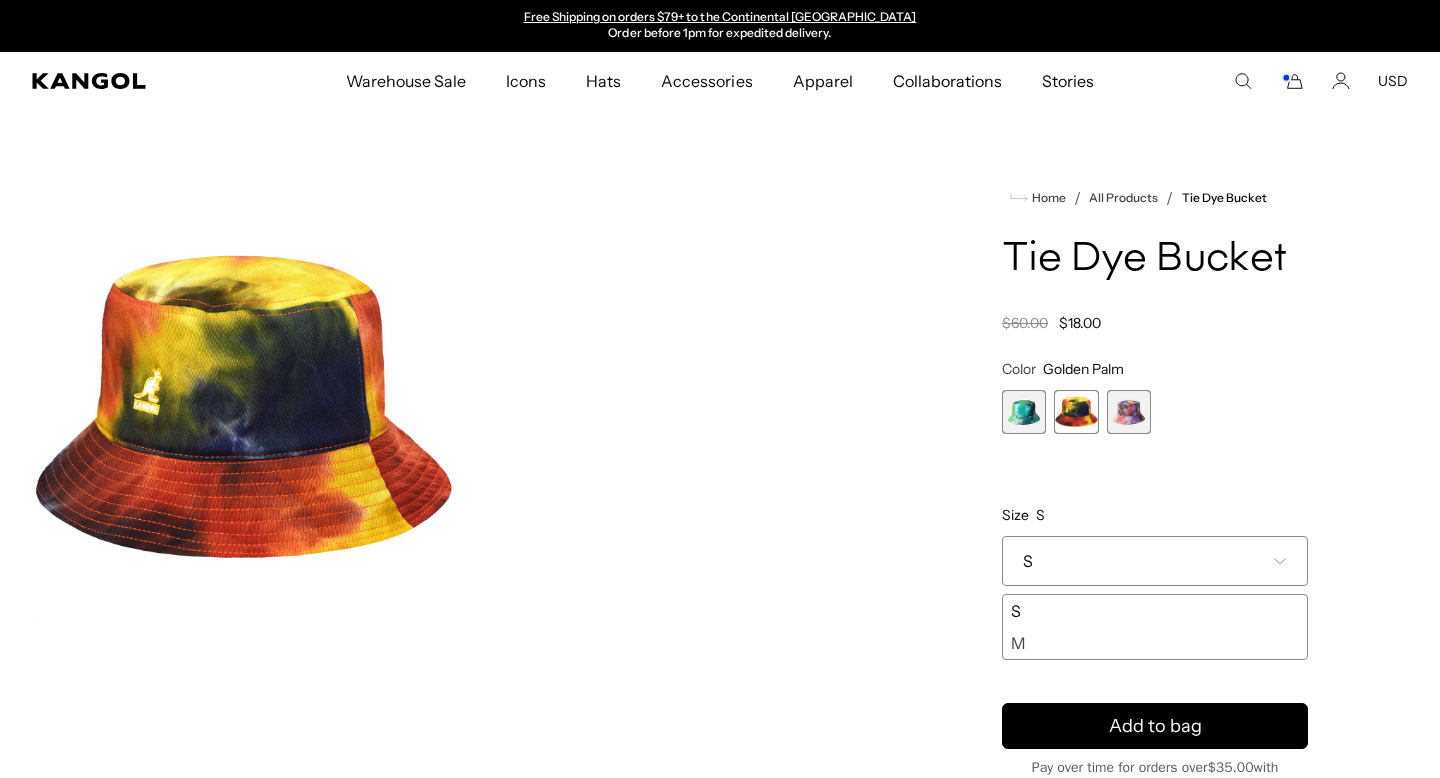 click at bounding box center (1129, 412) 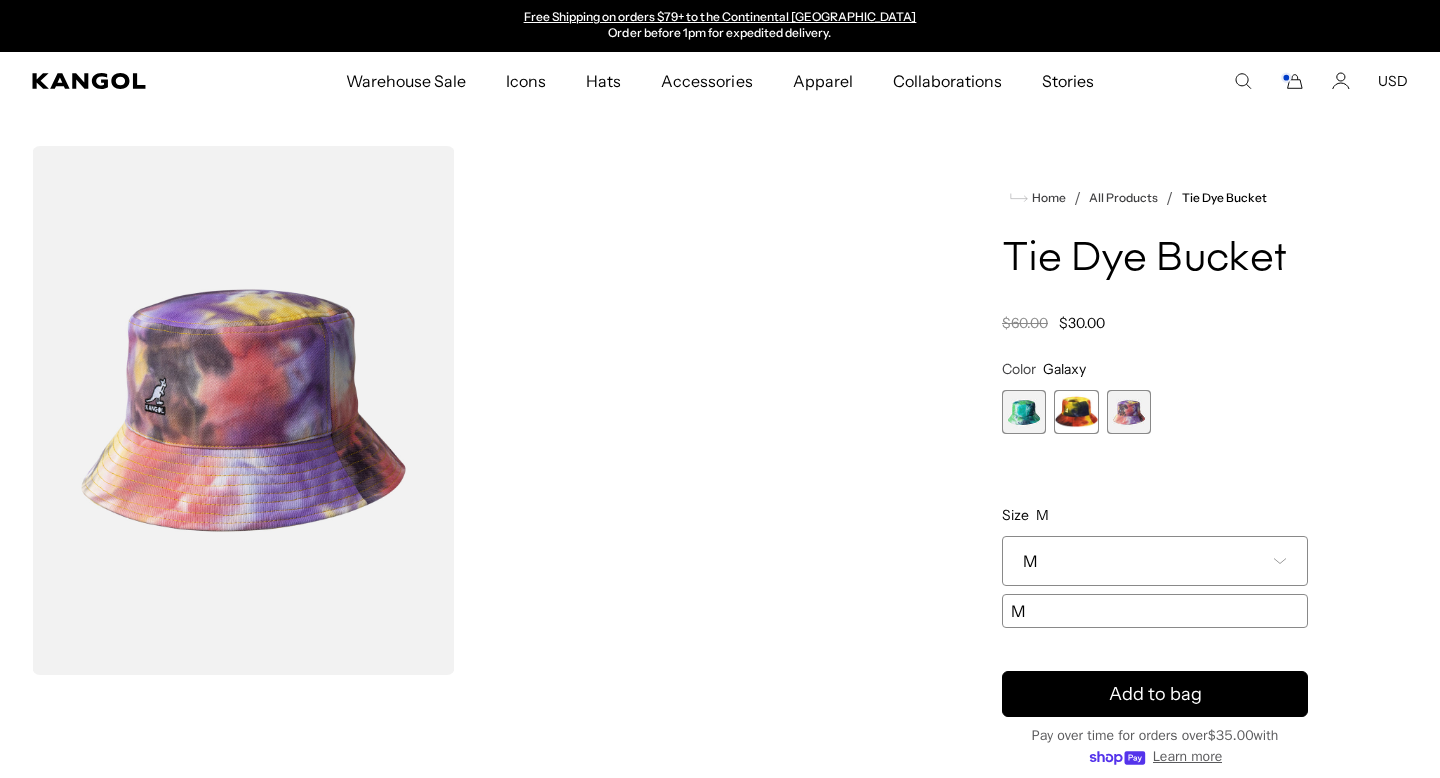 click on "M" at bounding box center [1155, 561] 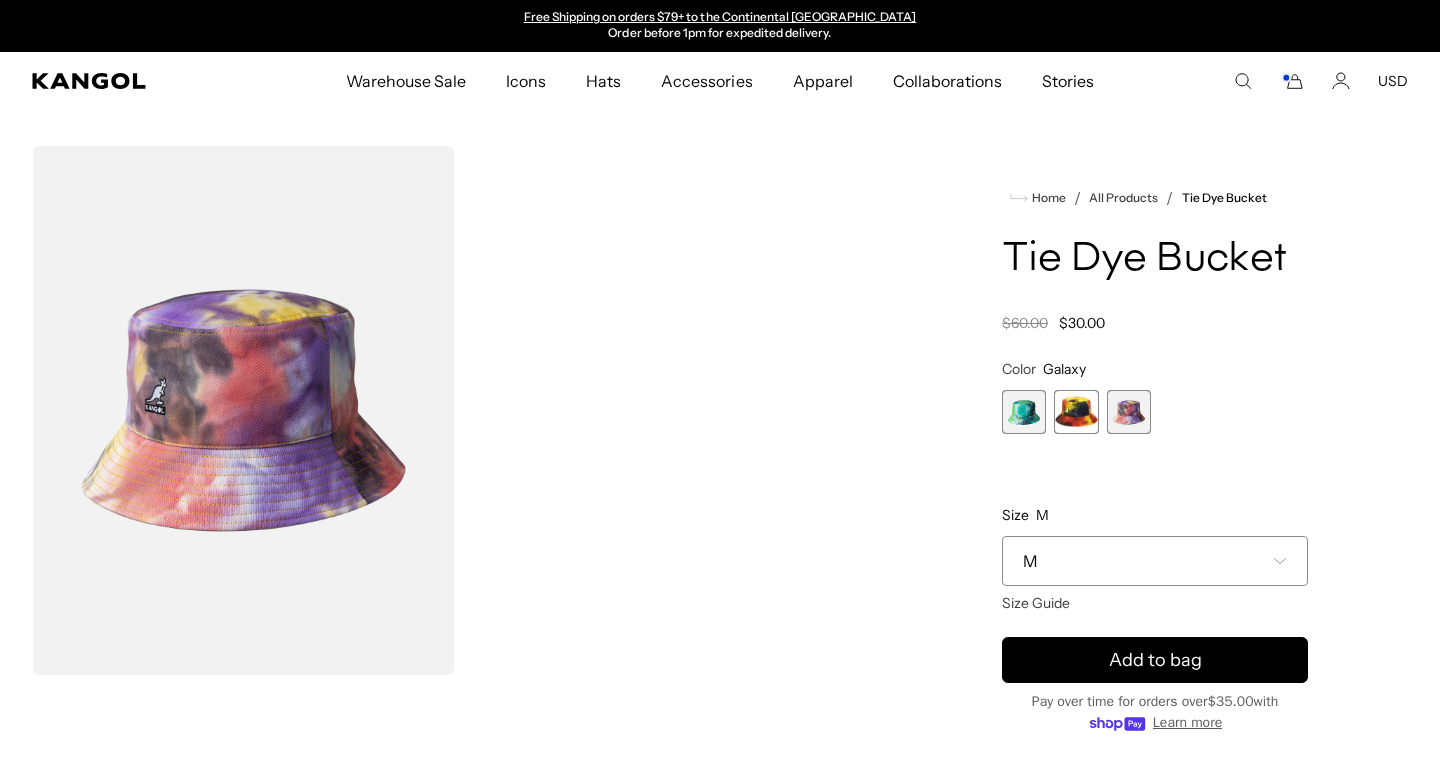 click on "M" at bounding box center [1155, 561] 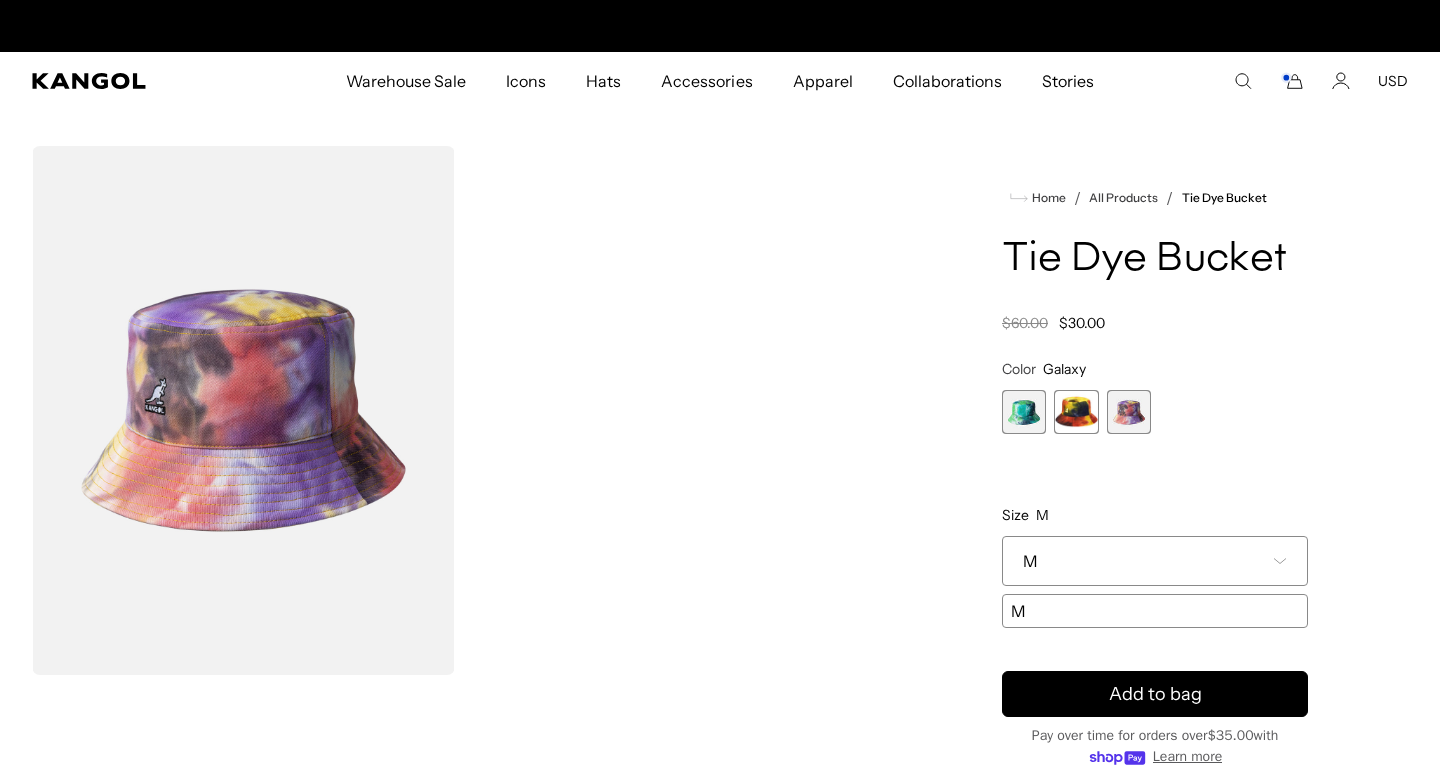 scroll, scrollTop: 0, scrollLeft: 0, axis: both 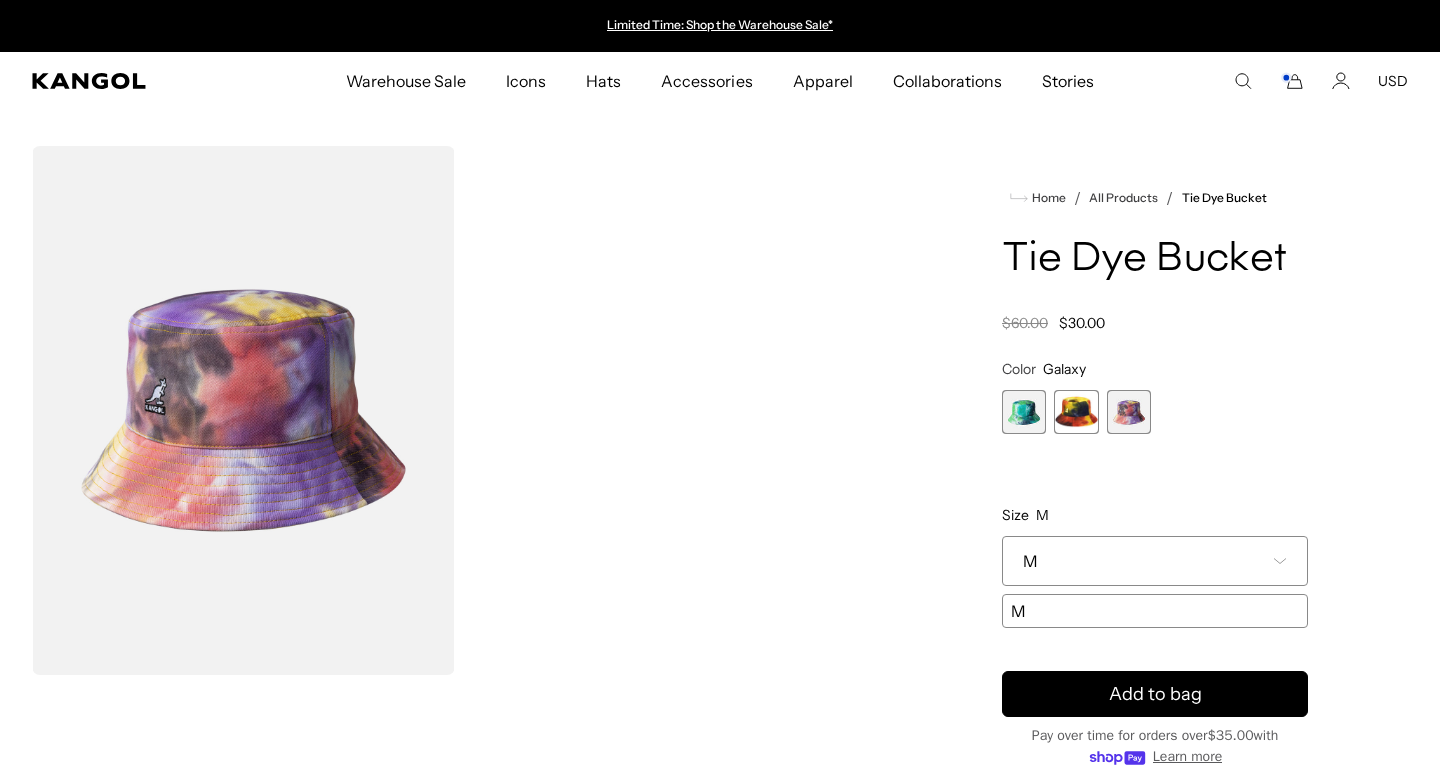 click on "M" at bounding box center (1155, 561) 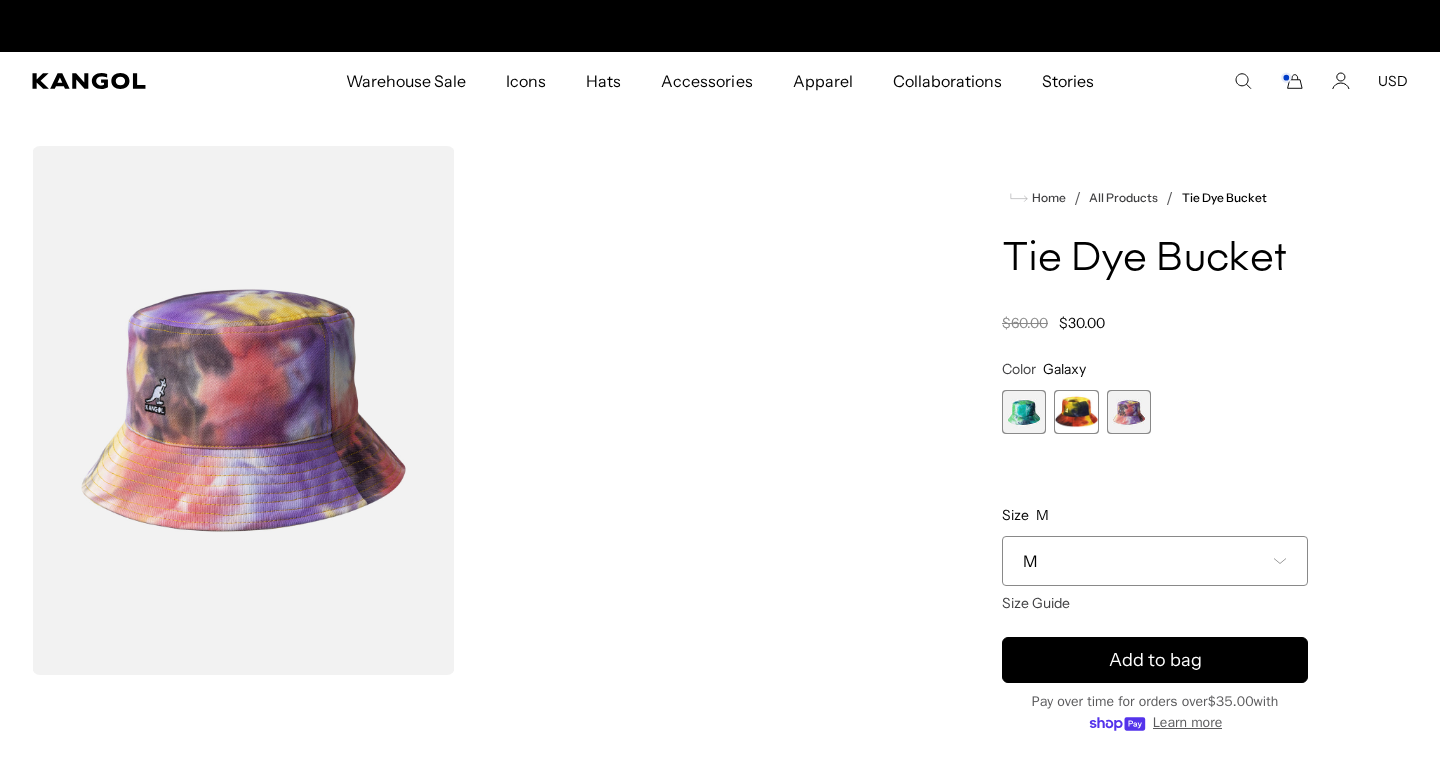 scroll, scrollTop: 0, scrollLeft: 412, axis: horizontal 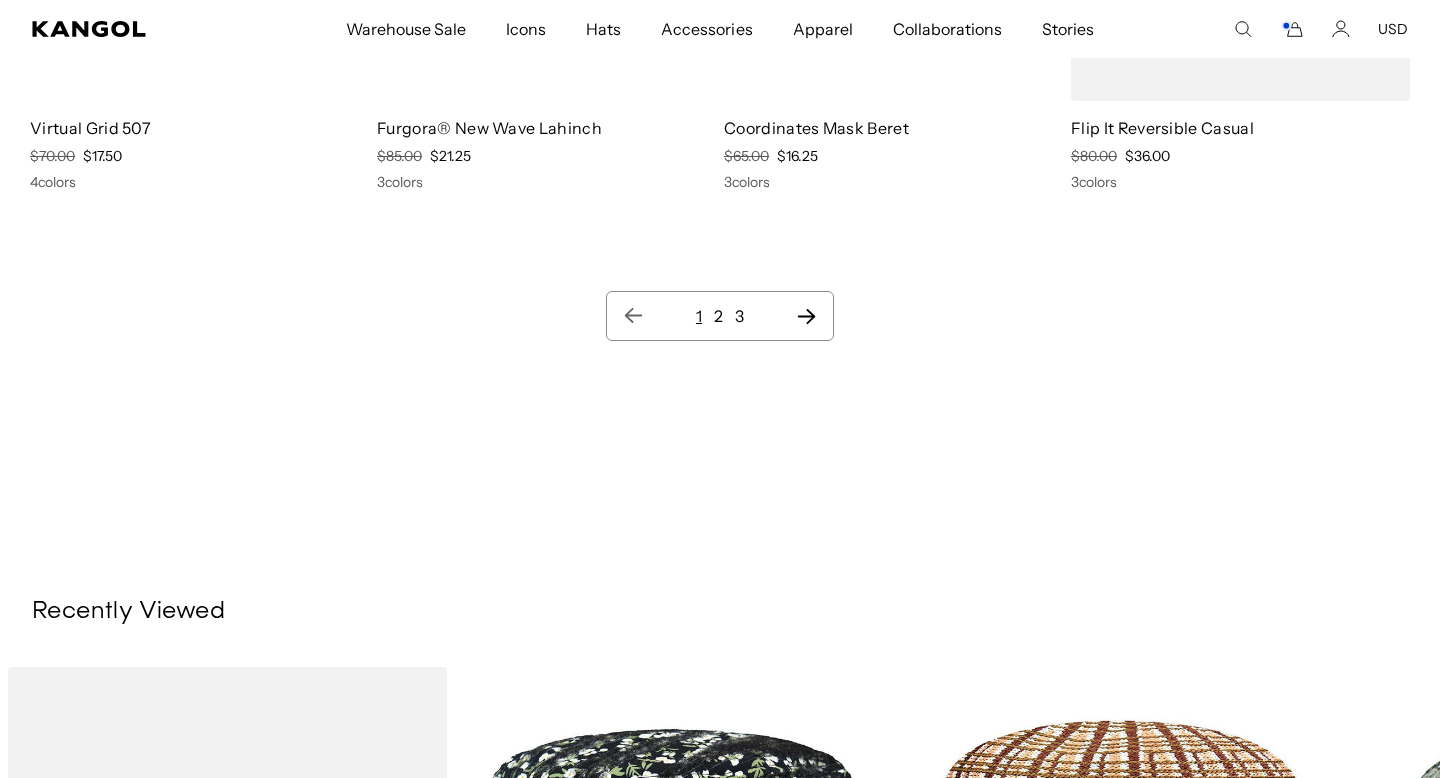 click on "2" at bounding box center [718, 316] 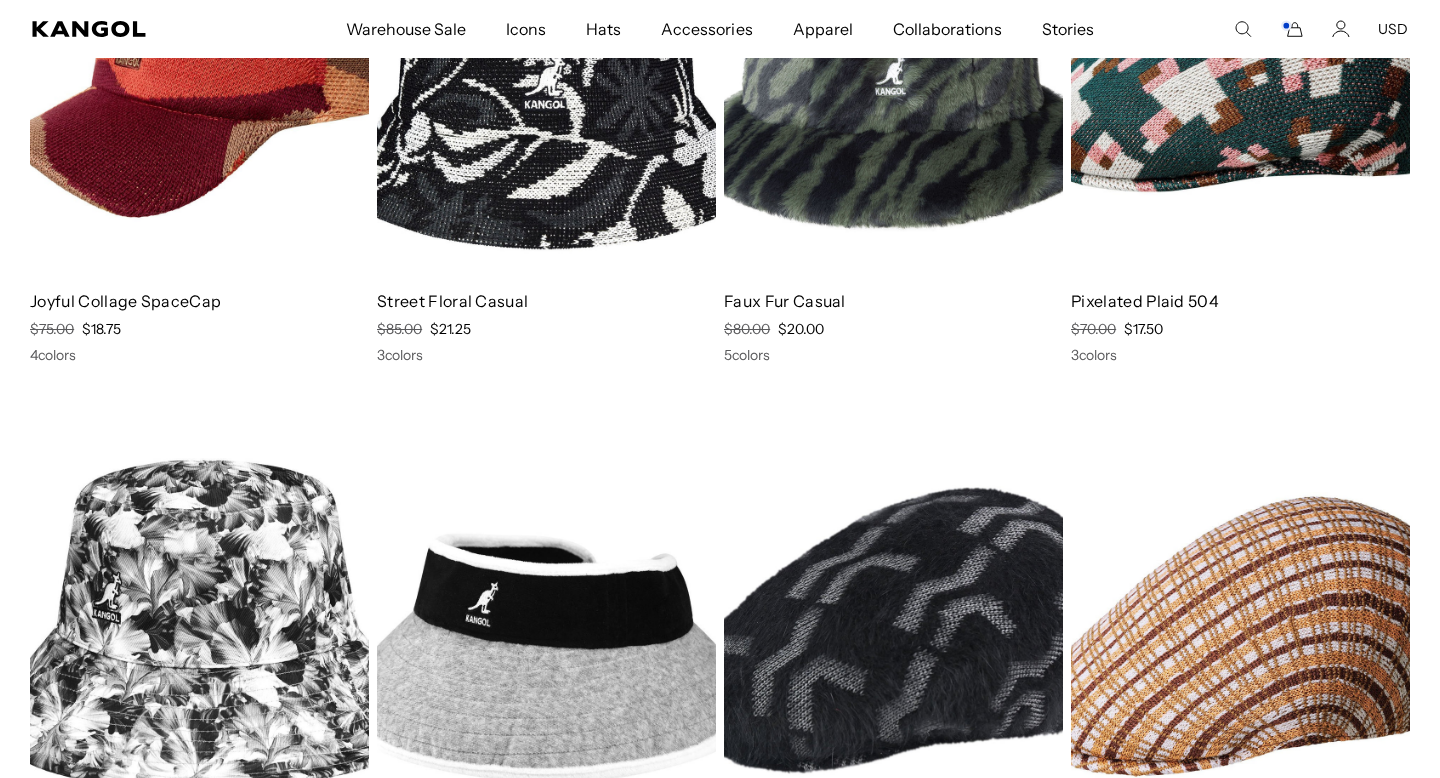 scroll, scrollTop: 0, scrollLeft: 0, axis: both 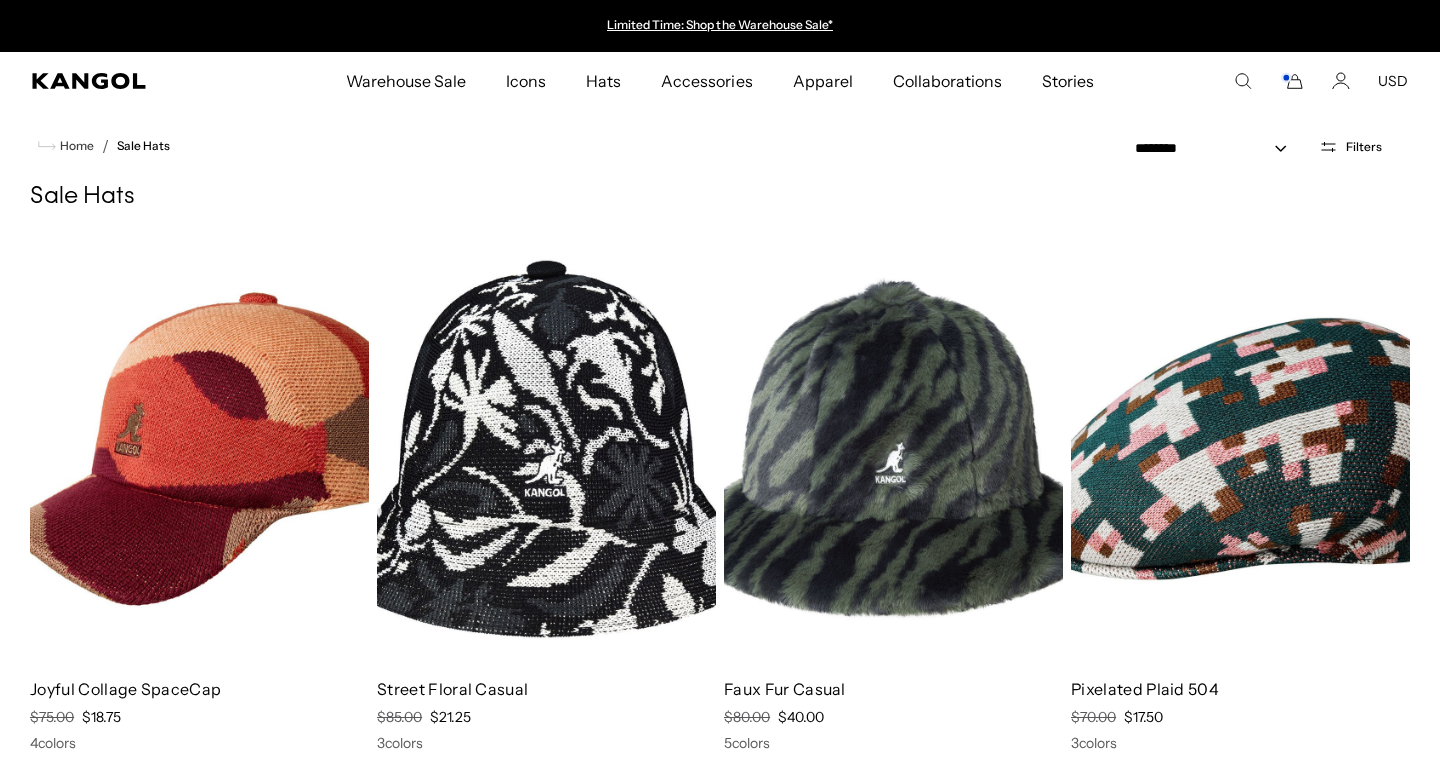click on "Filters" at bounding box center (1350, 147) 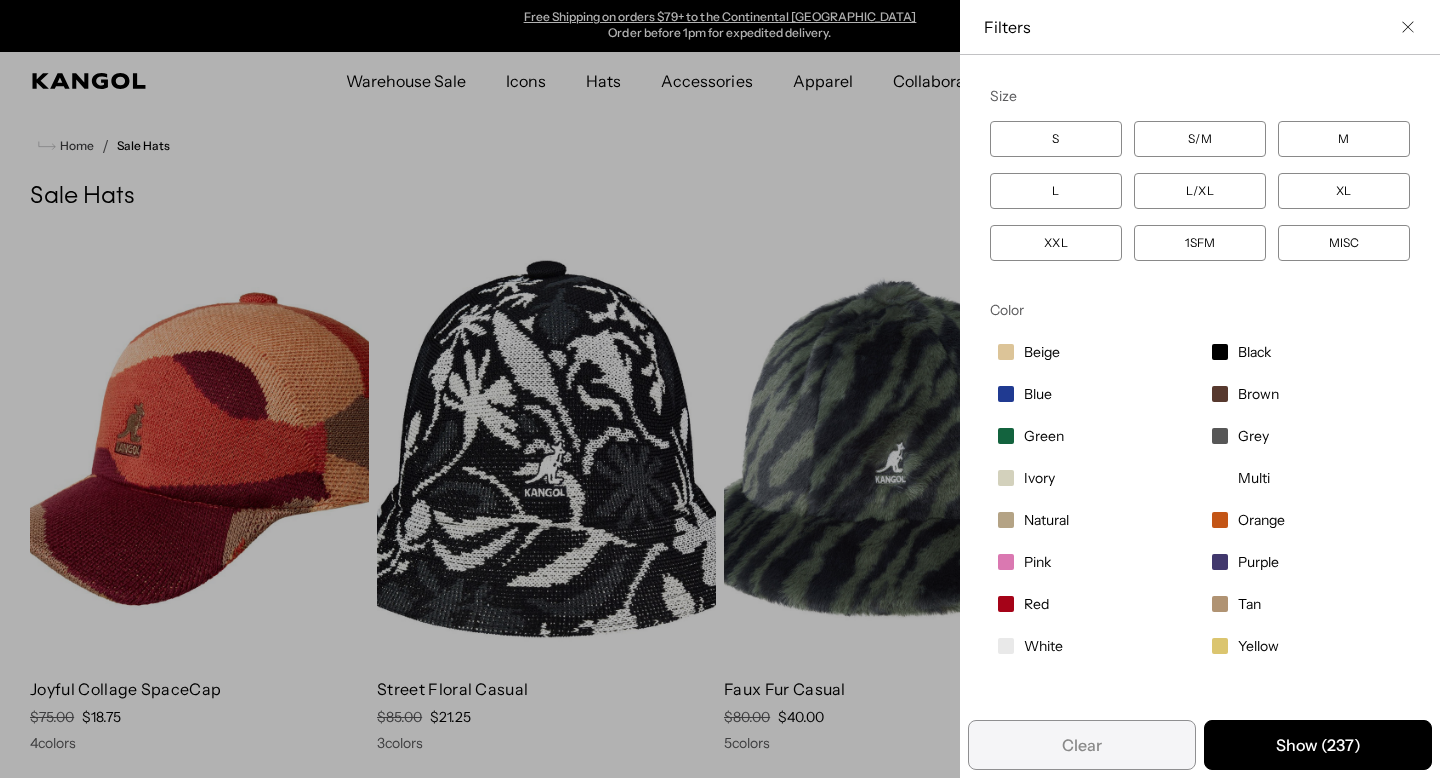 click on "L/XL" at bounding box center [1200, 191] 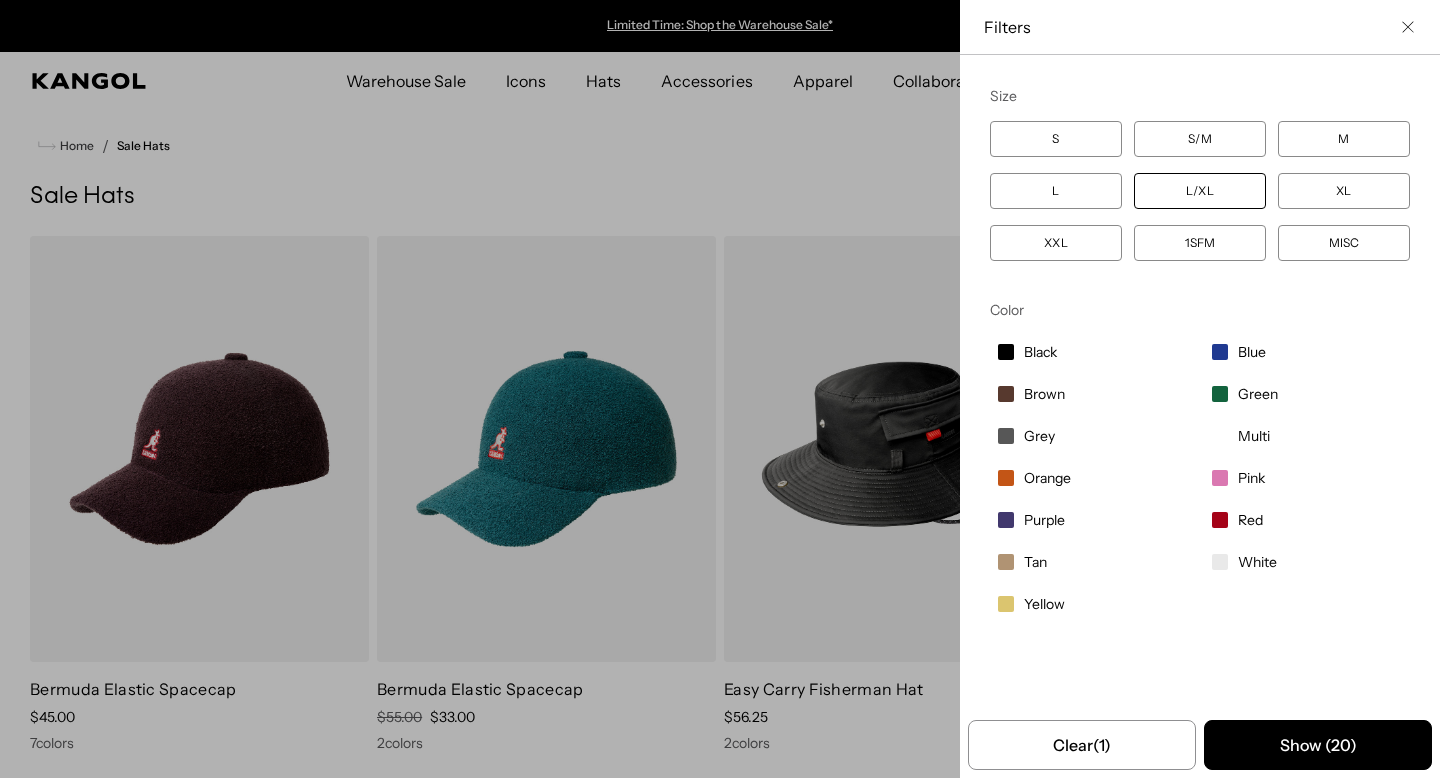 click on "XL" at bounding box center (1344, 191) 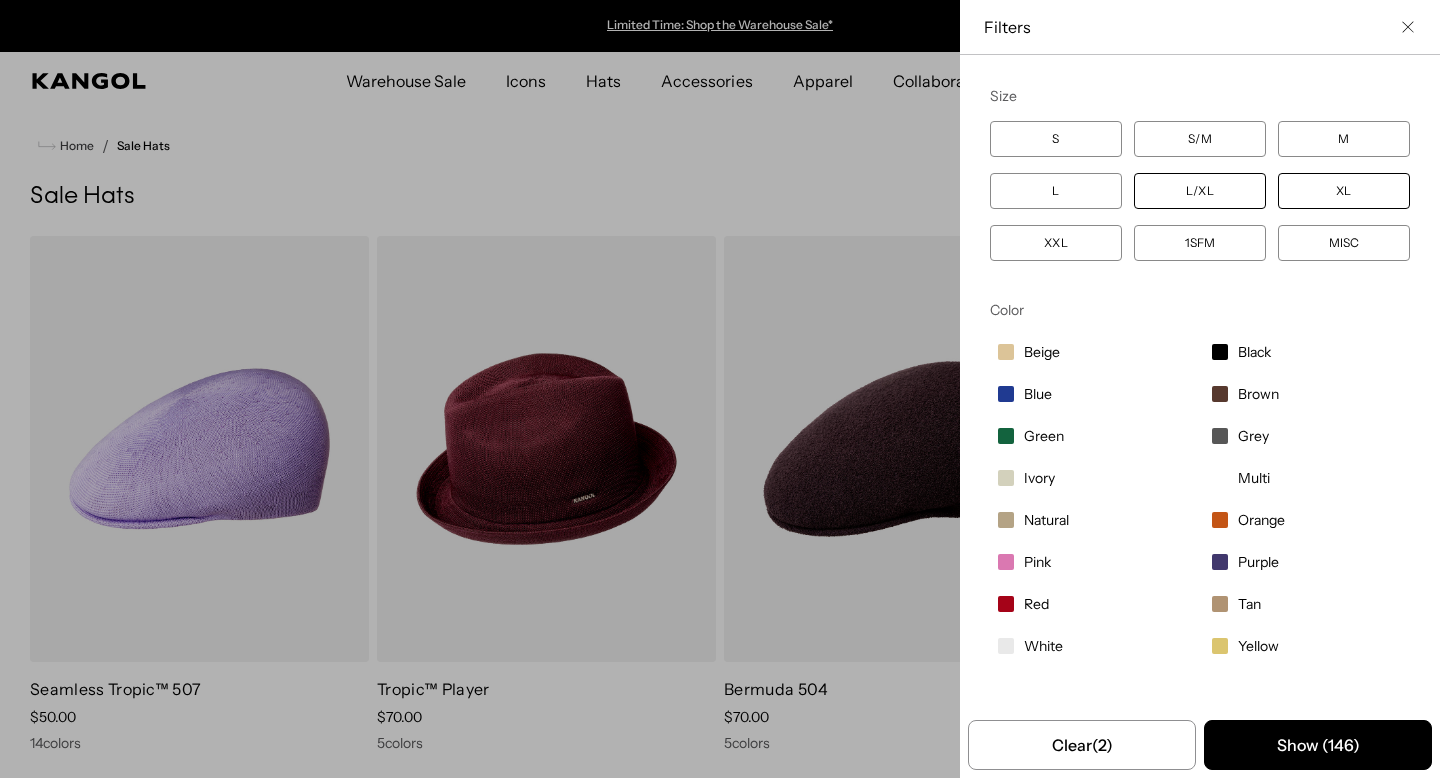 click on "XXL" at bounding box center [1056, 243] 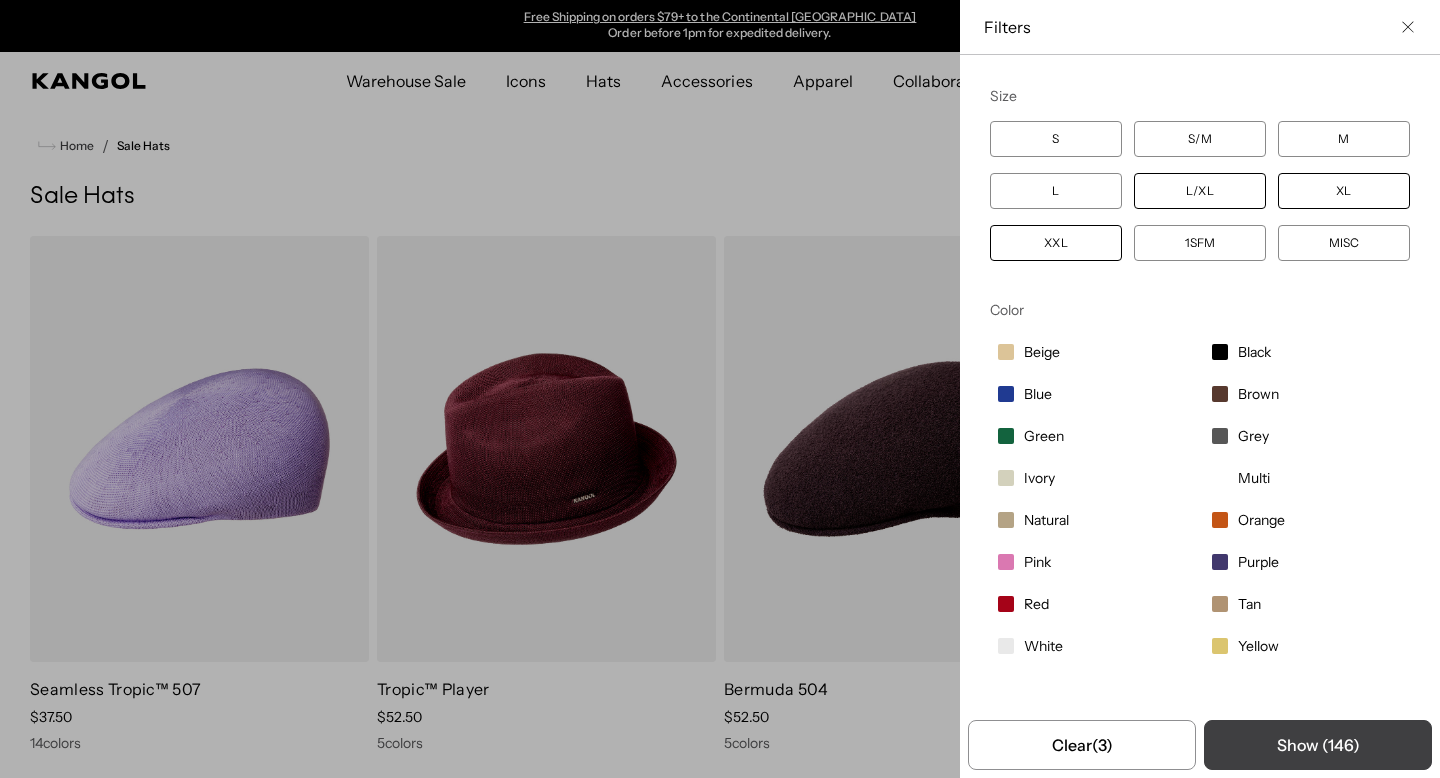 click on "Show ( 146 )" at bounding box center (1318, 745) 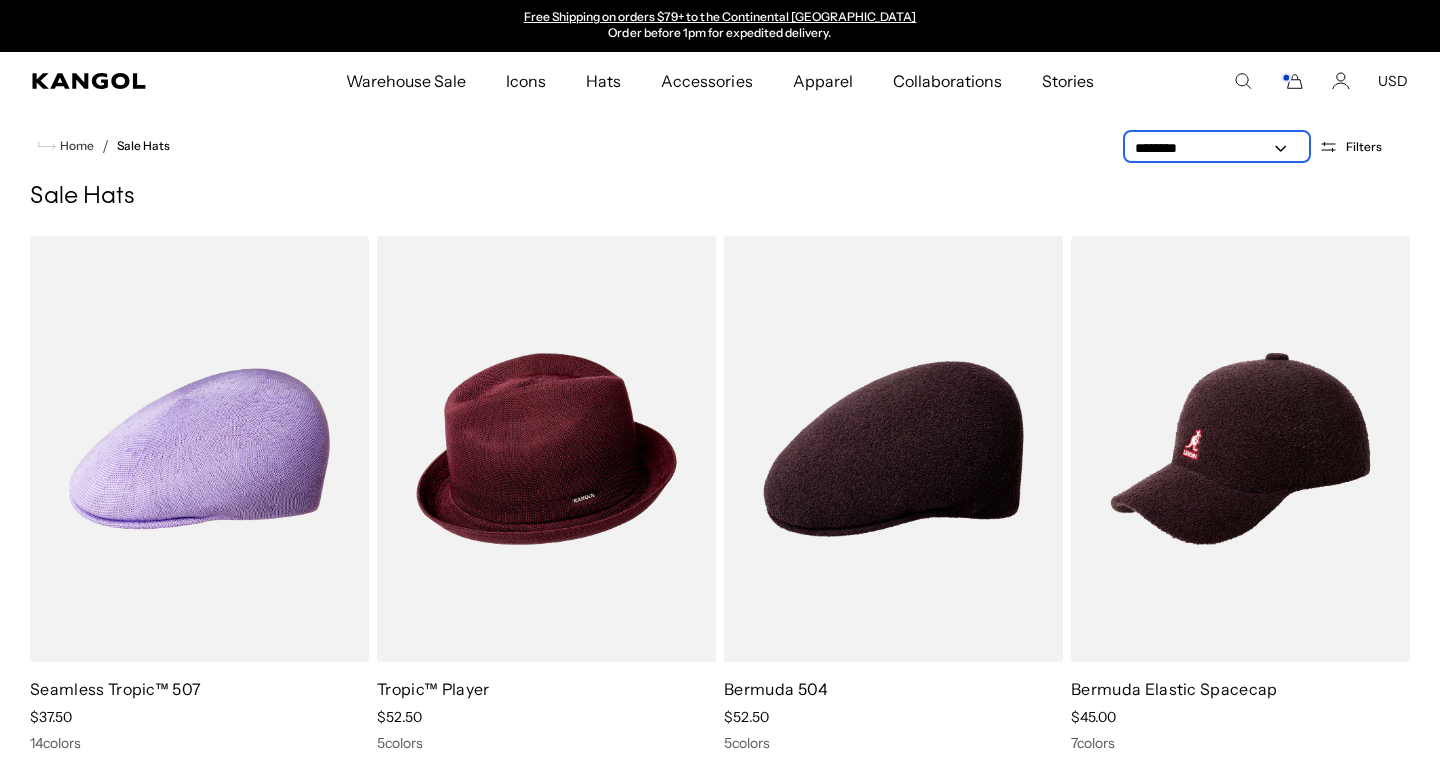 click on "**********" at bounding box center (1217, 148) 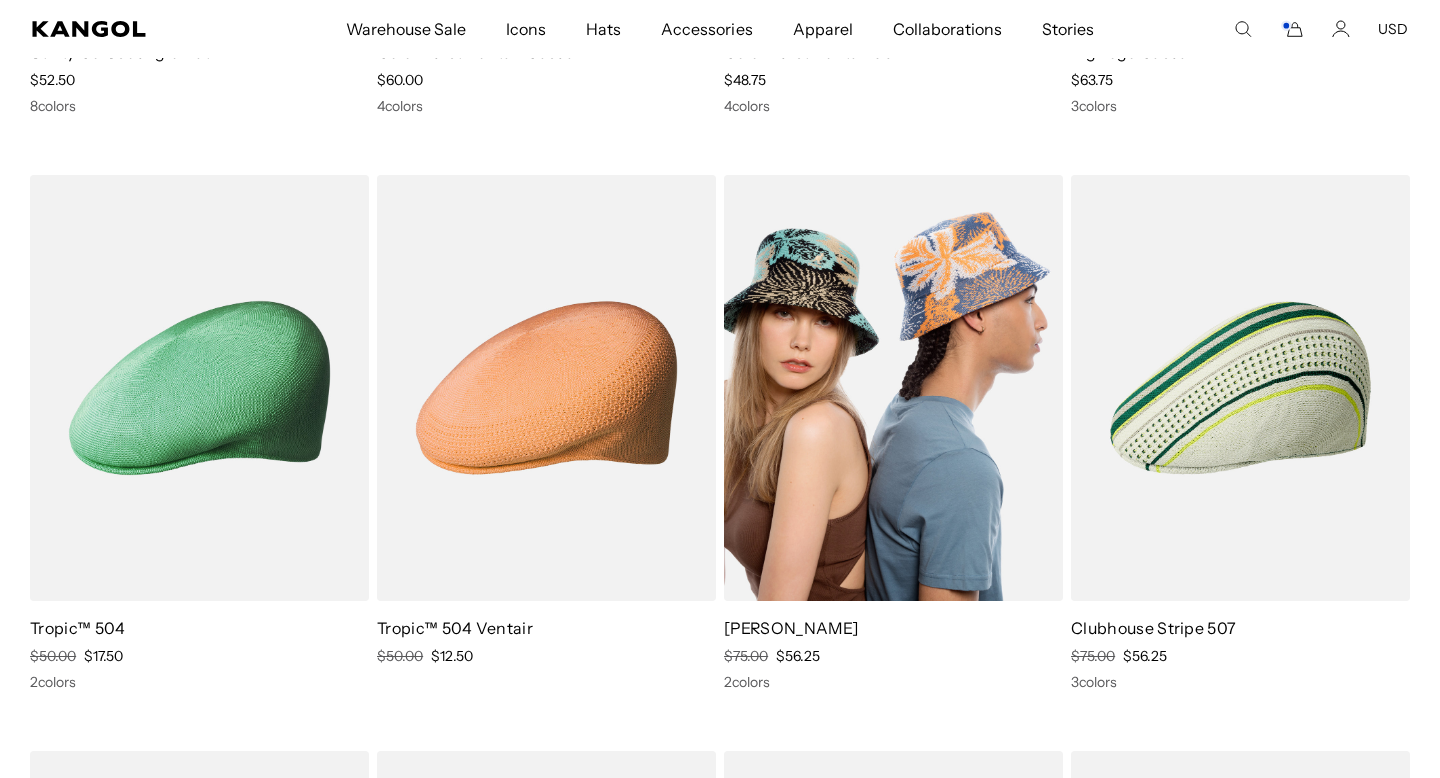 click at bounding box center (893, 388) 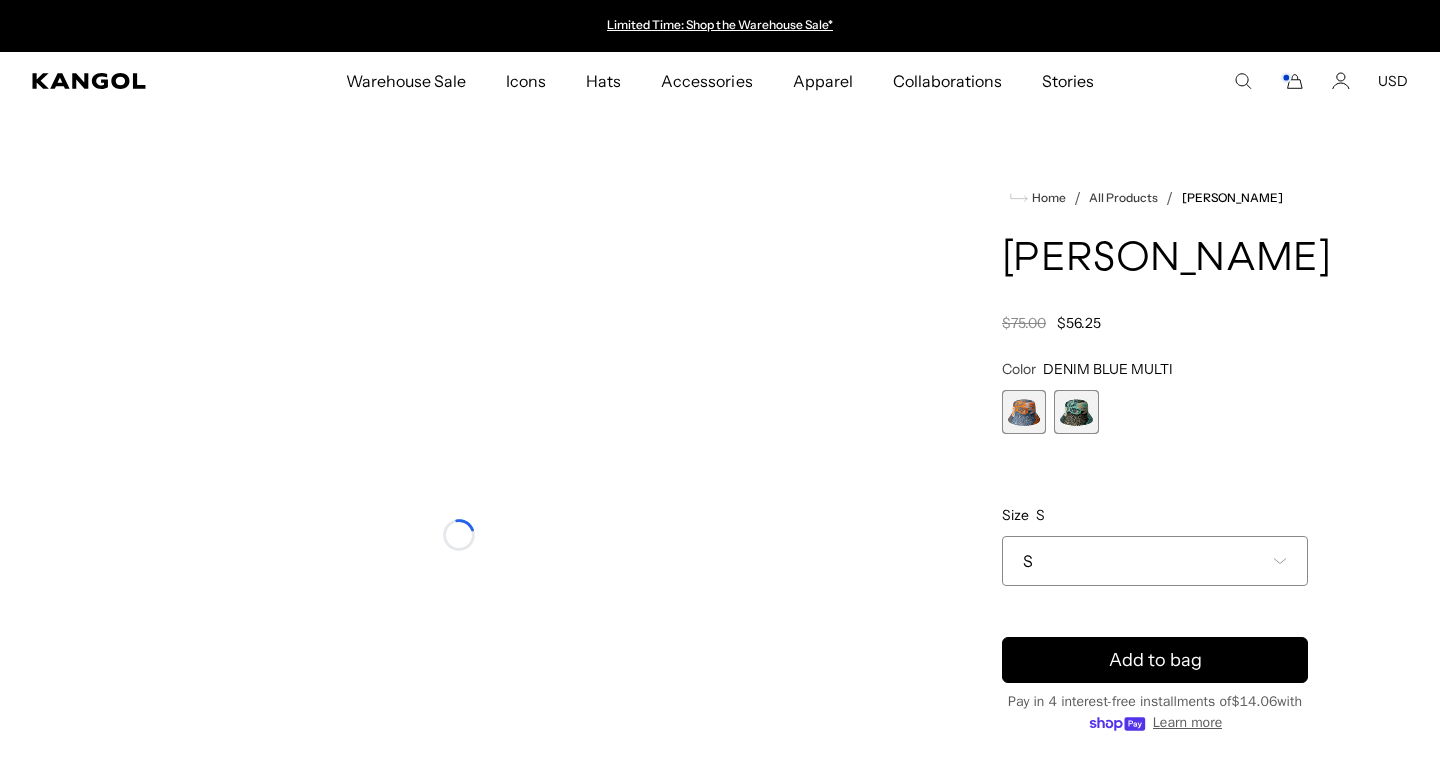 scroll, scrollTop: 0, scrollLeft: 0, axis: both 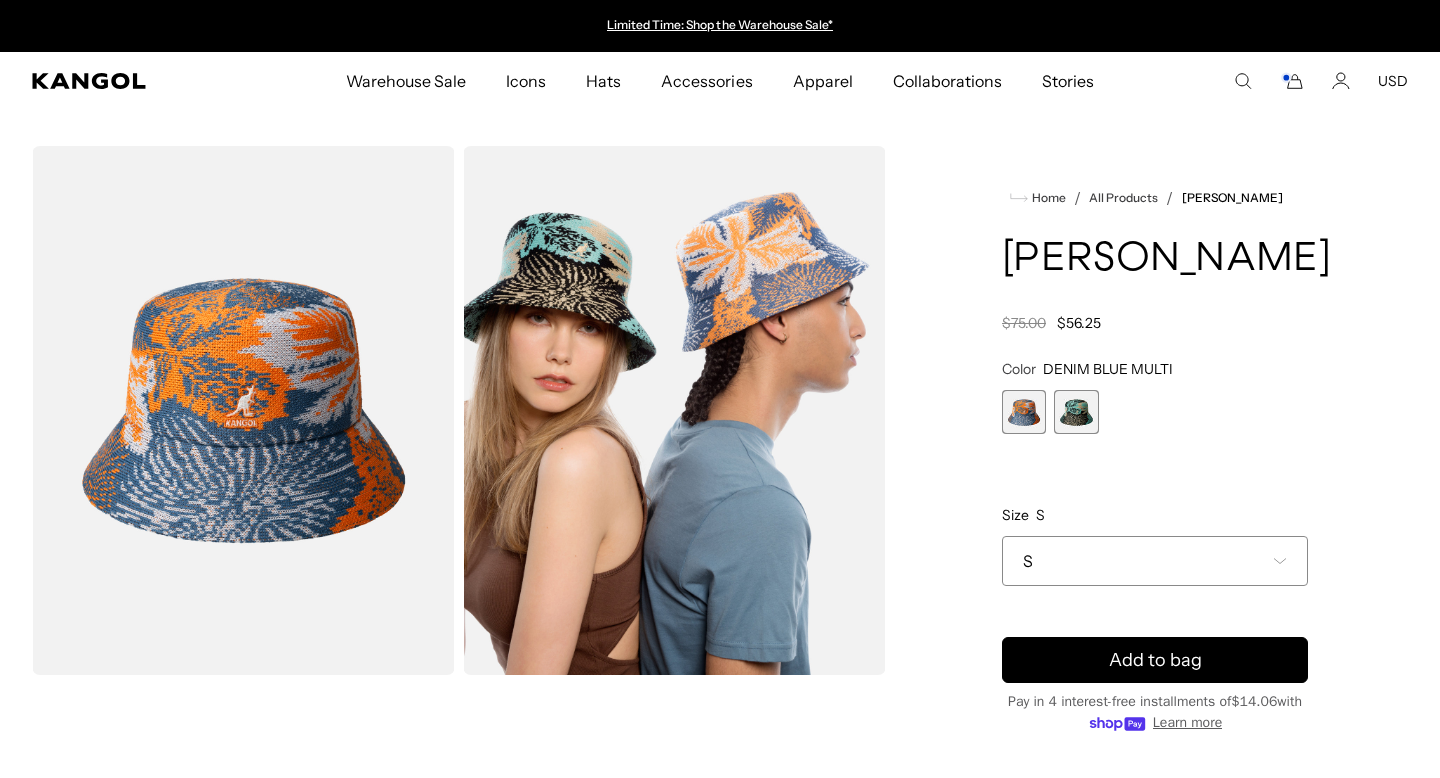 click at bounding box center (1076, 412) 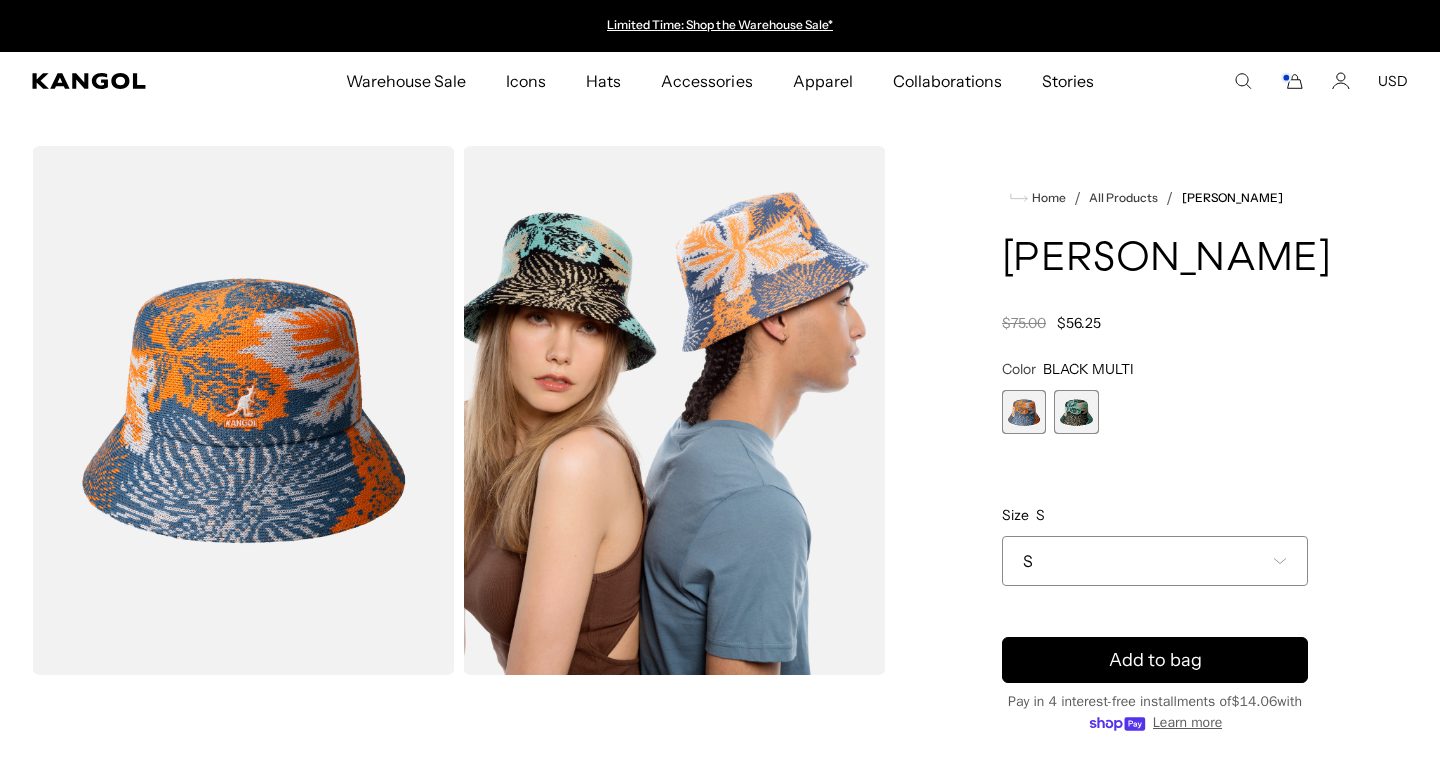 scroll, scrollTop: 0, scrollLeft: 0, axis: both 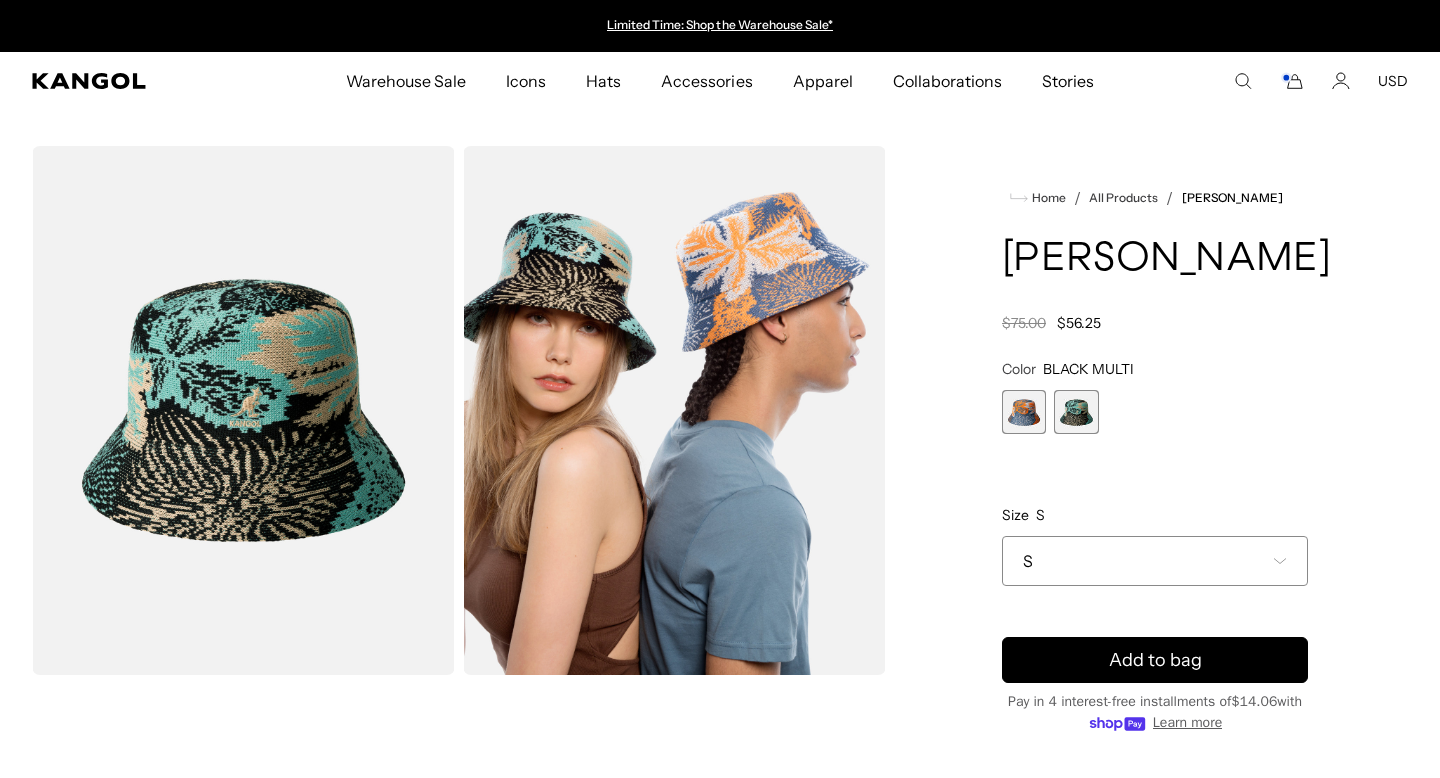 click on "S" at bounding box center [1155, 561] 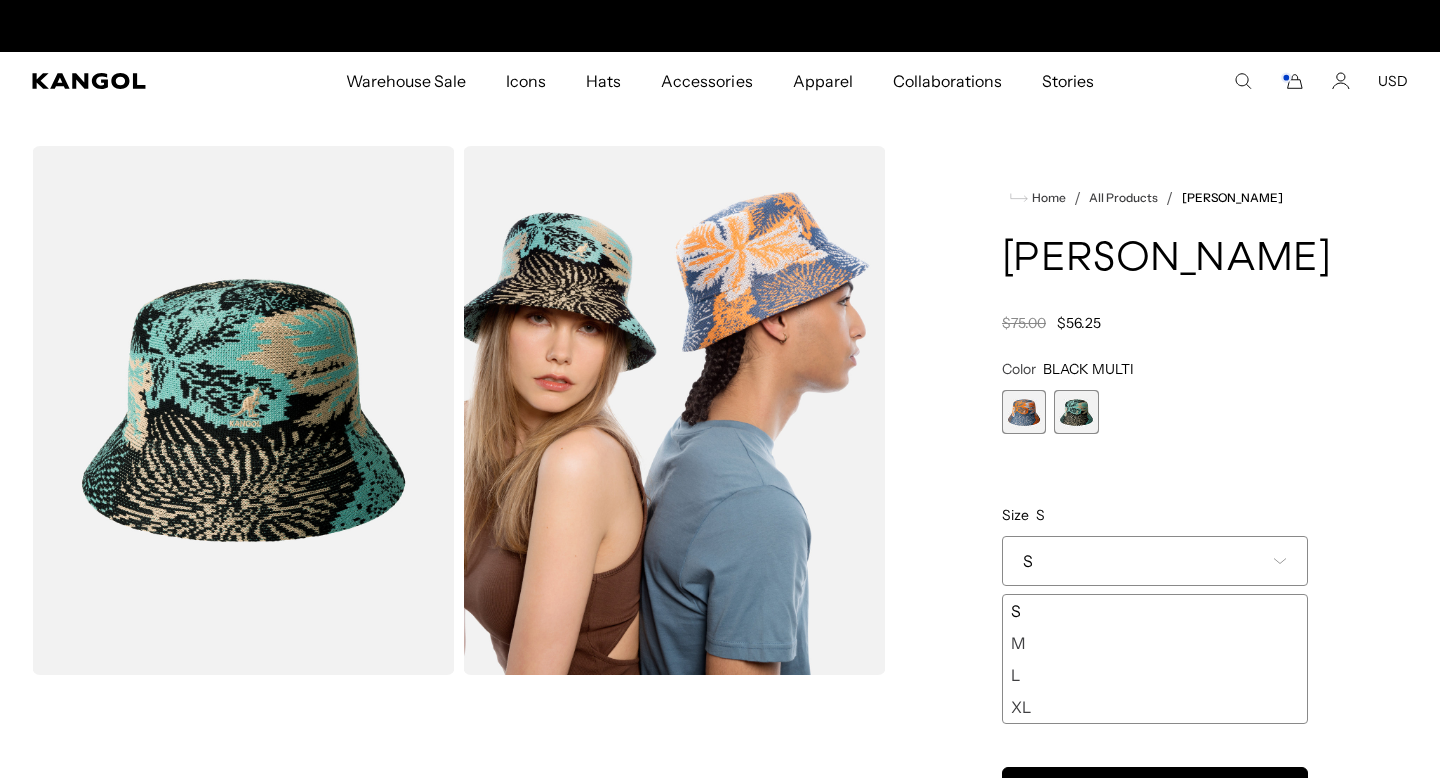 scroll, scrollTop: 0, scrollLeft: 412, axis: horizontal 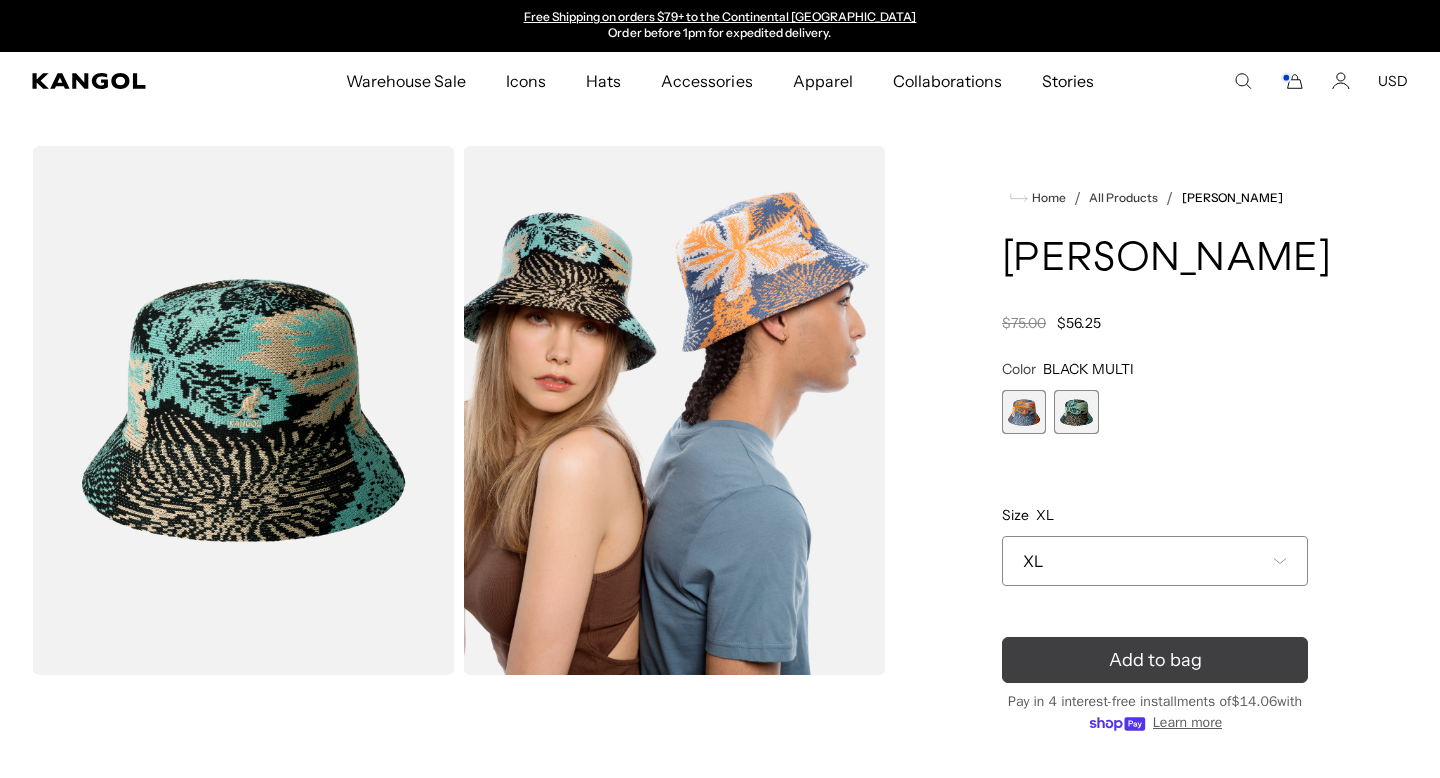 click 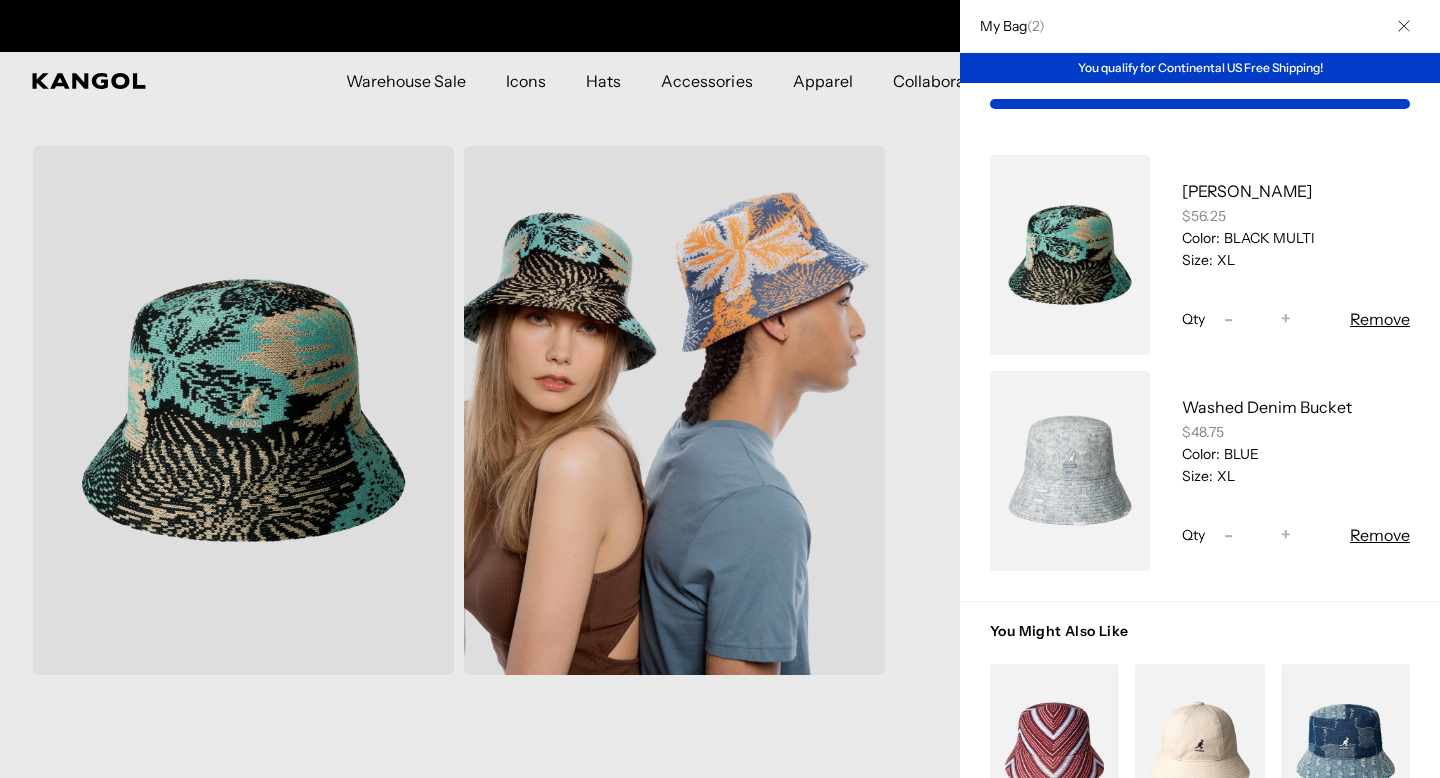scroll, scrollTop: 0, scrollLeft: 0, axis: both 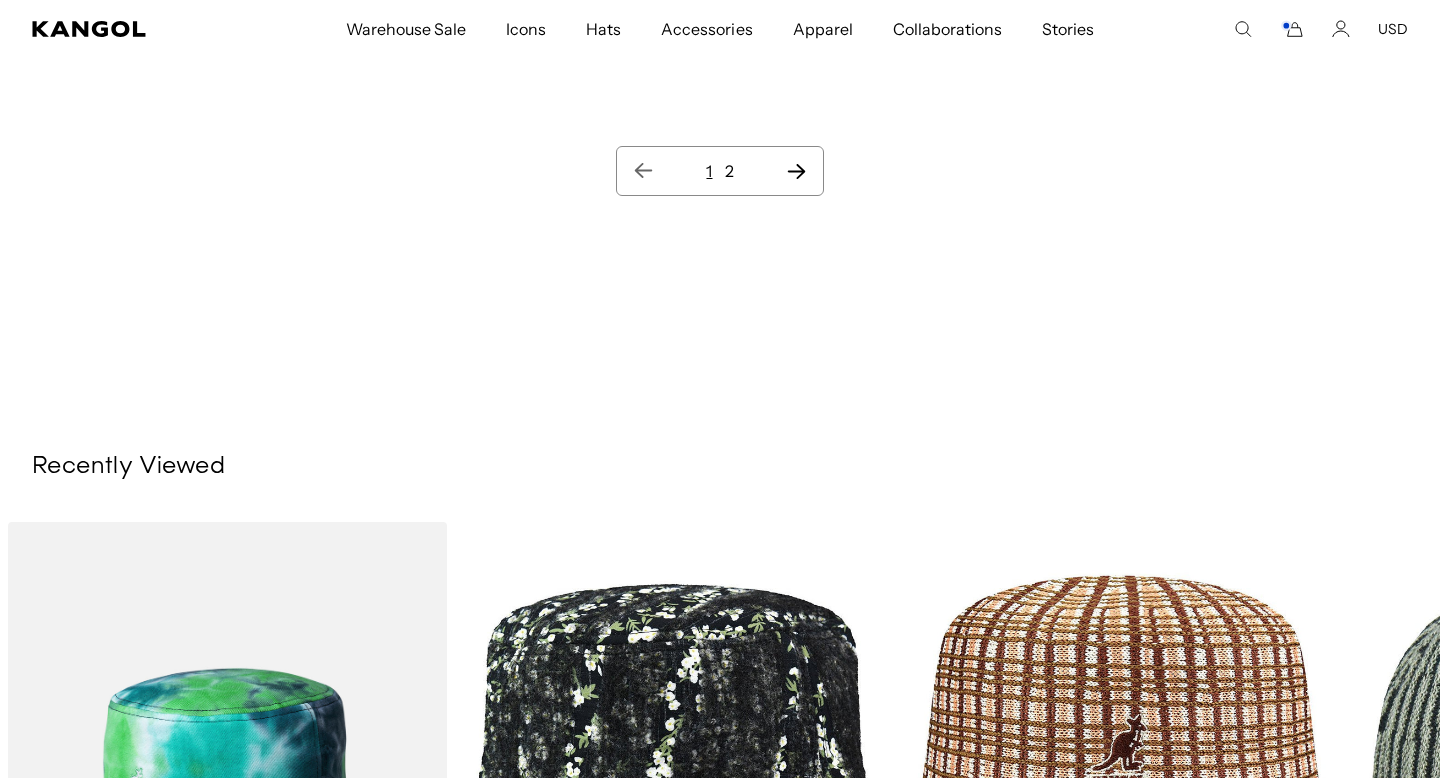click on "2" at bounding box center (729, 171) 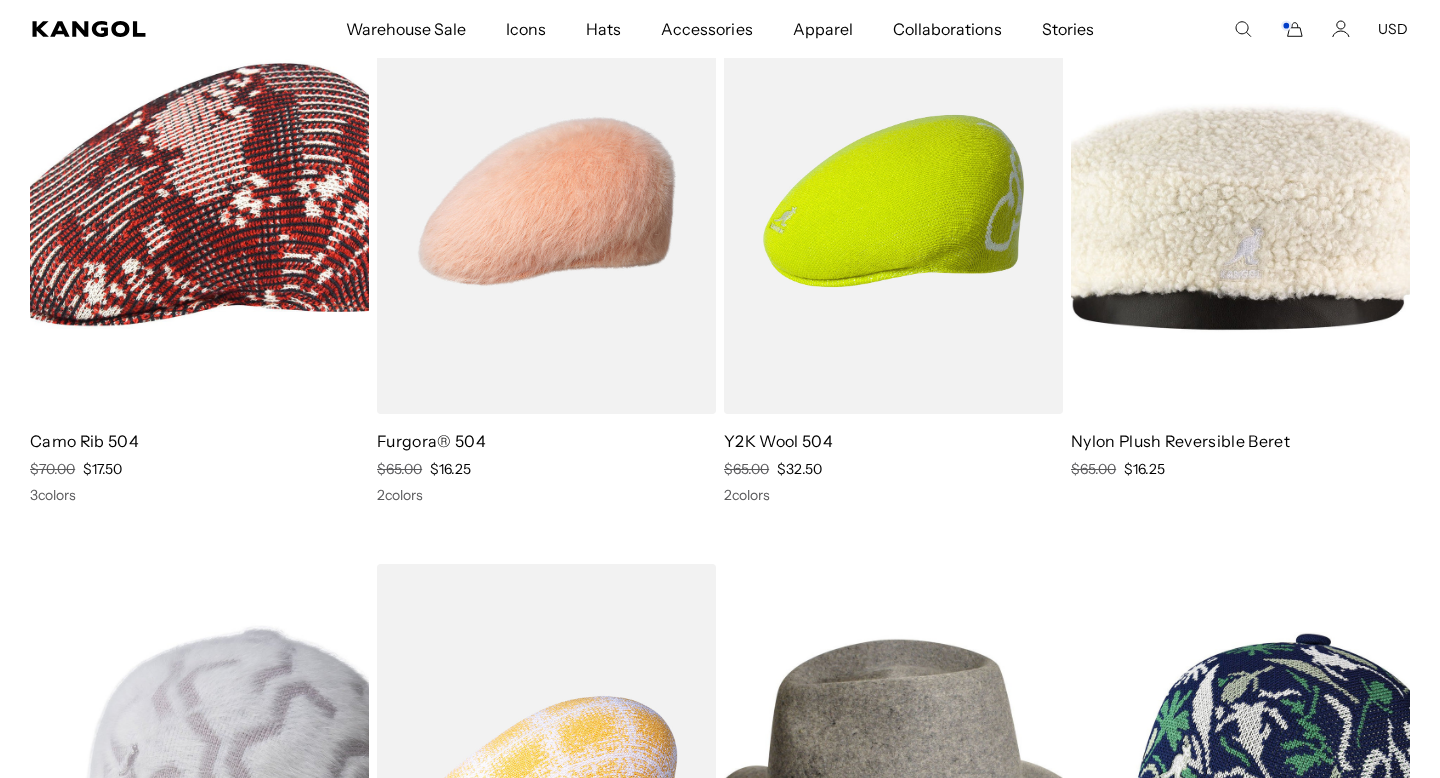 scroll, scrollTop: 0, scrollLeft: 0, axis: both 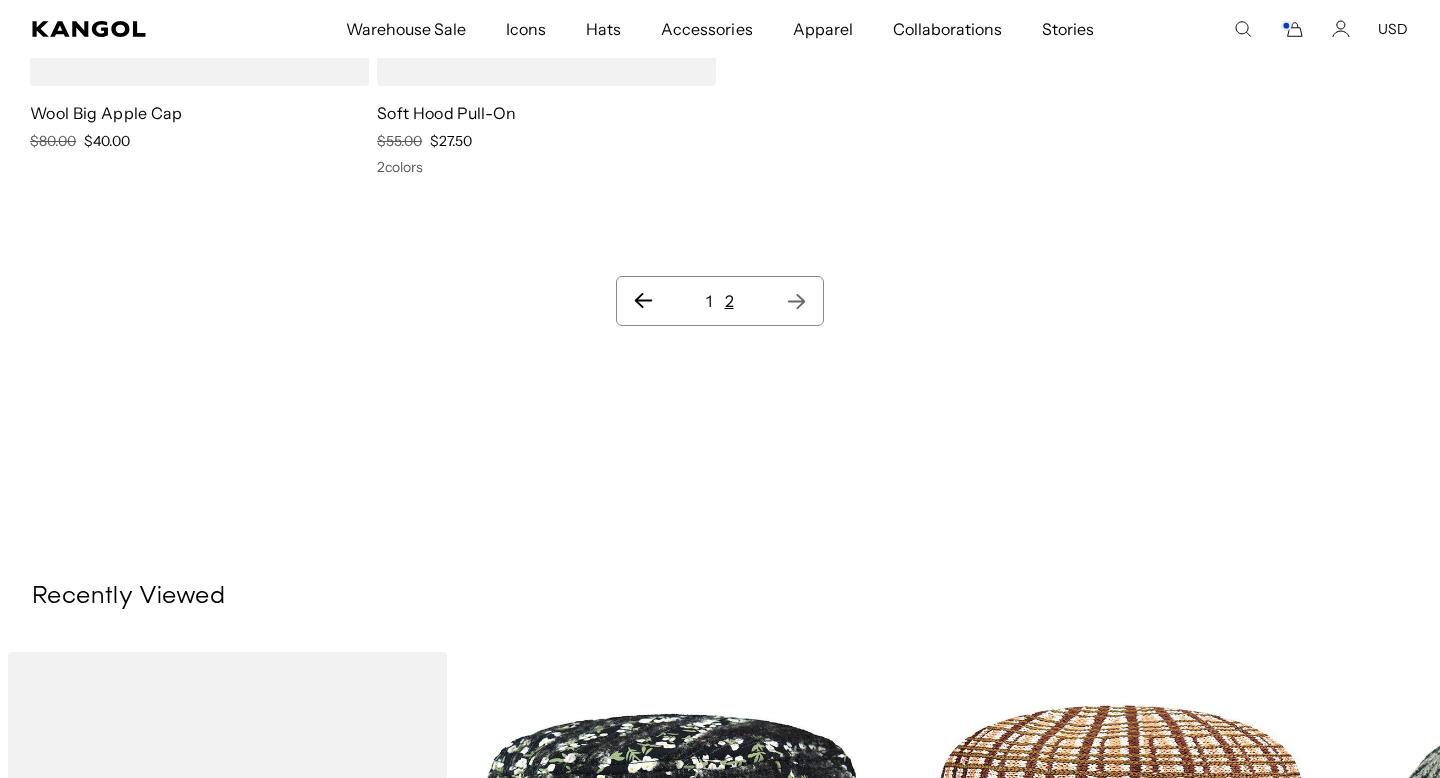 click on "1" at bounding box center [709, 301] 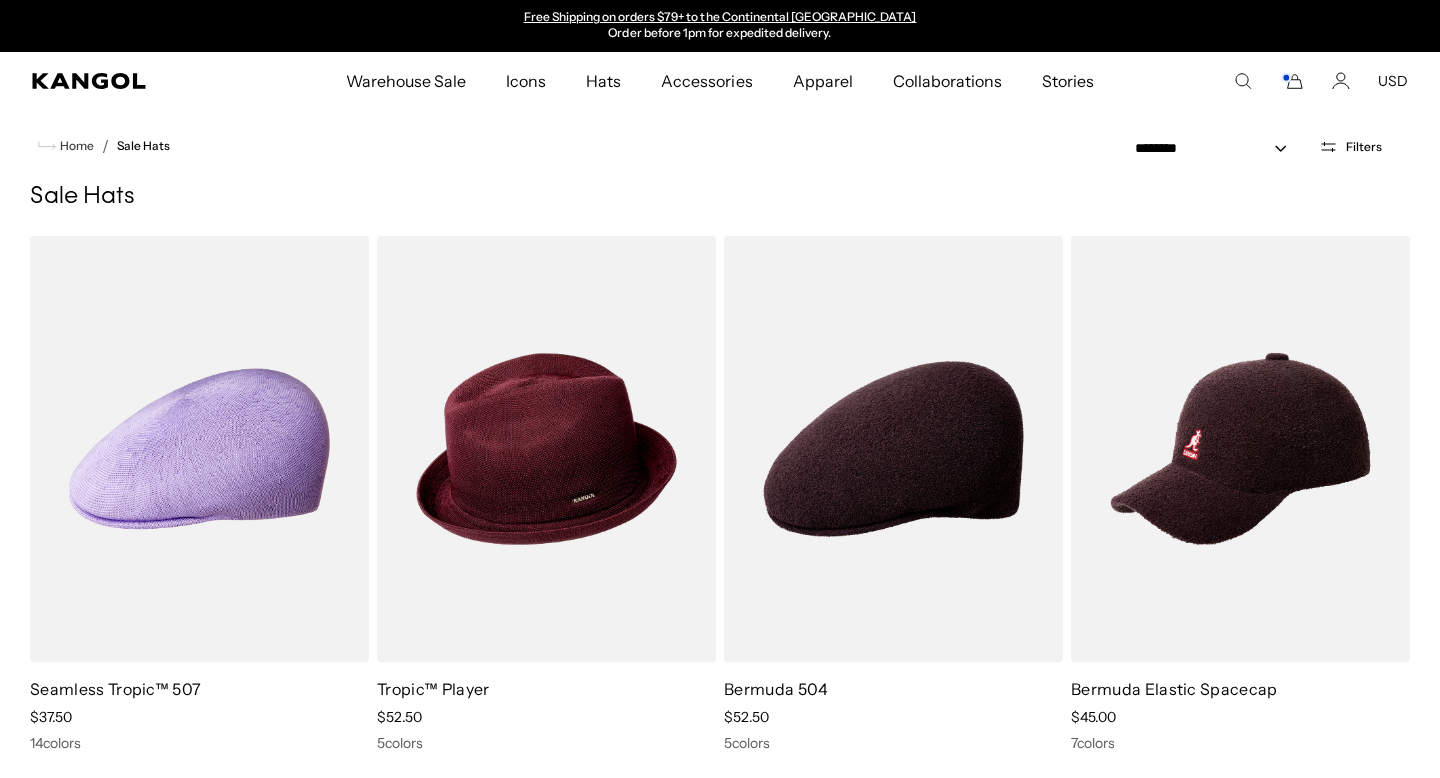 click on "Filters" at bounding box center (1364, 147) 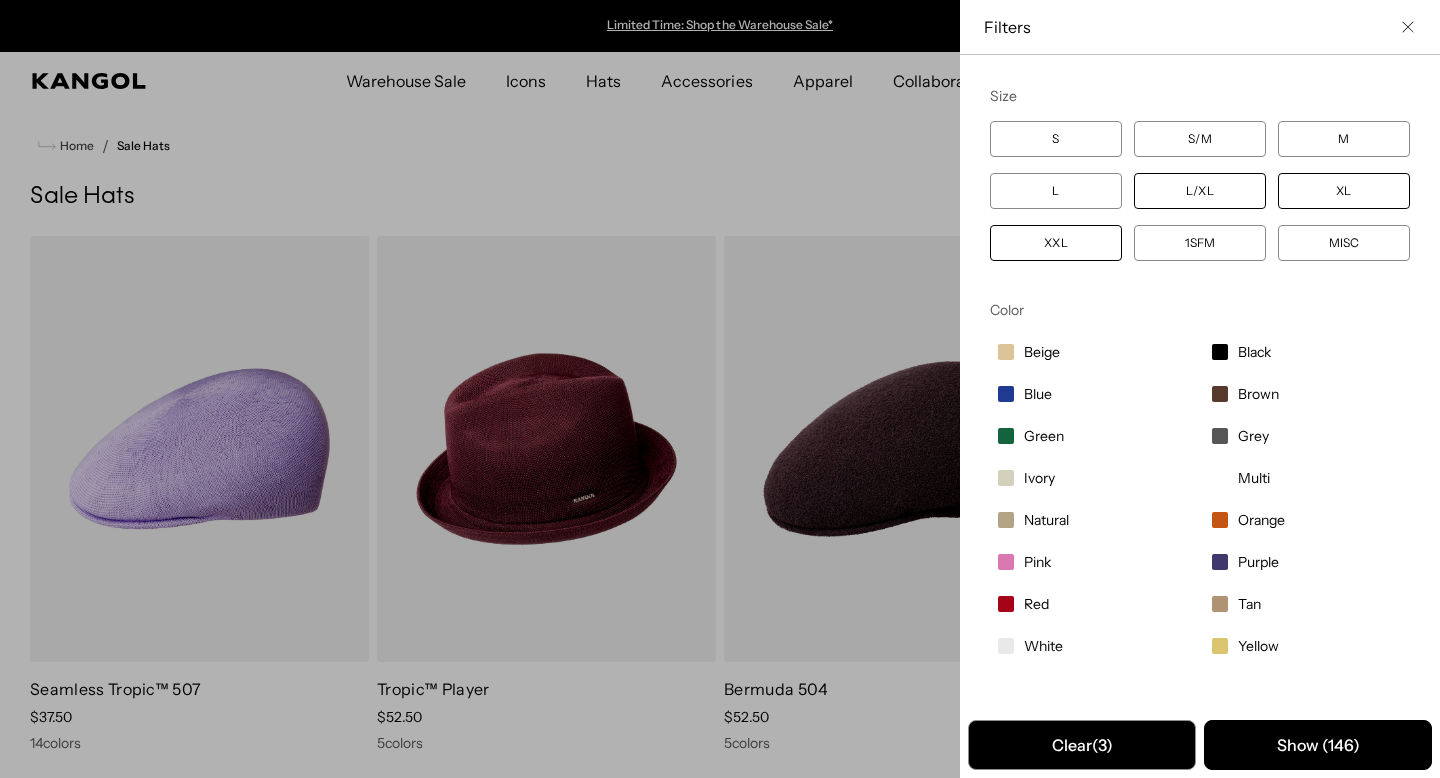 click on "Clear  (3)" at bounding box center [1082, 745] 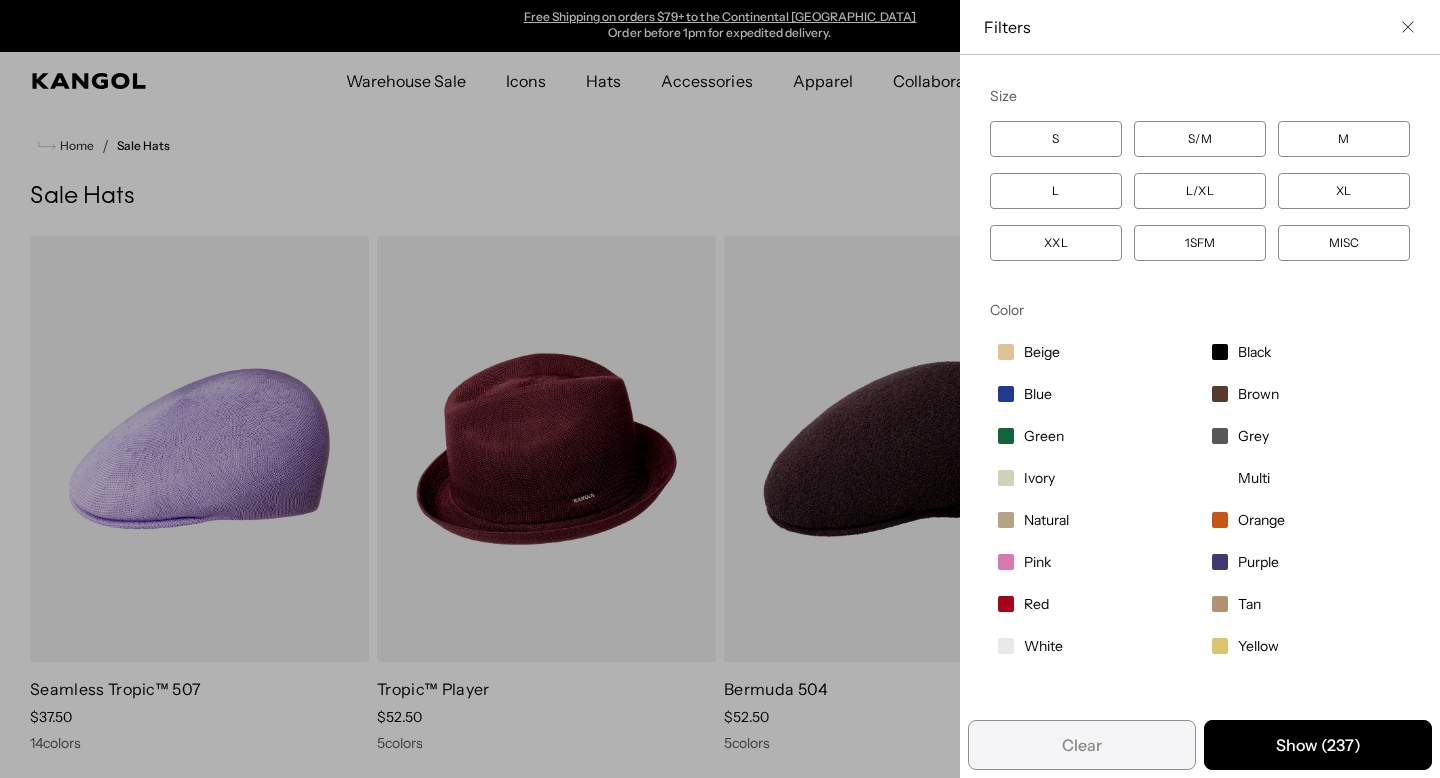 click at bounding box center (720, 389) 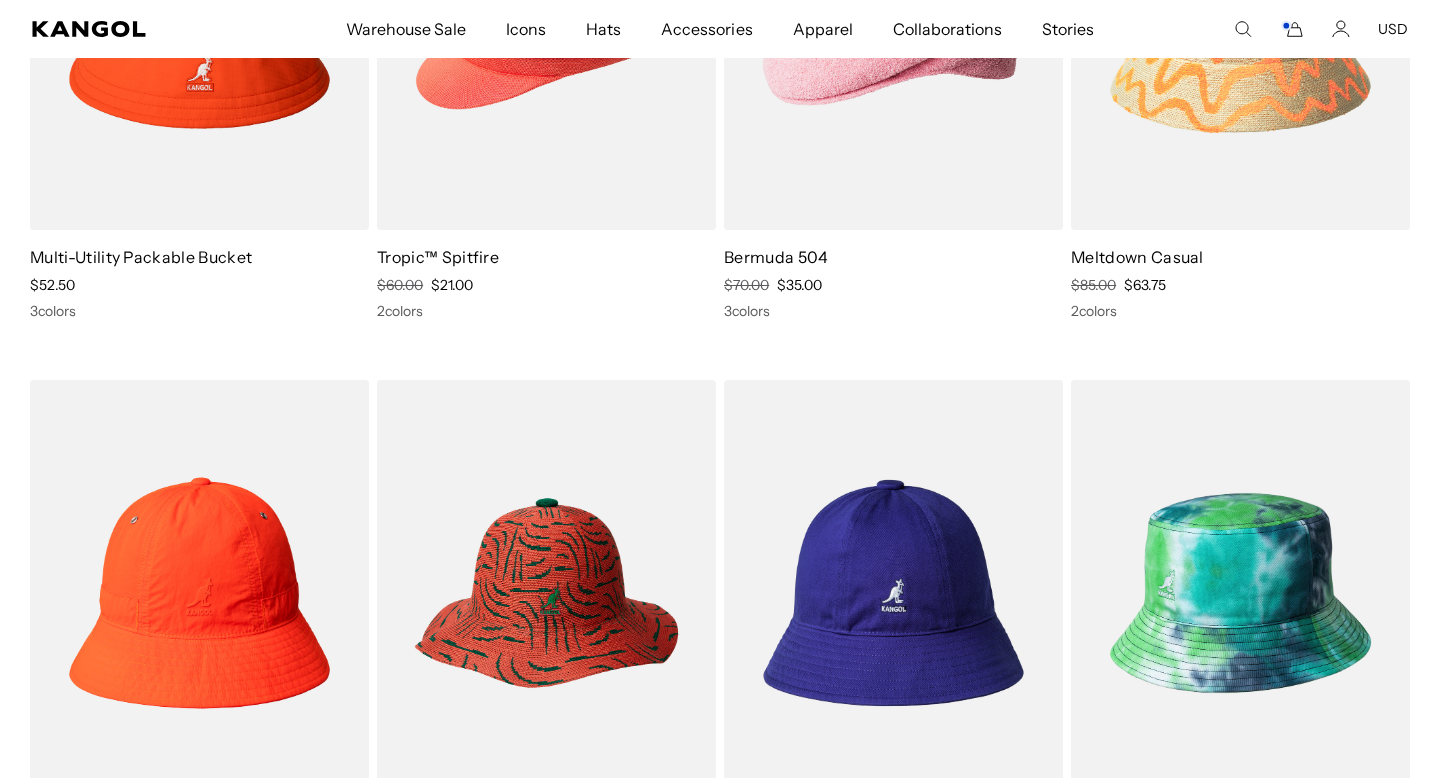 click at bounding box center (546, 593) 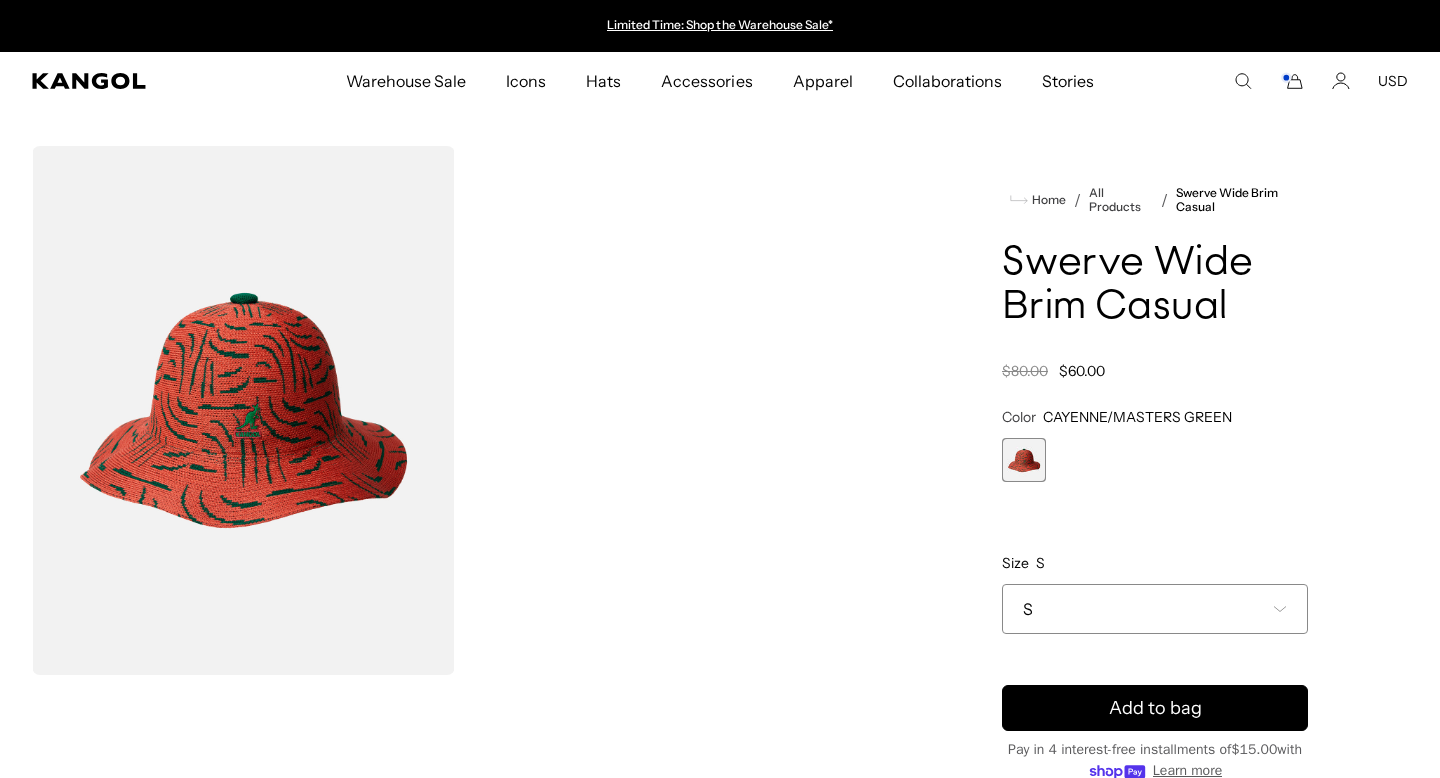scroll, scrollTop: 0, scrollLeft: 0, axis: both 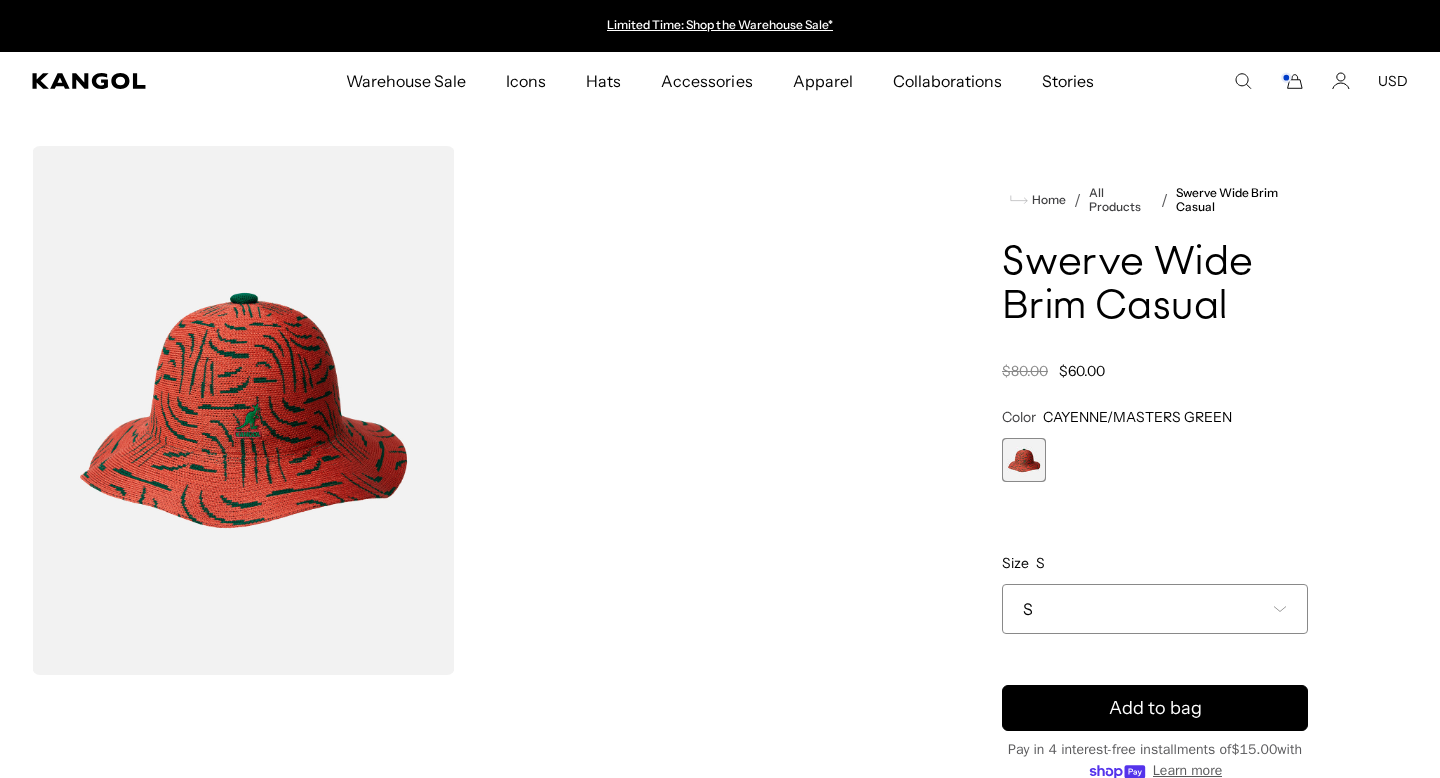 click on "S" at bounding box center (1155, 609) 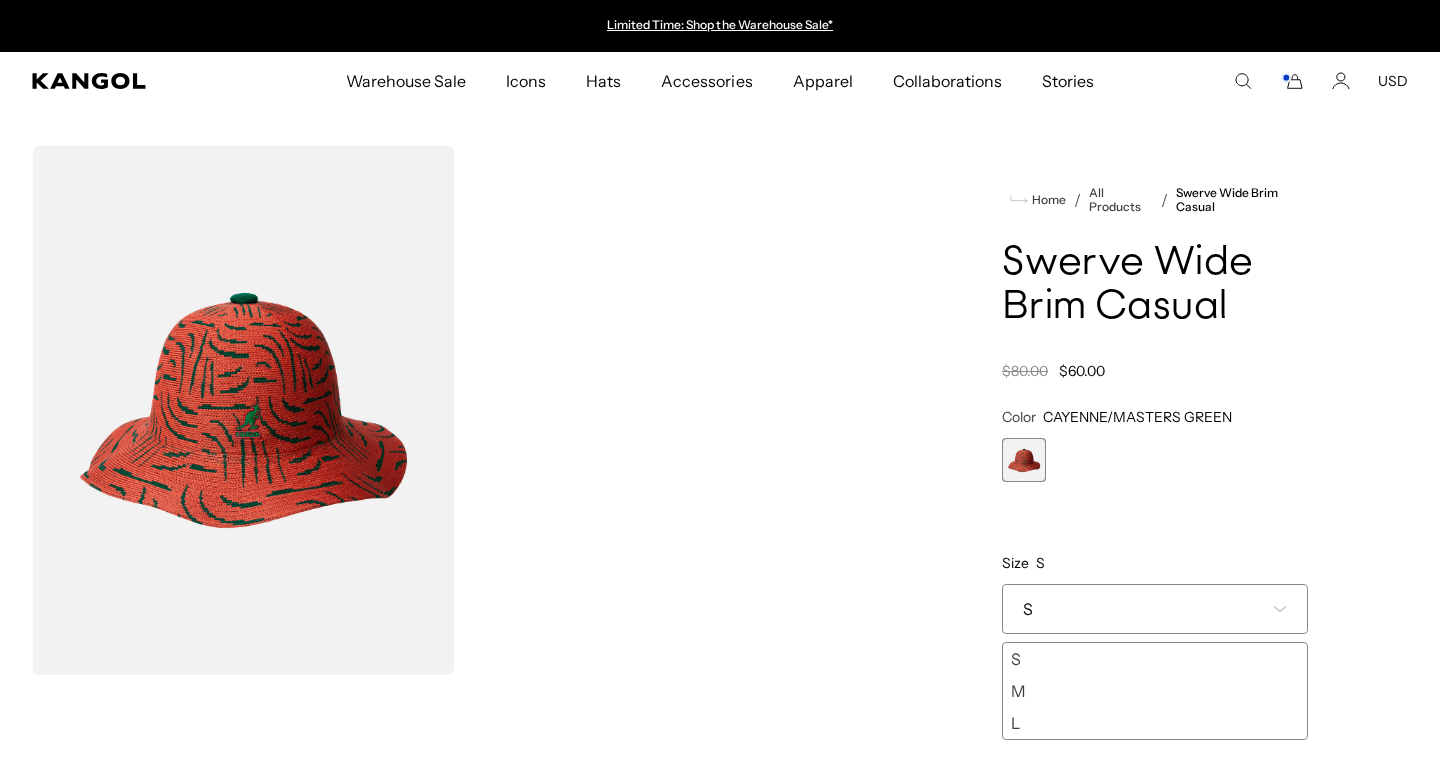 scroll, scrollTop: 0, scrollLeft: 0, axis: both 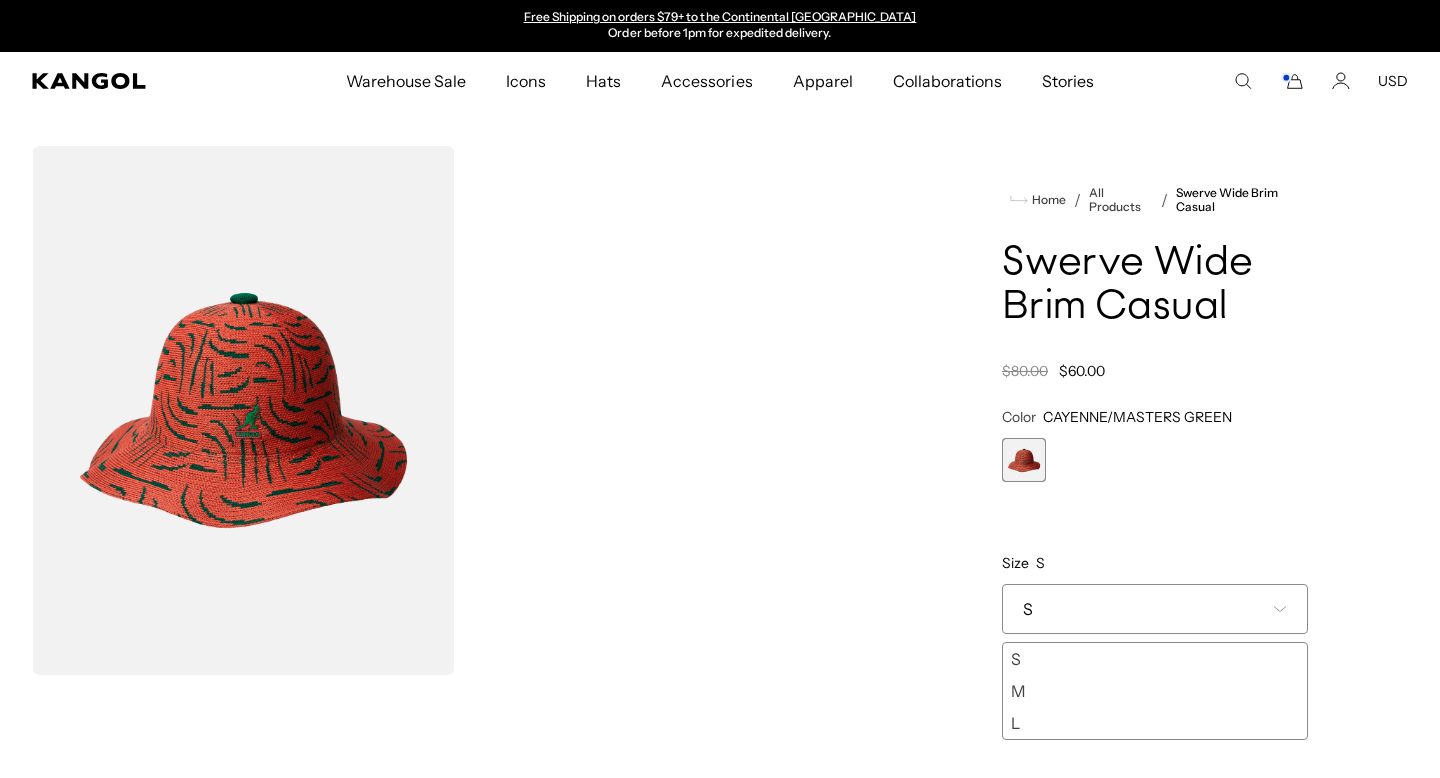 click on "L" at bounding box center (1155, 723) 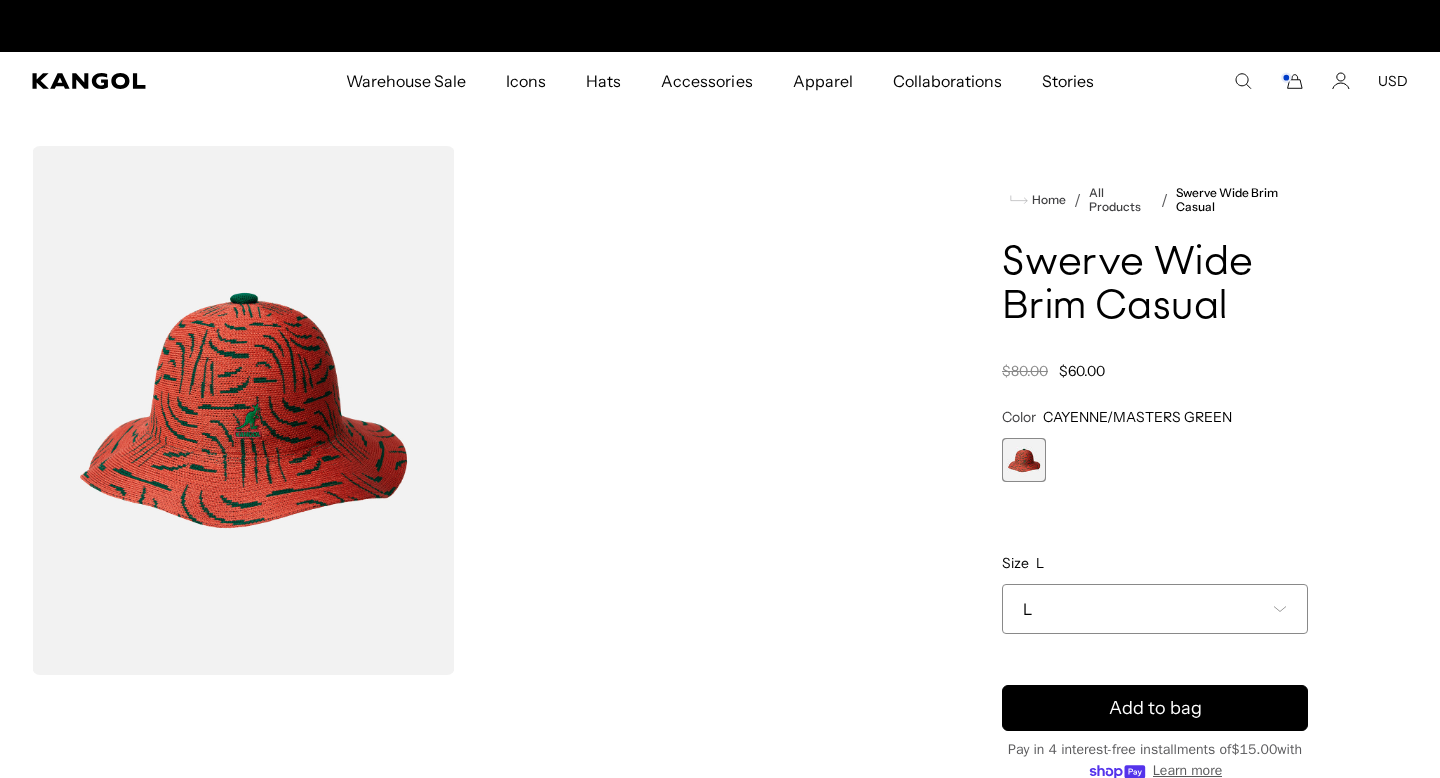 scroll, scrollTop: 0, scrollLeft: 0, axis: both 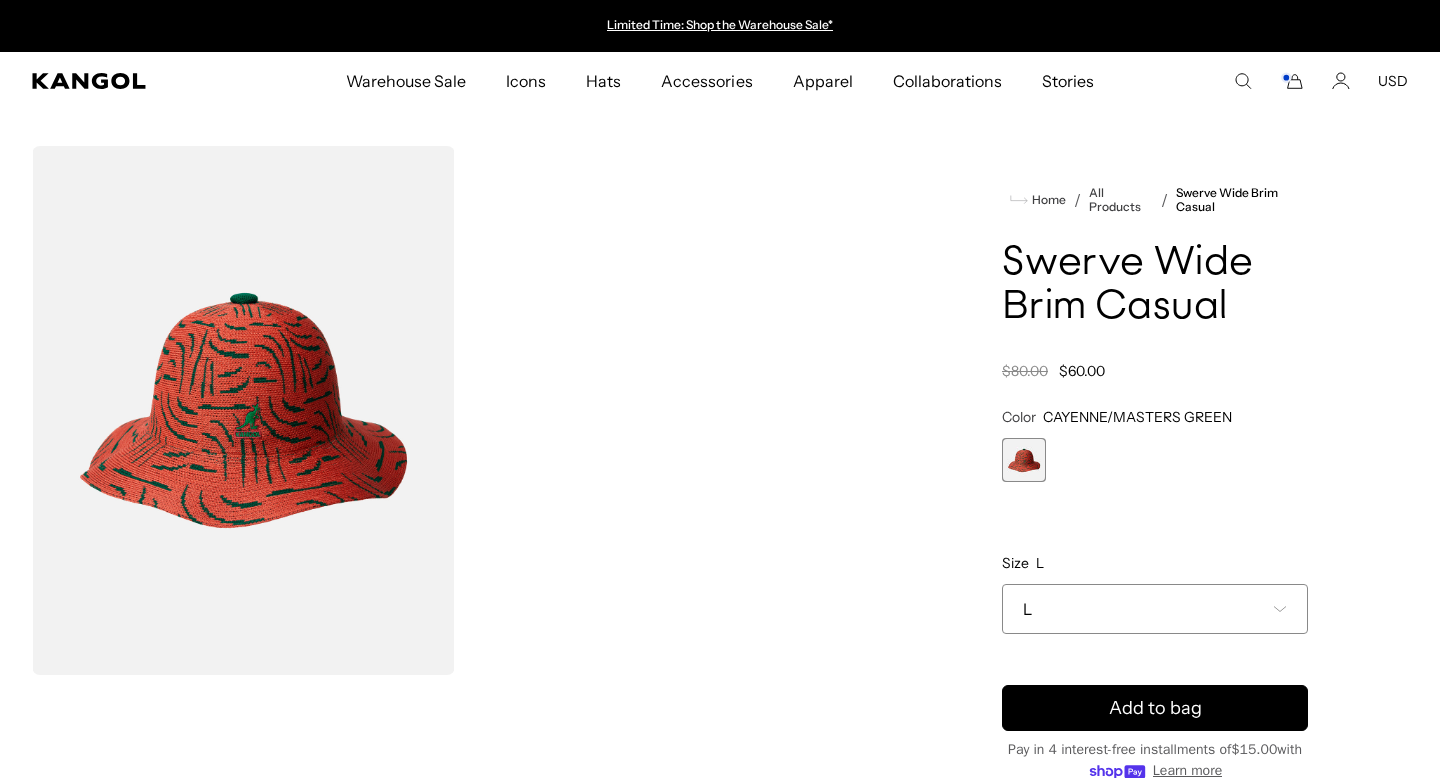 click at bounding box center [243, 410] 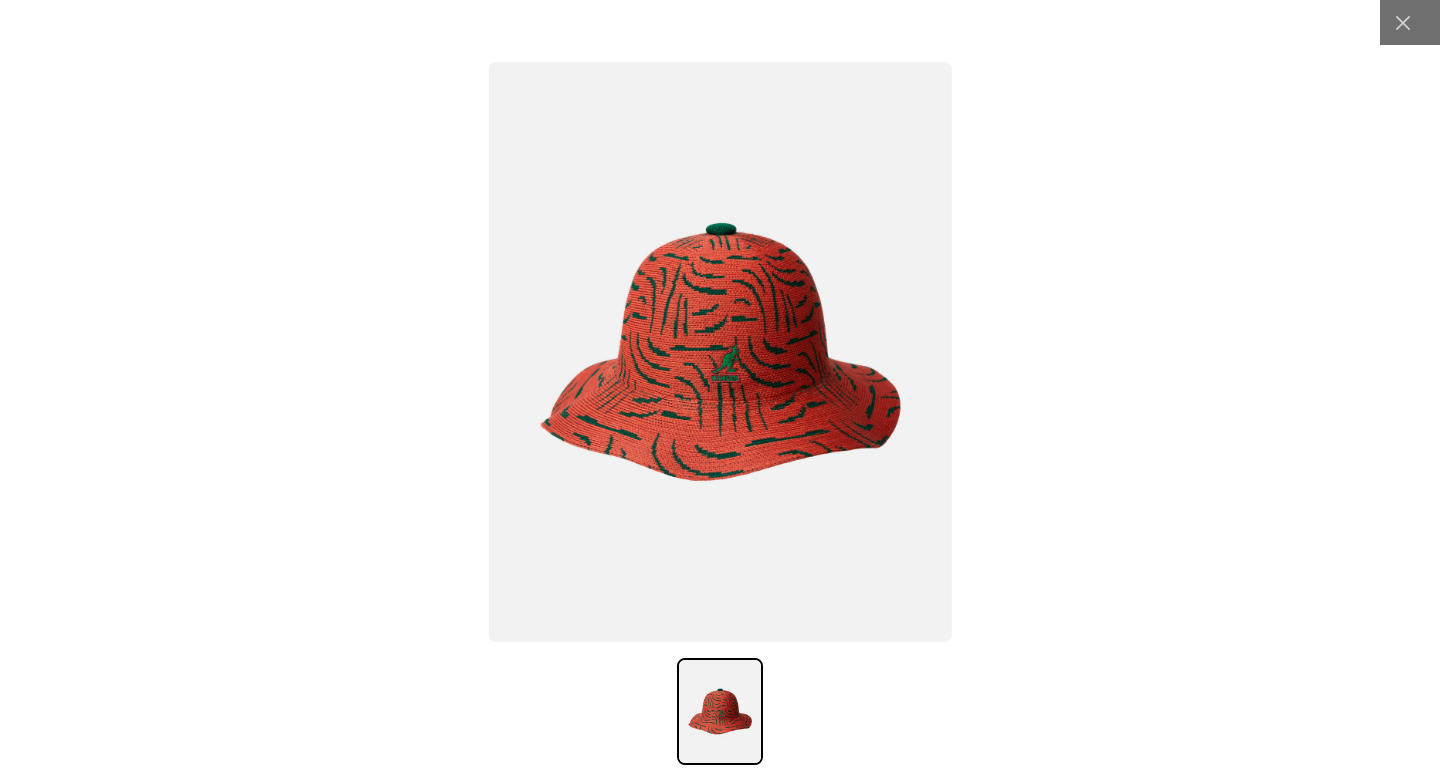 scroll, scrollTop: 0, scrollLeft: 412, axis: horizontal 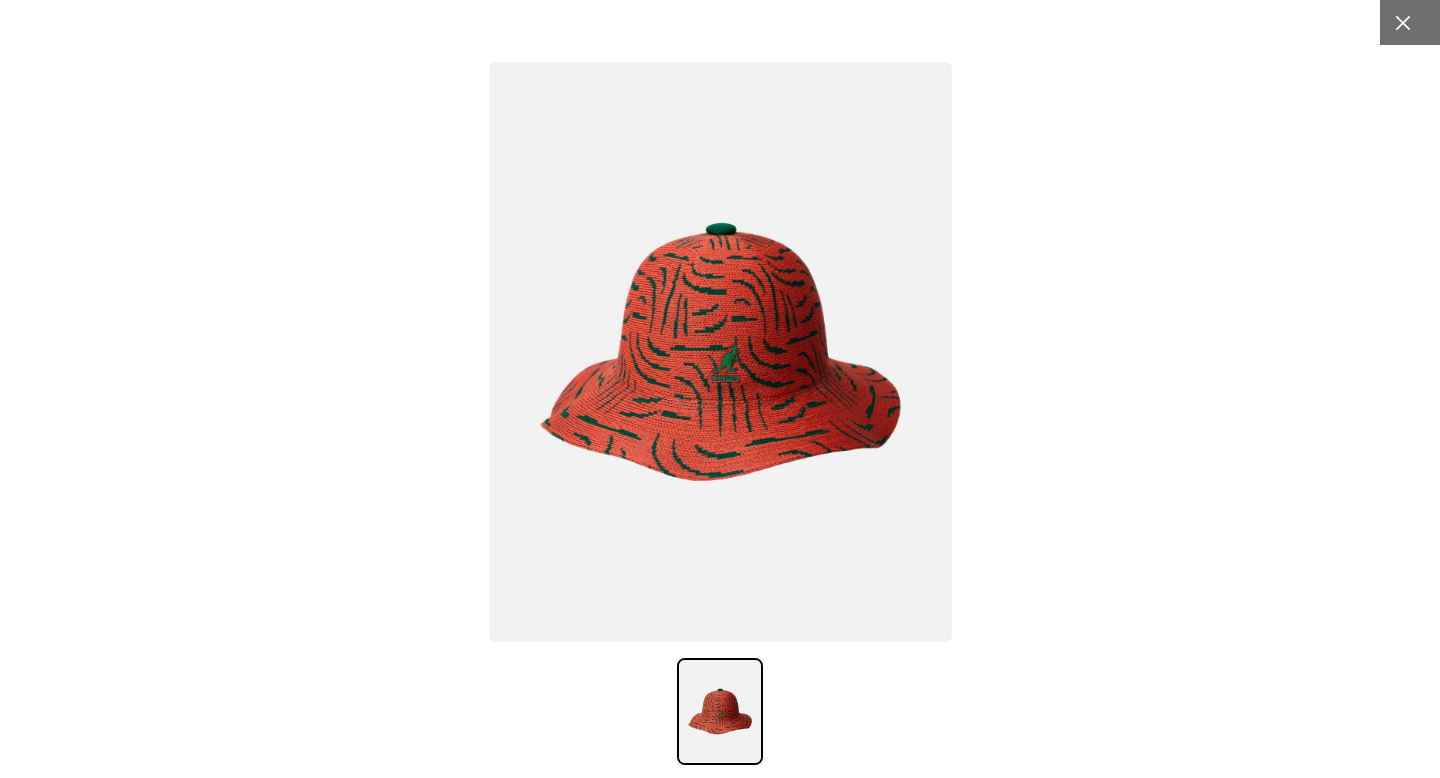 click 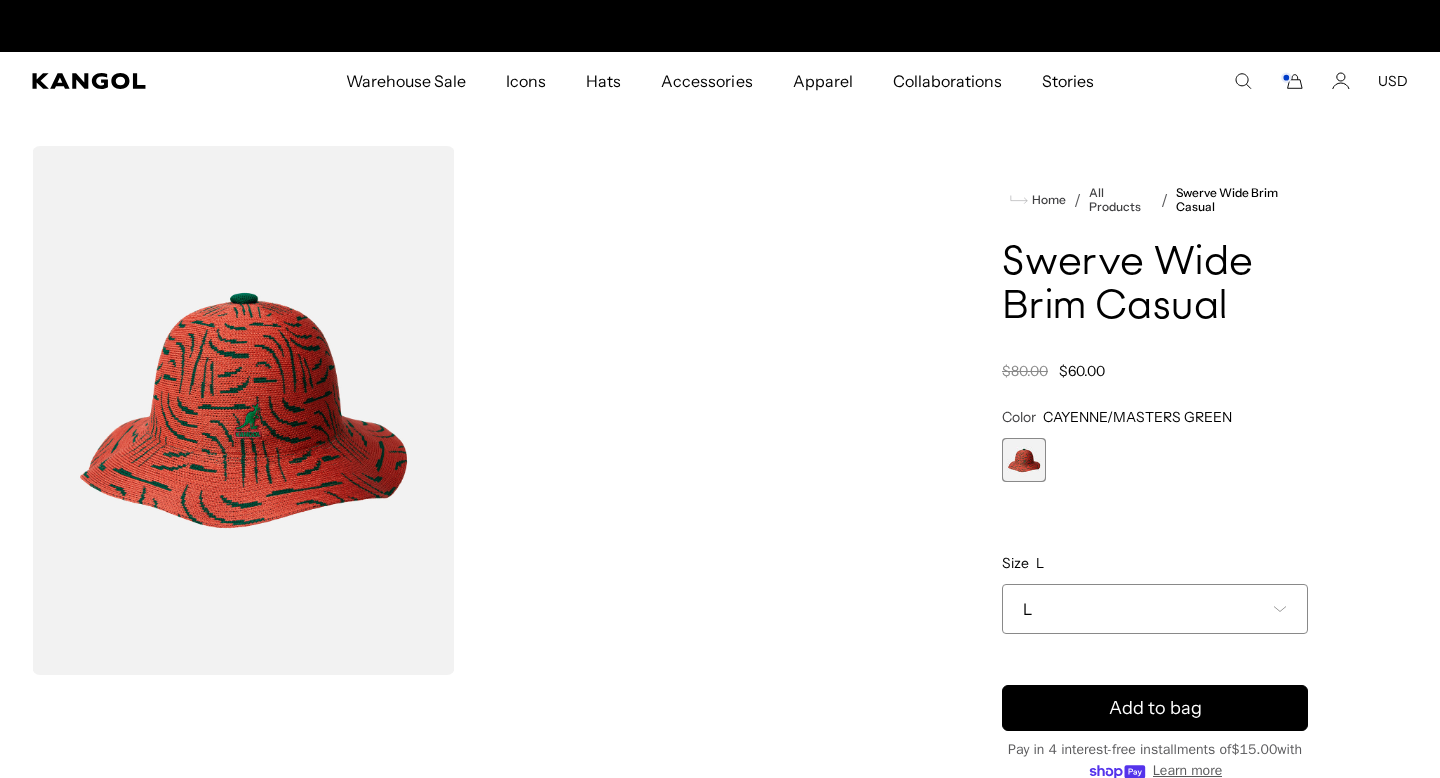 scroll, scrollTop: 0, scrollLeft: 412, axis: horizontal 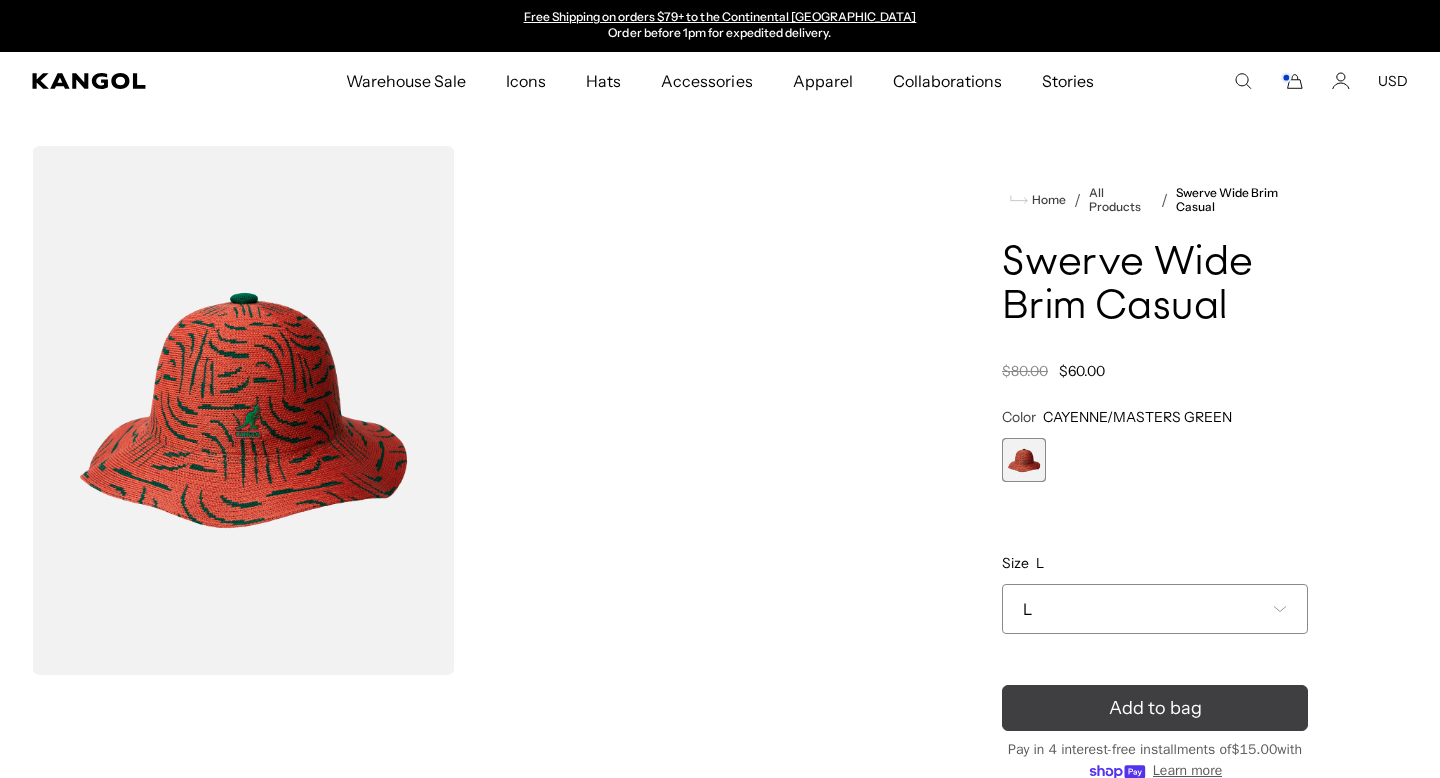 click on "Add to bag" at bounding box center (1155, 708) 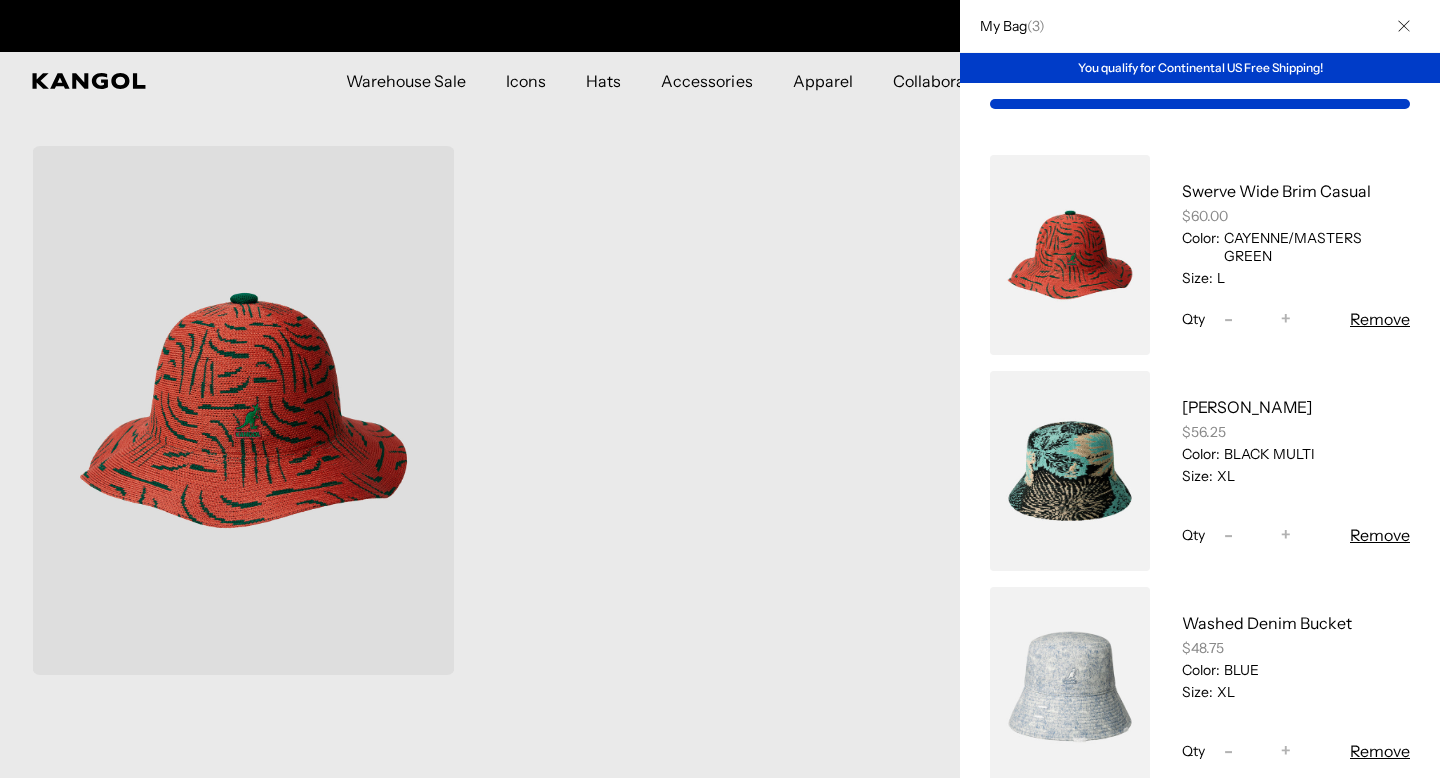 scroll, scrollTop: 0, scrollLeft: 0, axis: both 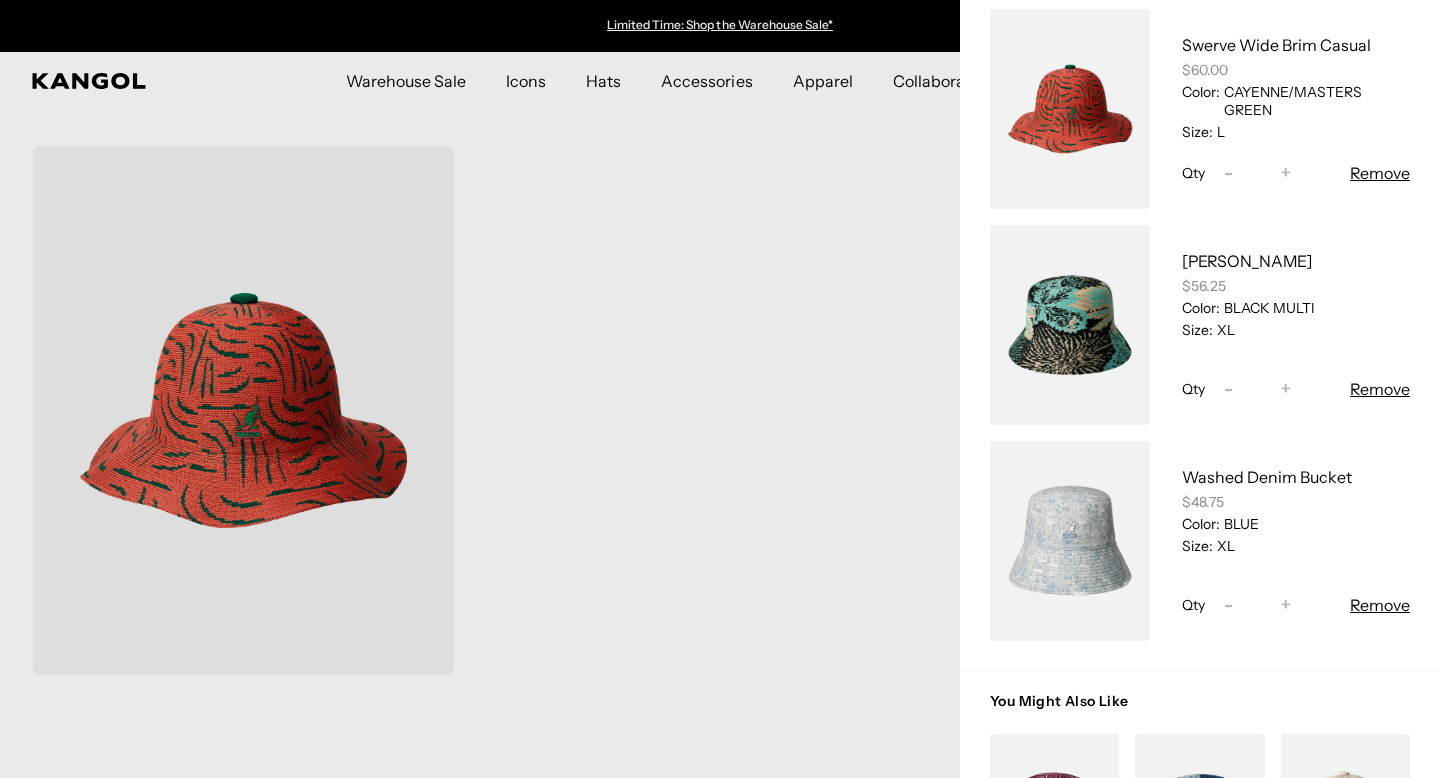 click on "Remove" at bounding box center [1380, 605] 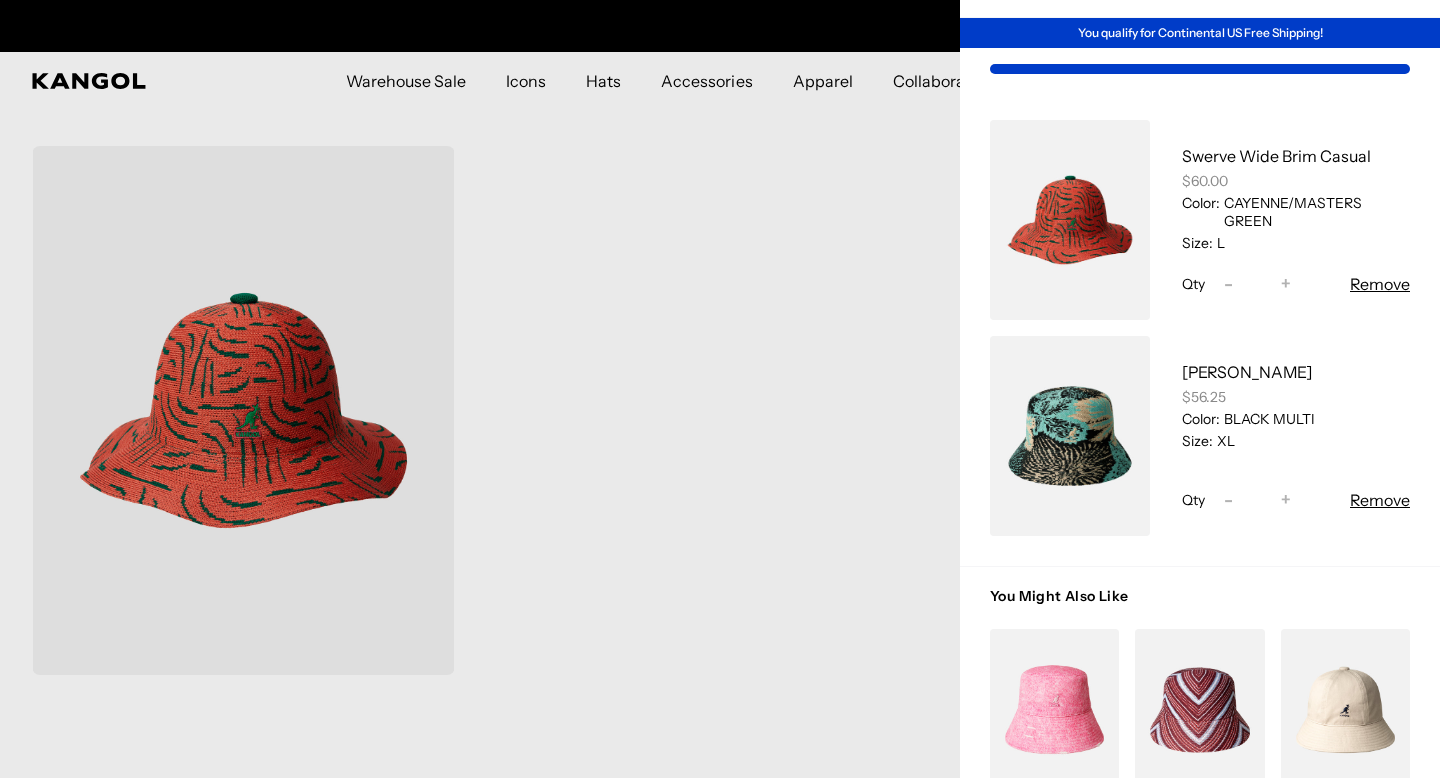 scroll, scrollTop: 0, scrollLeft: 0, axis: both 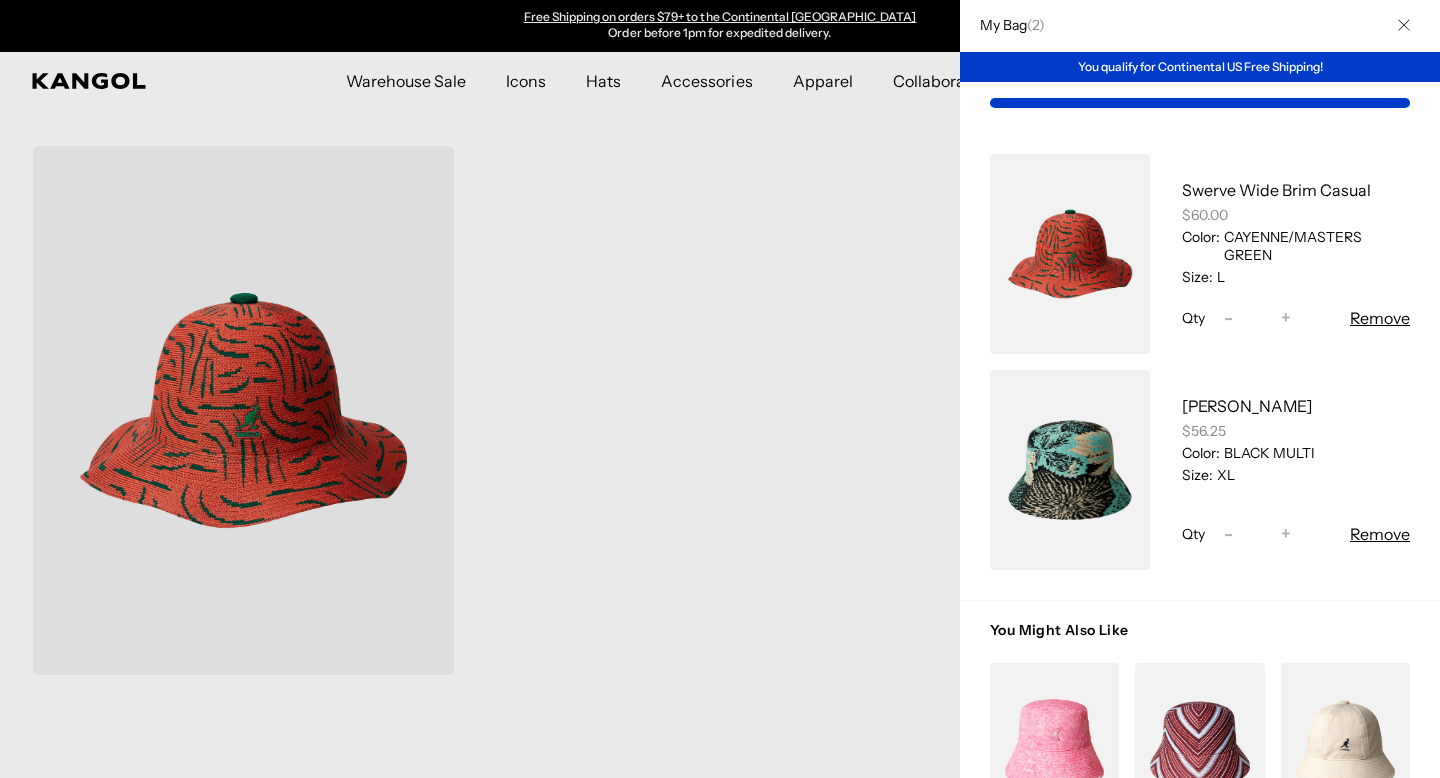 click at bounding box center [1070, 254] 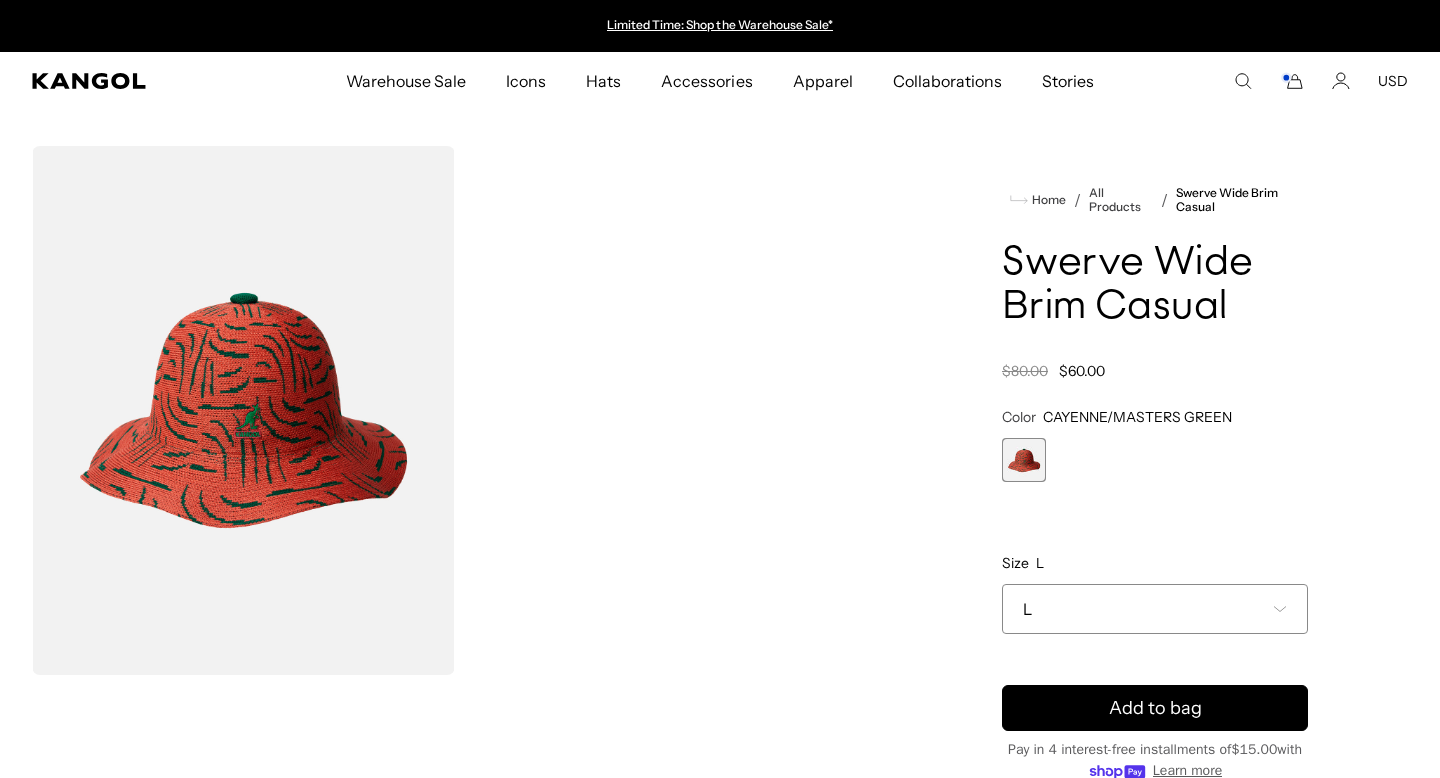 scroll, scrollTop: 0, scrollLeft: 0, axis: both 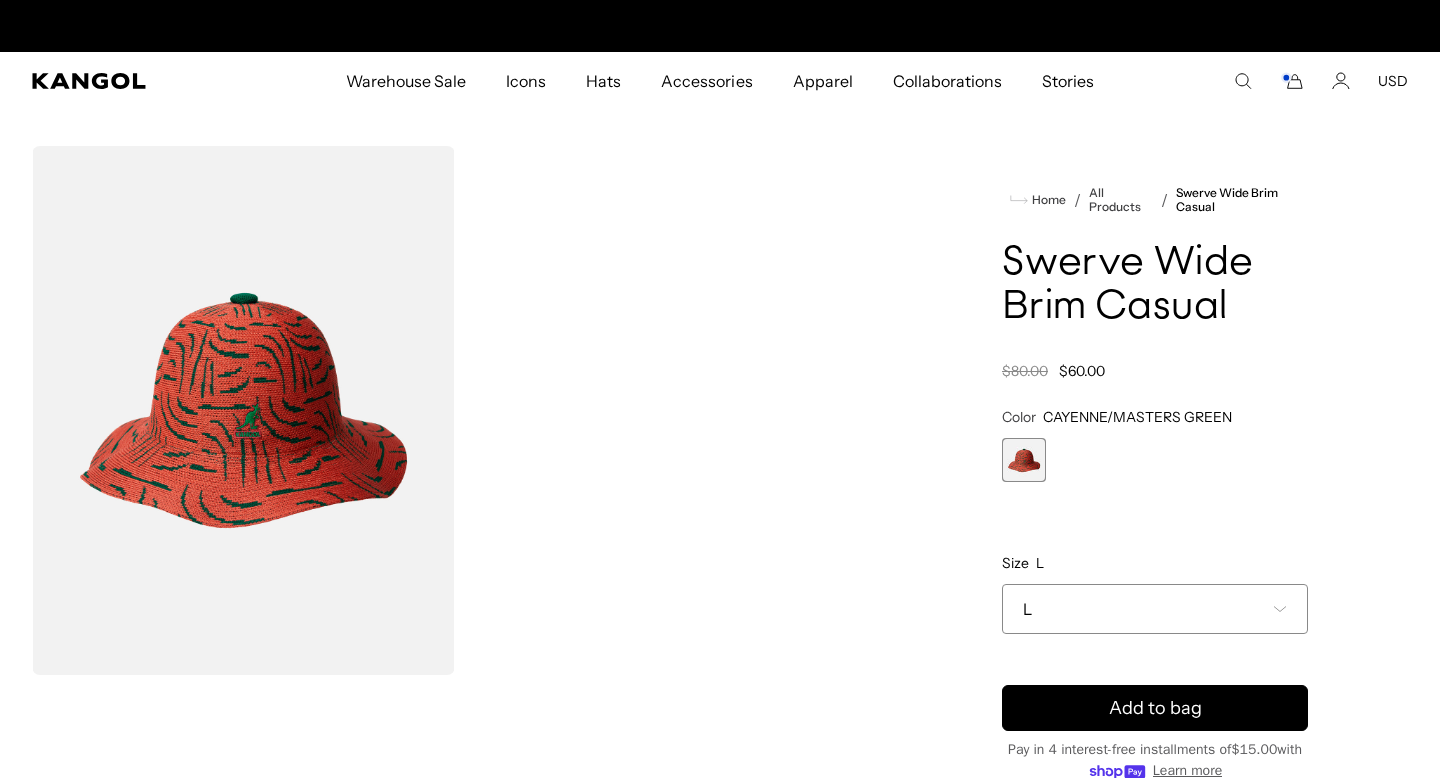 click at bounding box center [243, 410] 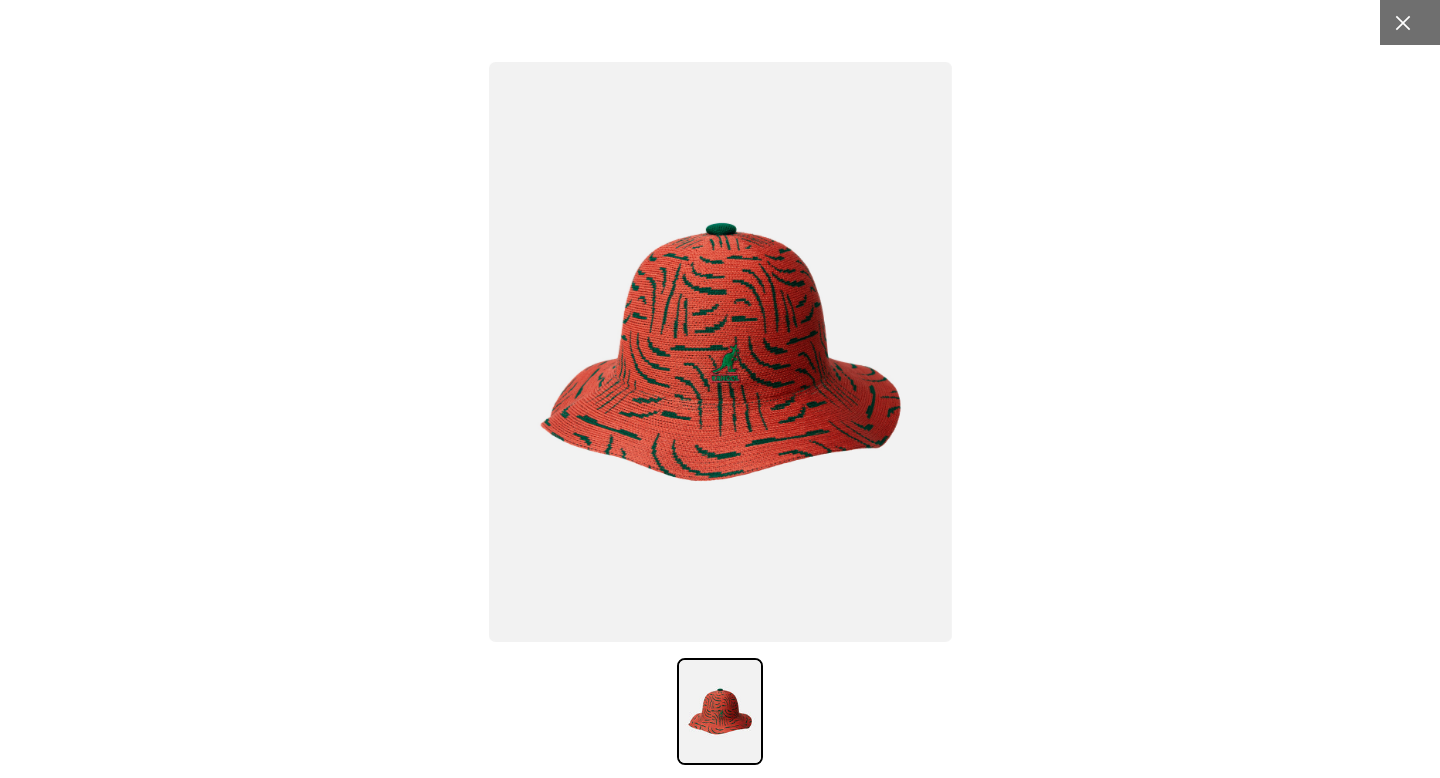 click at bounding box center [1402, 22] 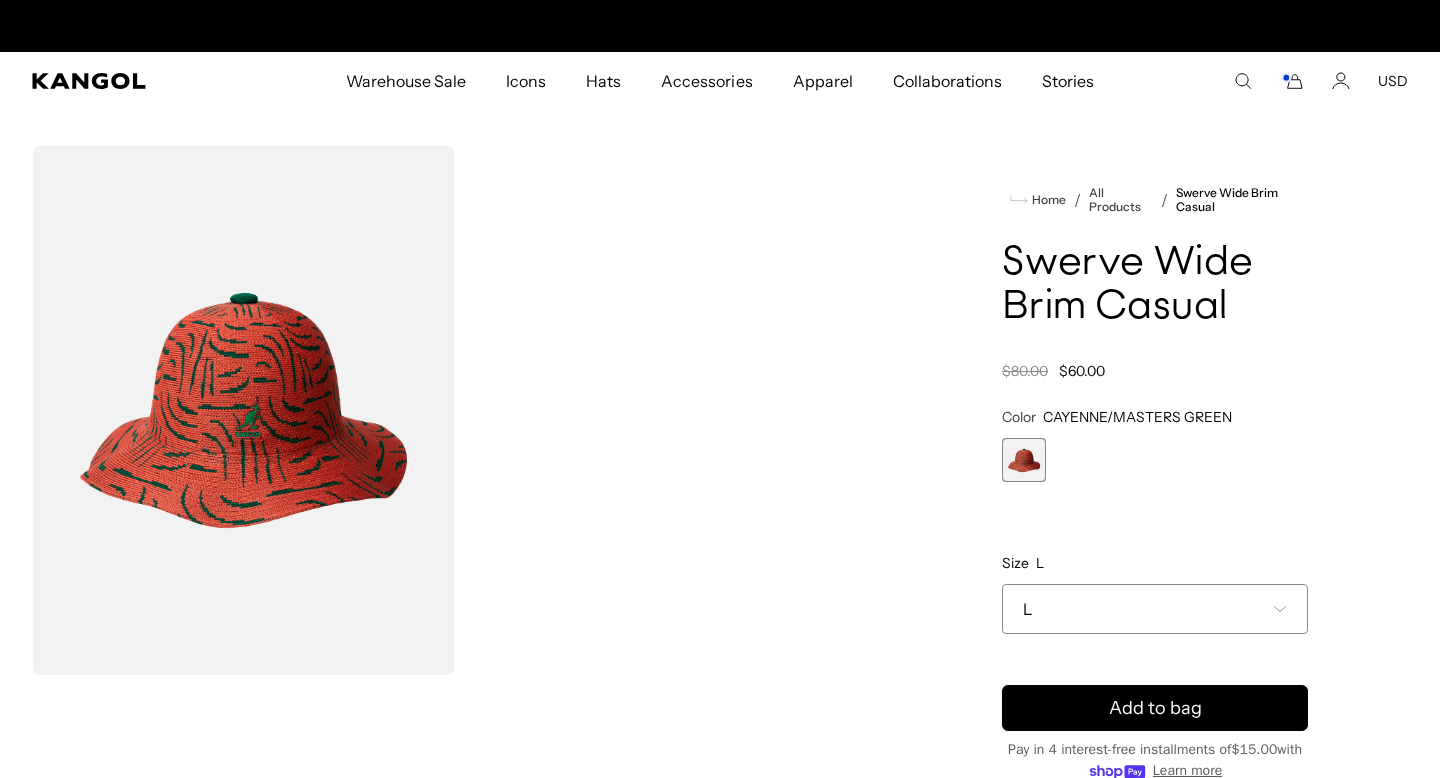 scroll, scrollTop: 0, scrollLeft: 0, axis: both 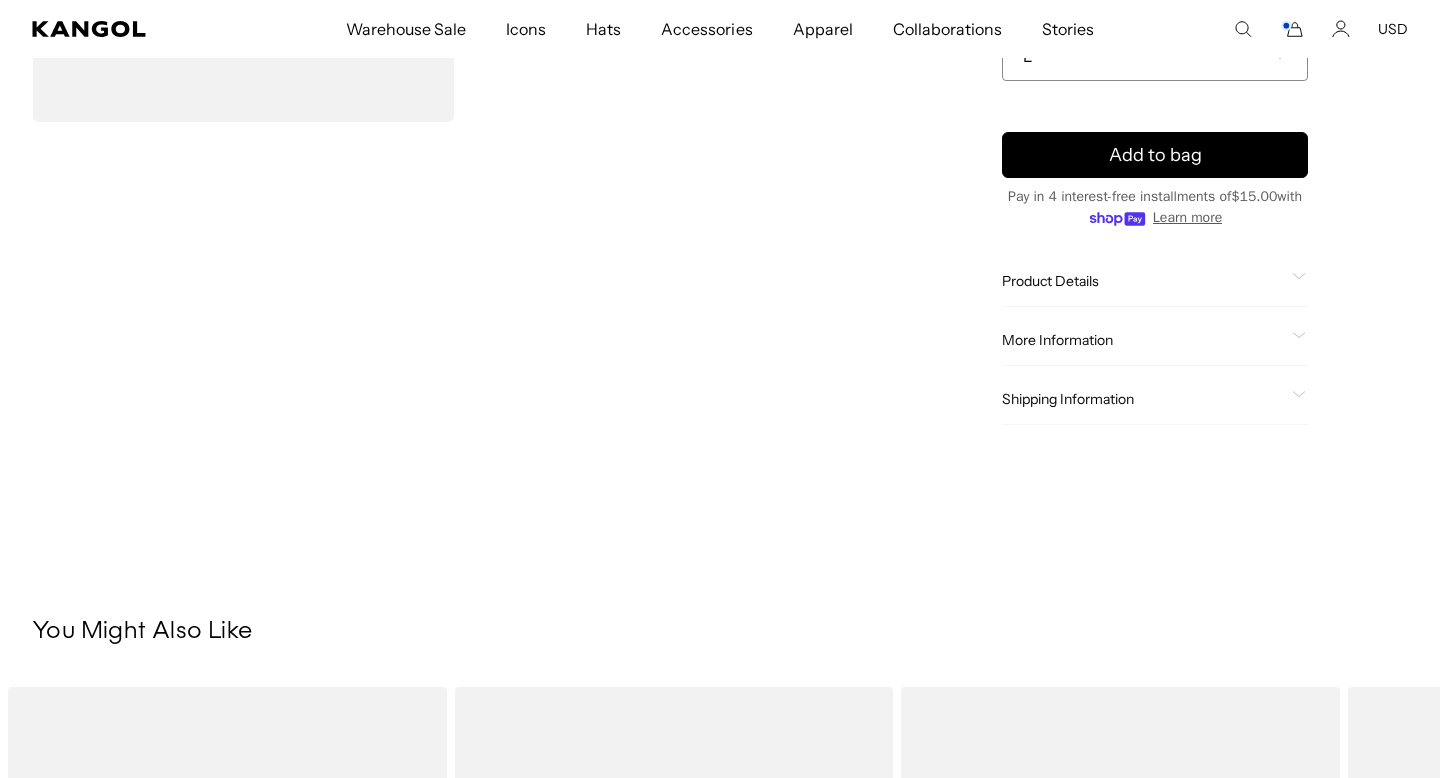 click 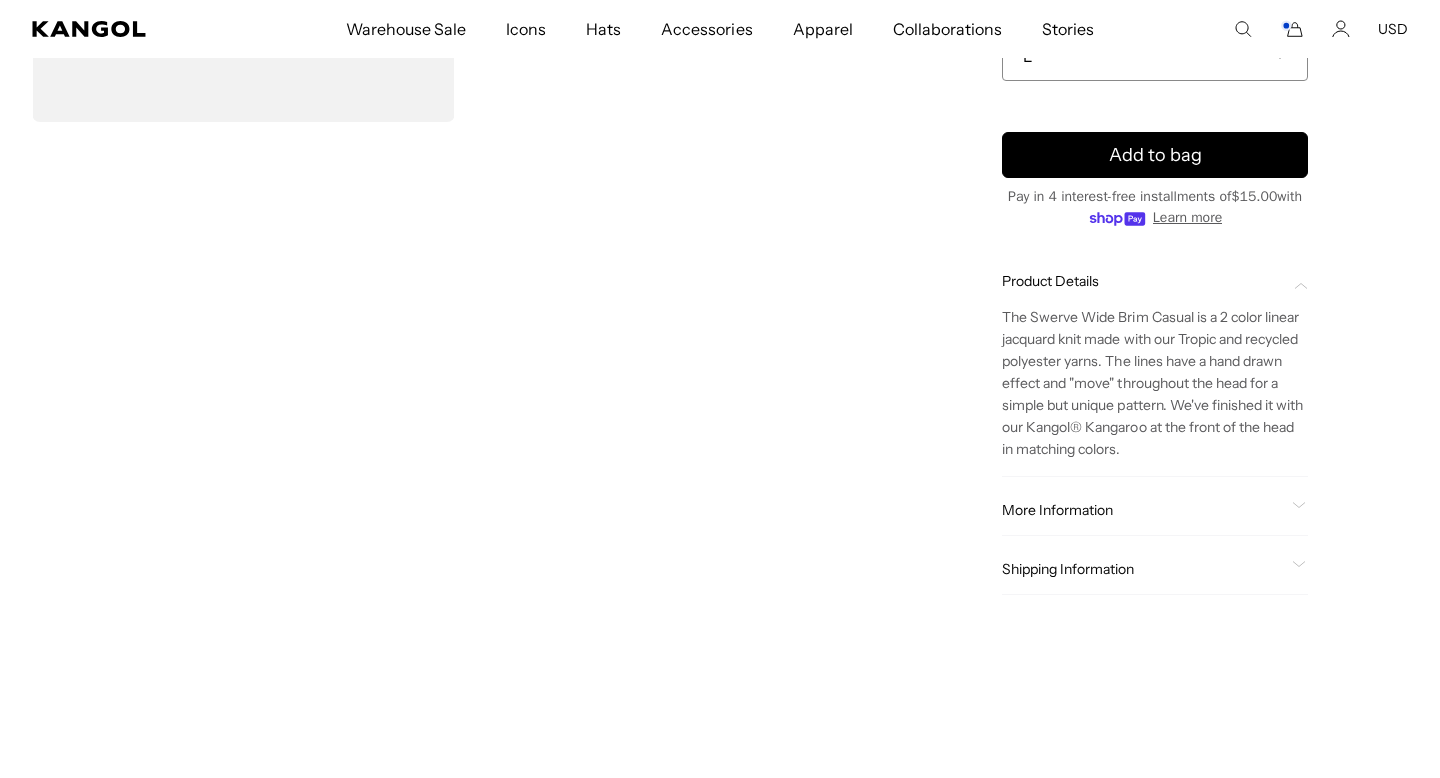 scroll, scrollTop: 0, scrollLeft: 0, axis: both 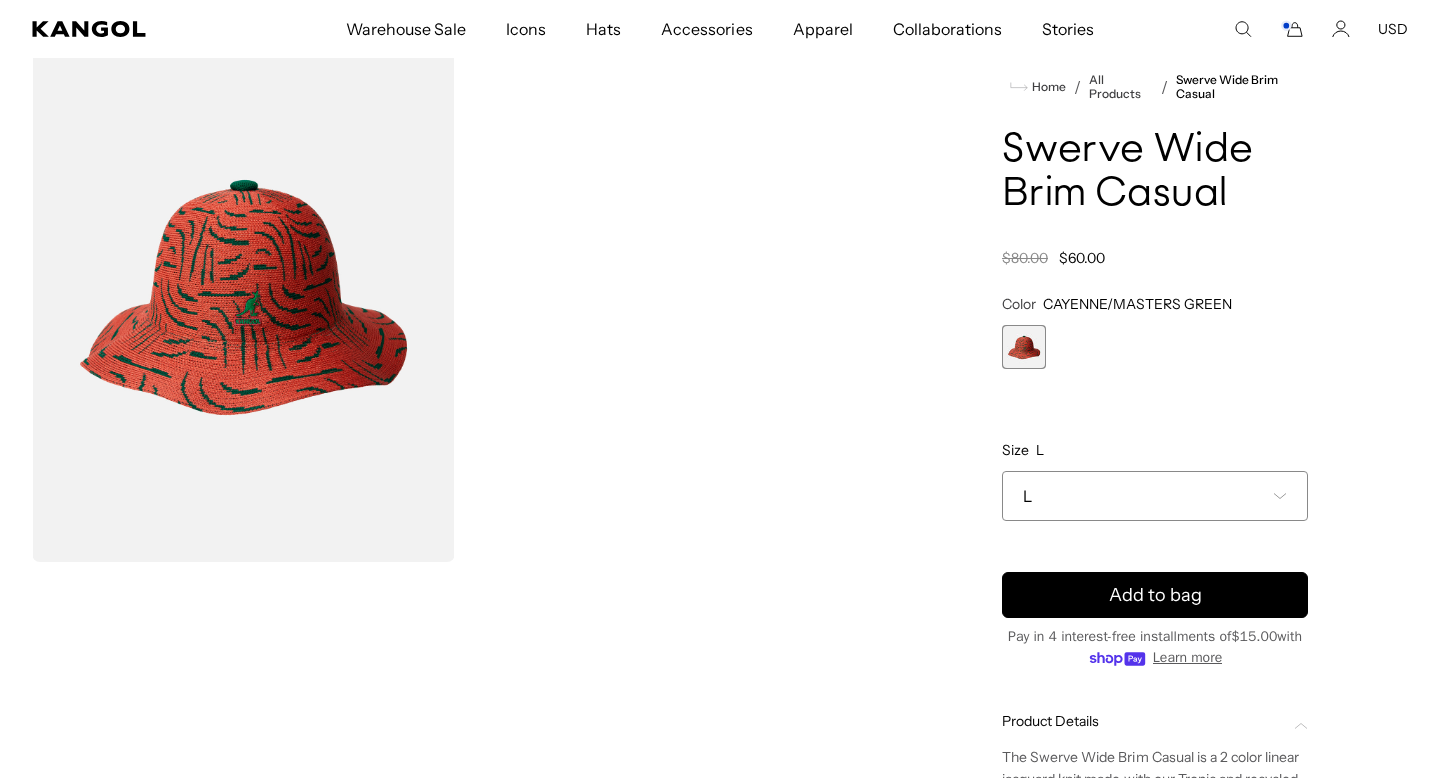 click at bounding box center (243, 297) 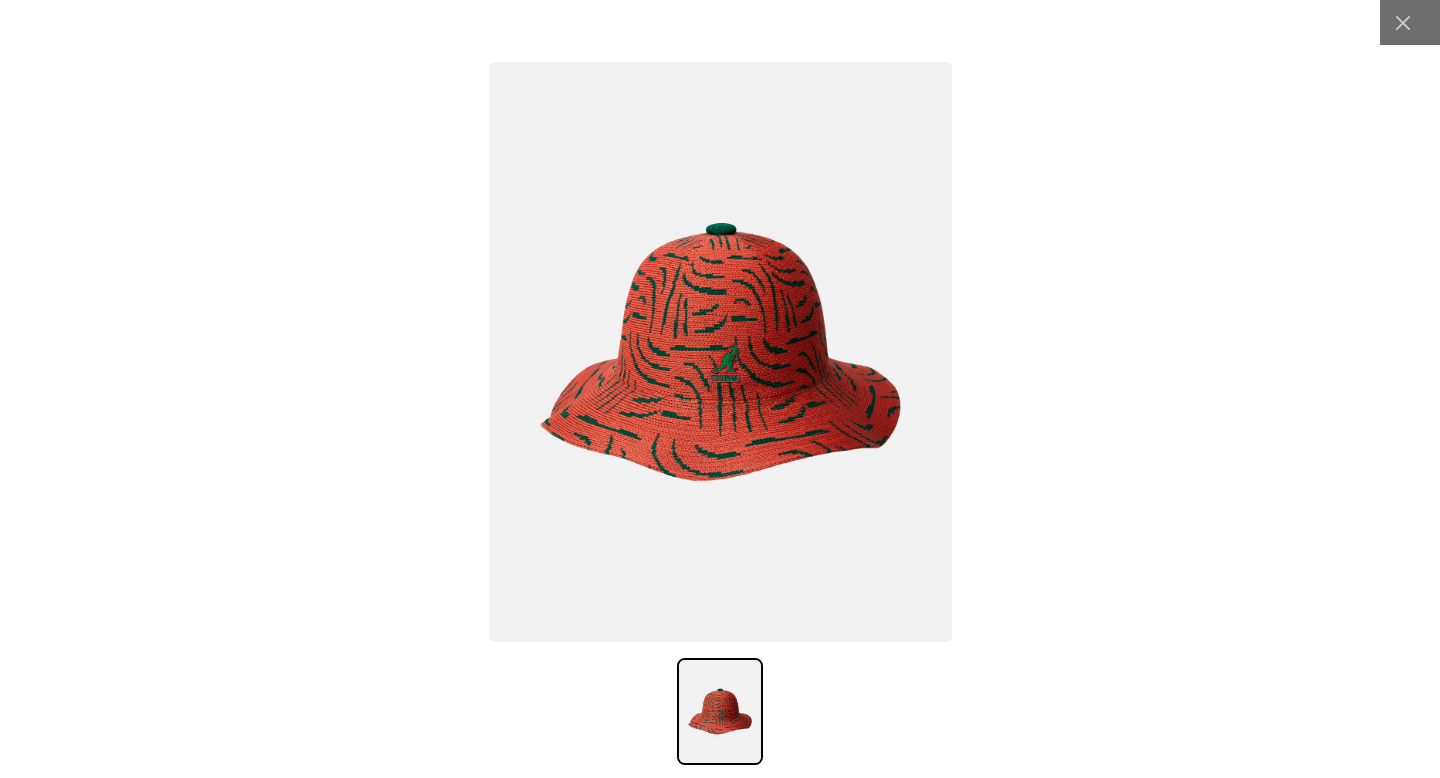 scroll, scrollTop: 0, scrollLeft: 412, axis: horizontal 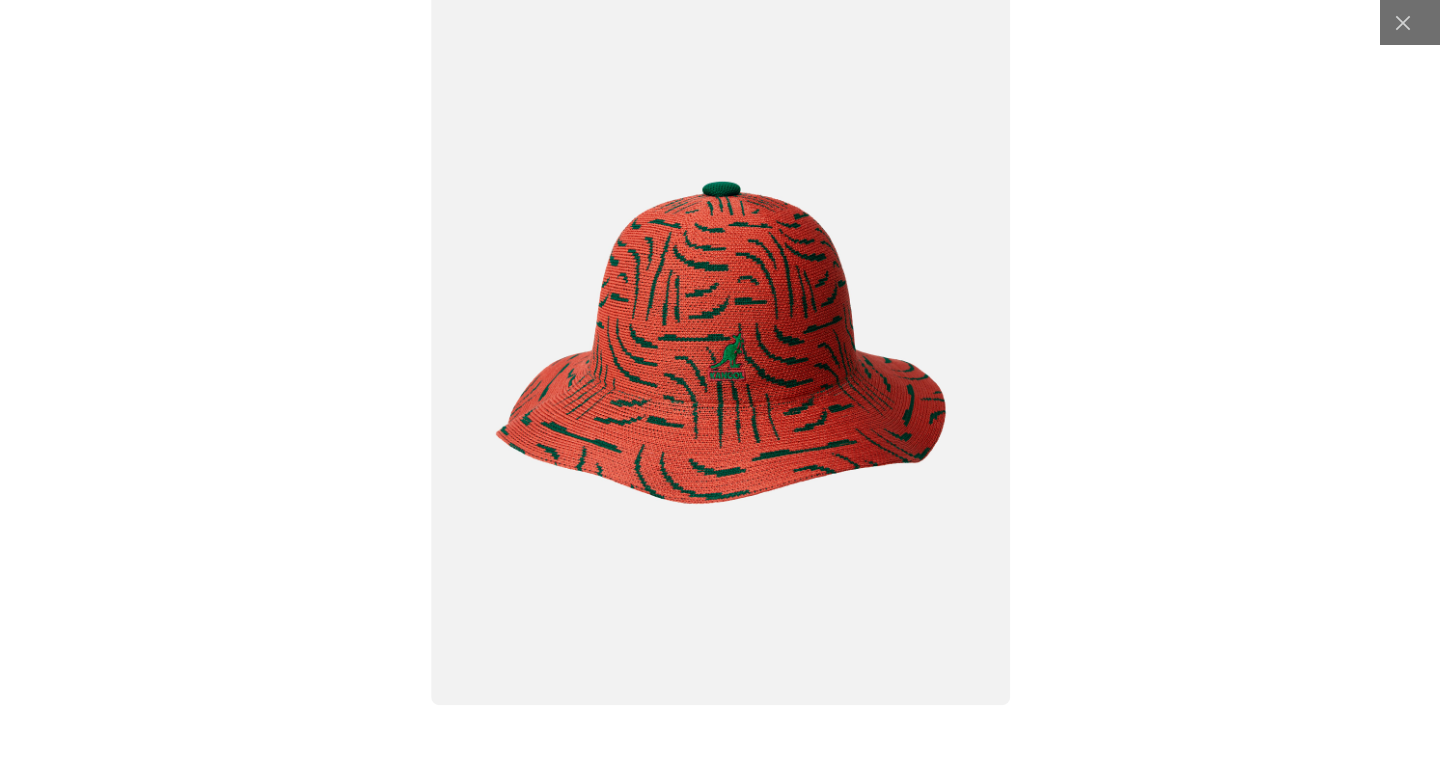click at bounding box center [720, 342] 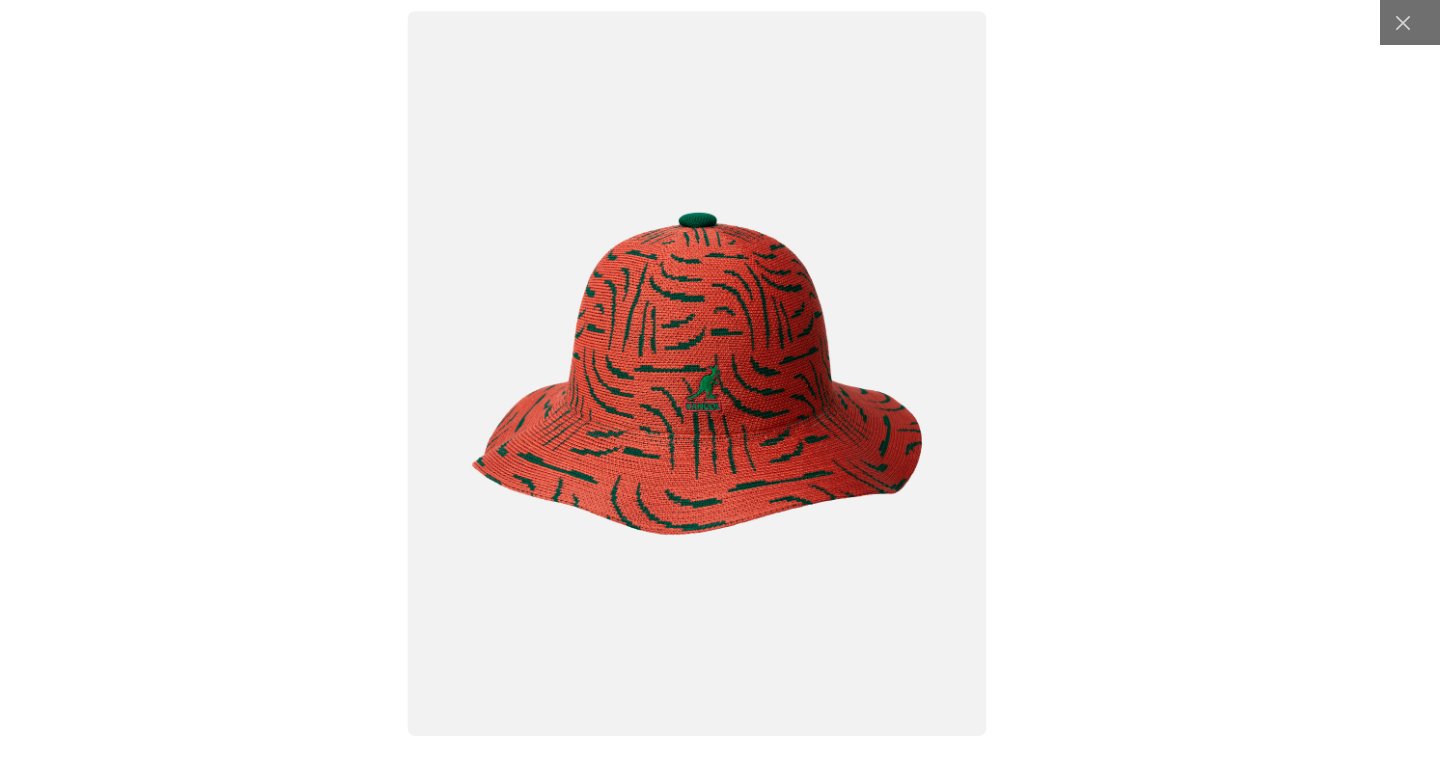 click at bounding box center [696, 373] 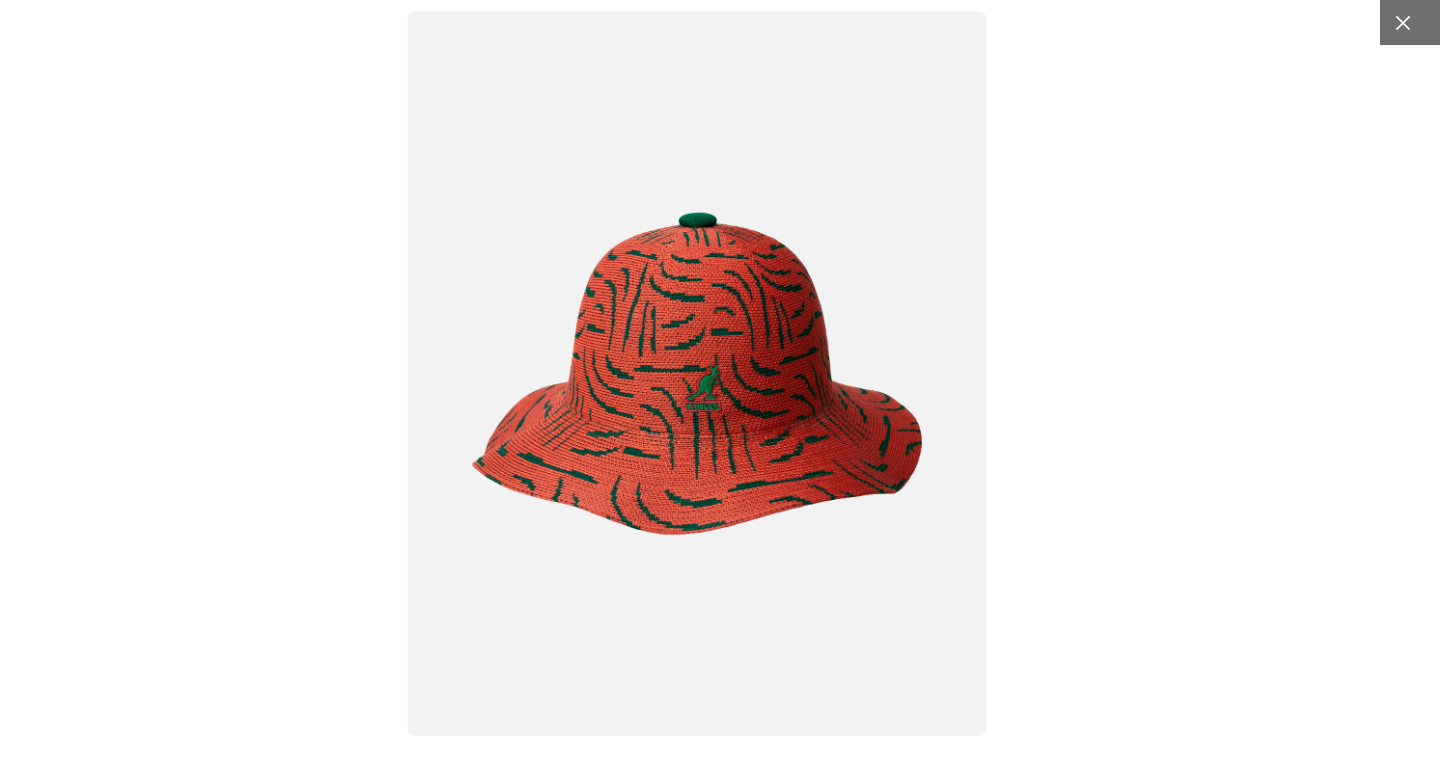 scroll, scrollTop: 0, scrollLeft: 0, axis: both 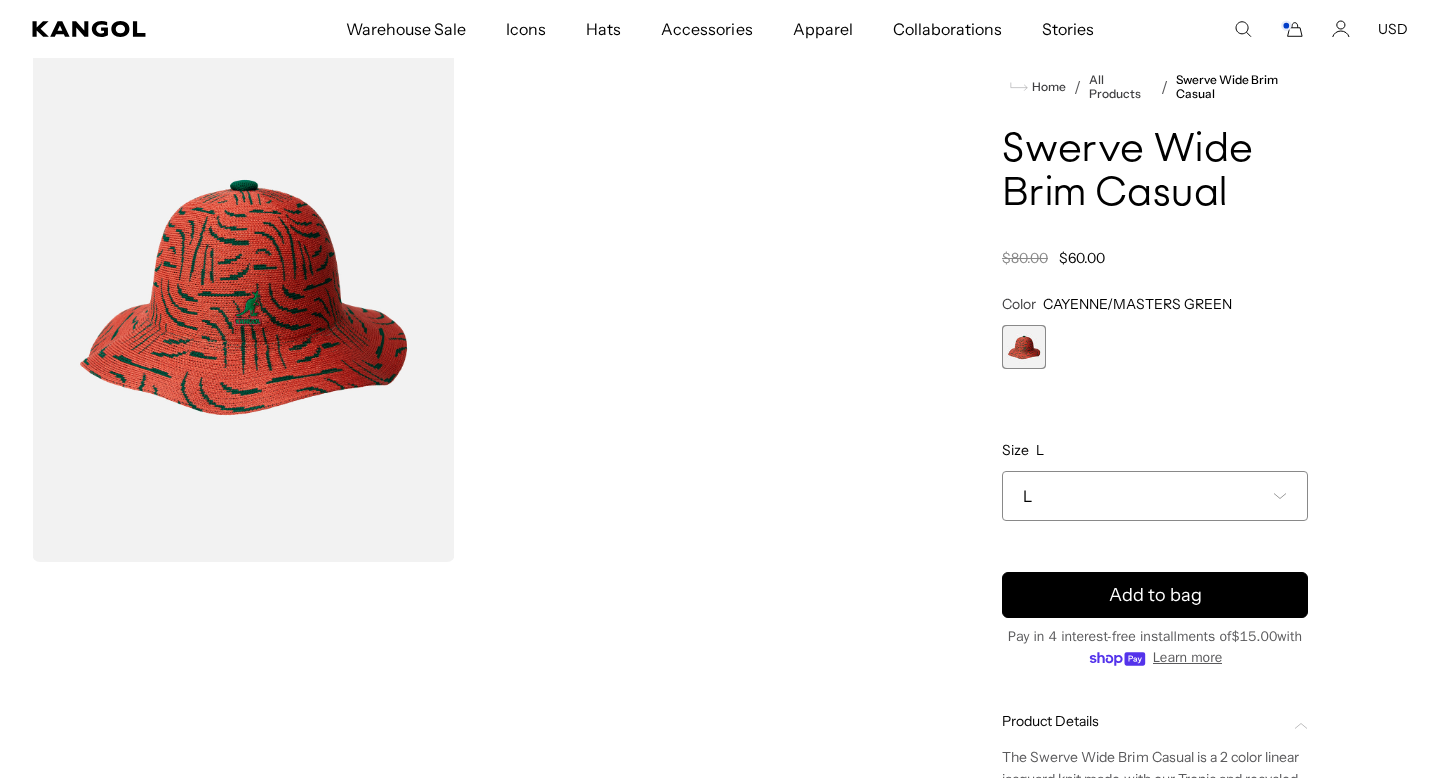 click 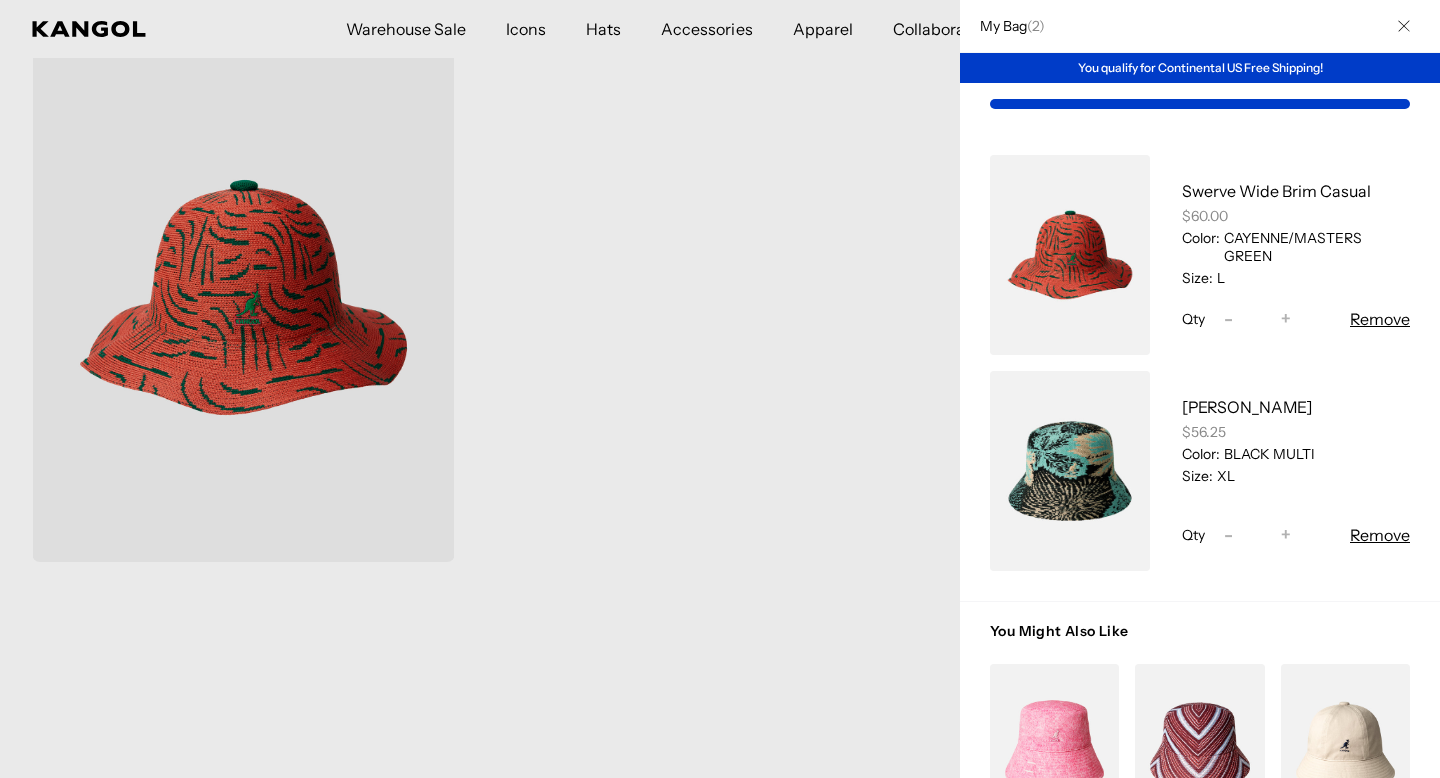 scroll, scrollTop: 0, scrollLeft: 412, axis: horizontal 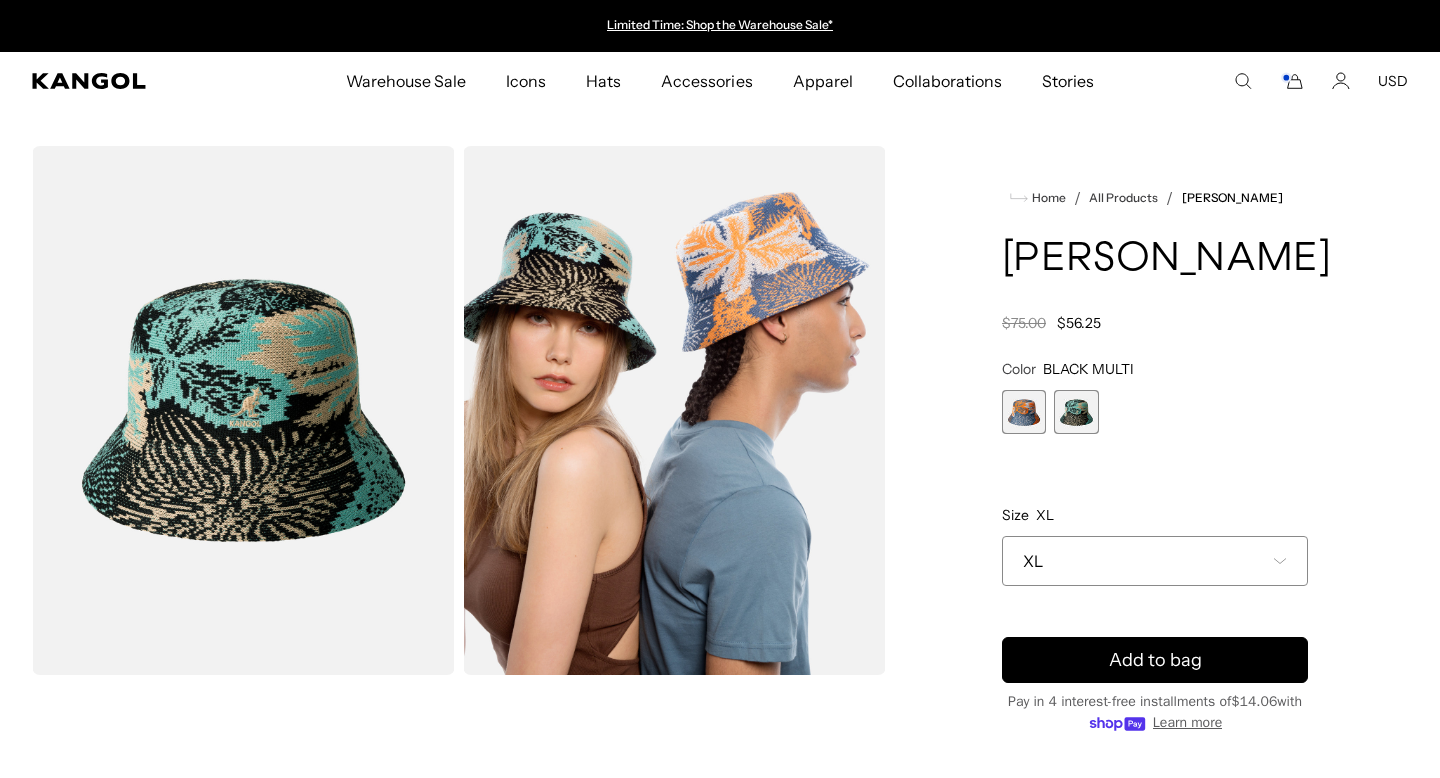 click at bounding box center (243, 410) 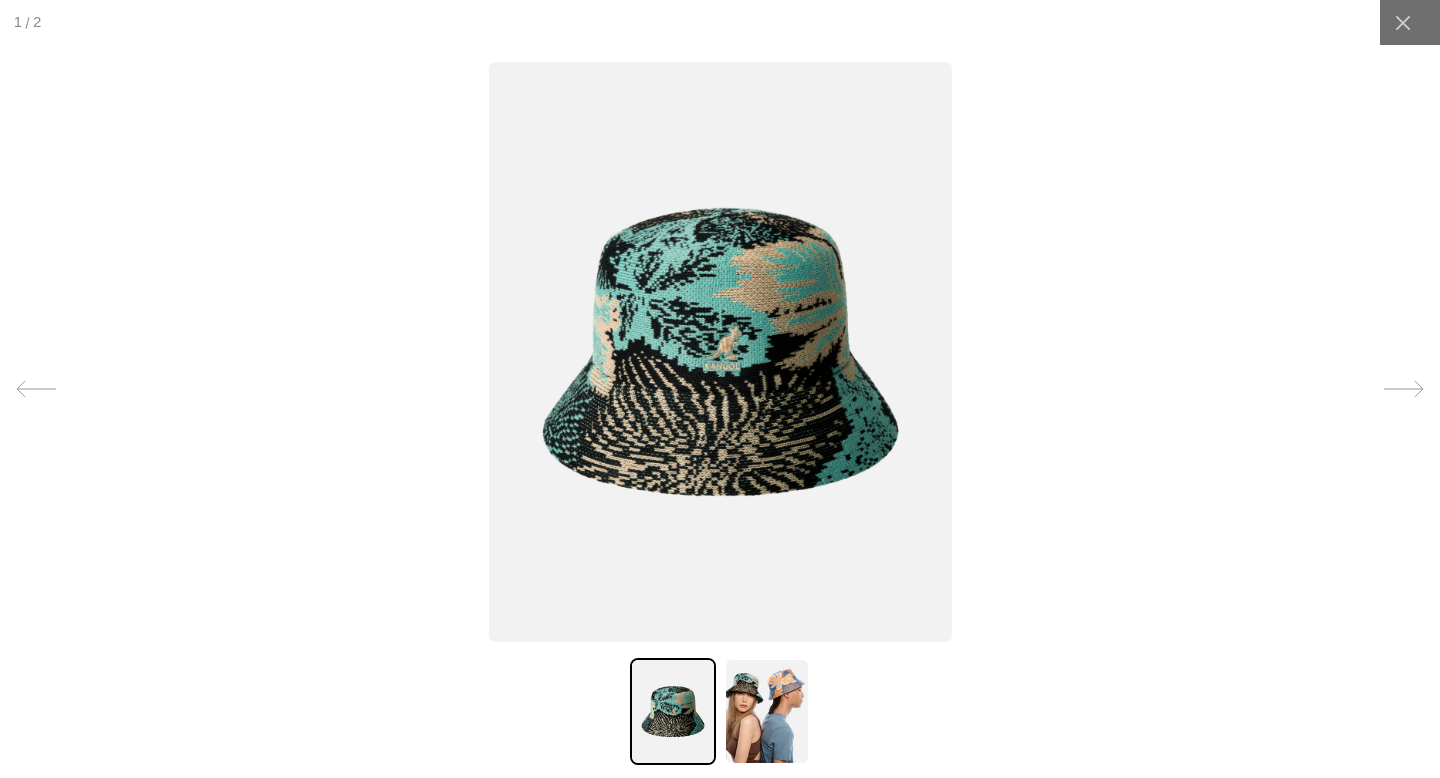 click at bounding box center [720, 352] 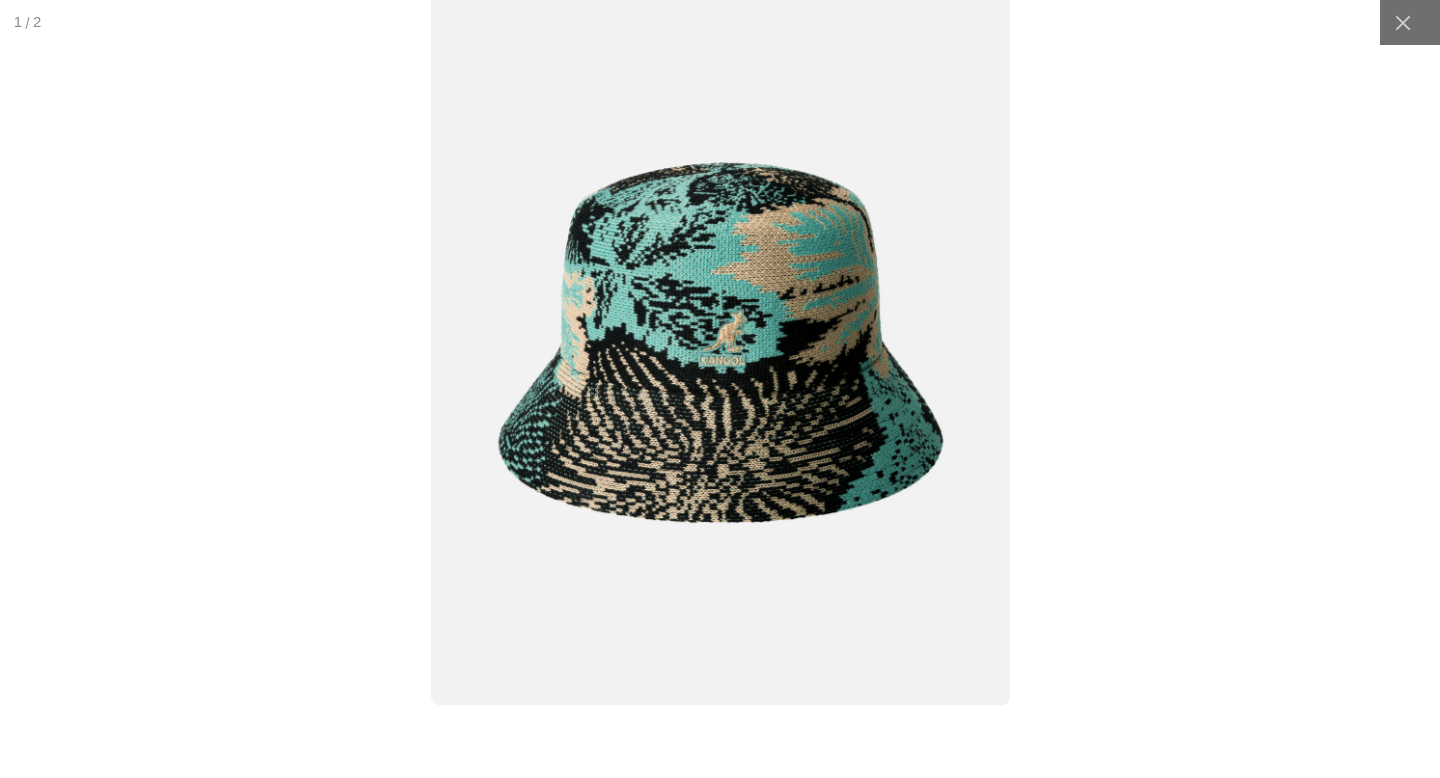 scroll, scrollTop: 0, scrollLeft: 412, axis: horizontal 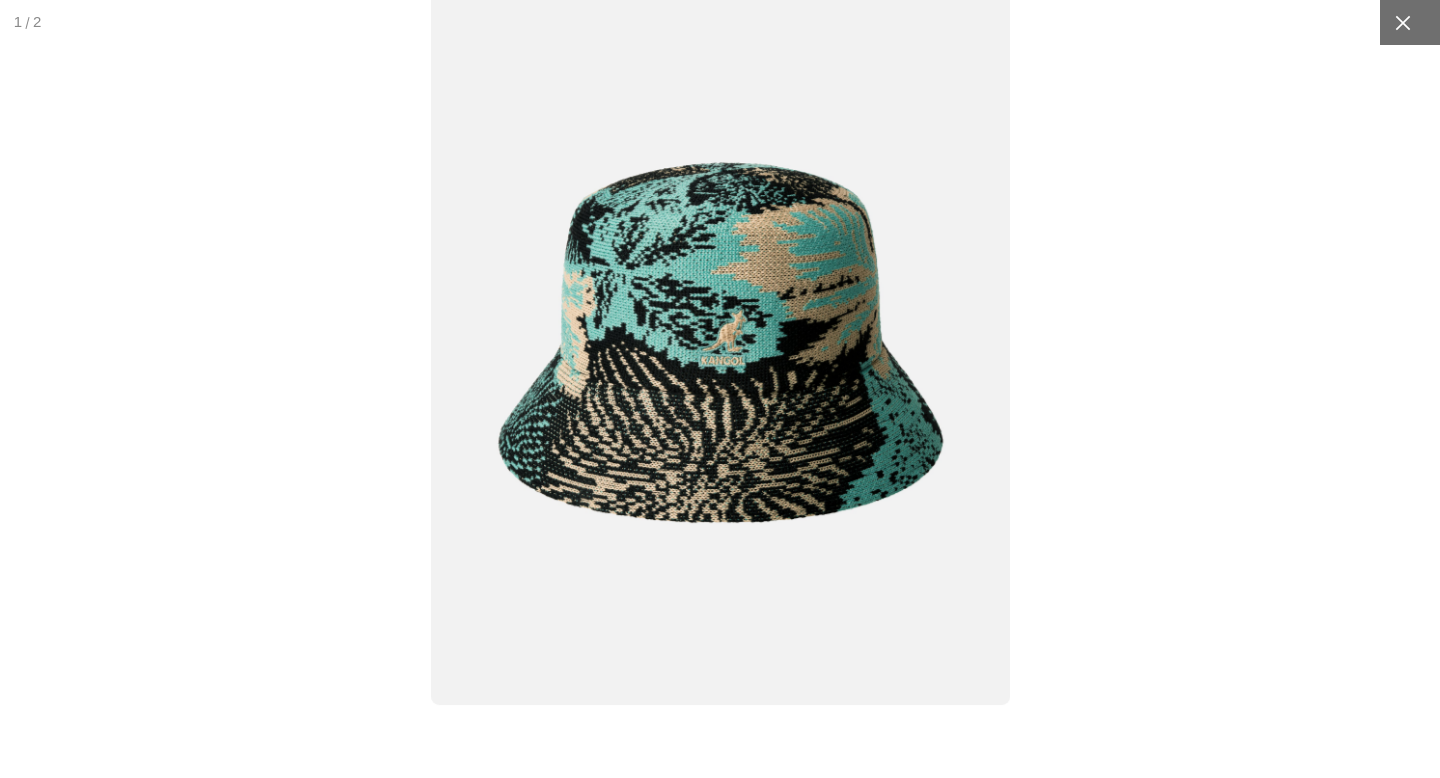 click 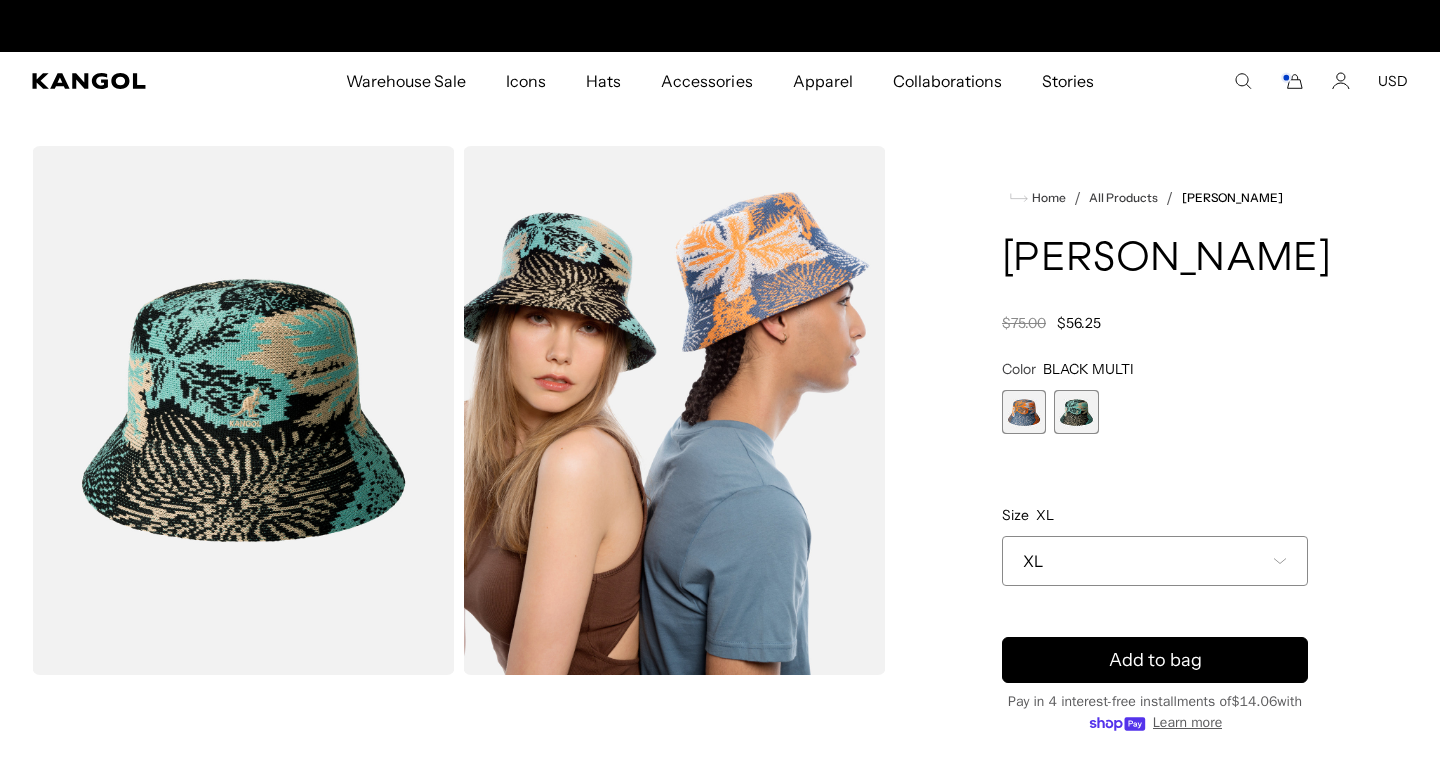 scroll, scrollTop: 0, scrollLeft: 0, axis: both 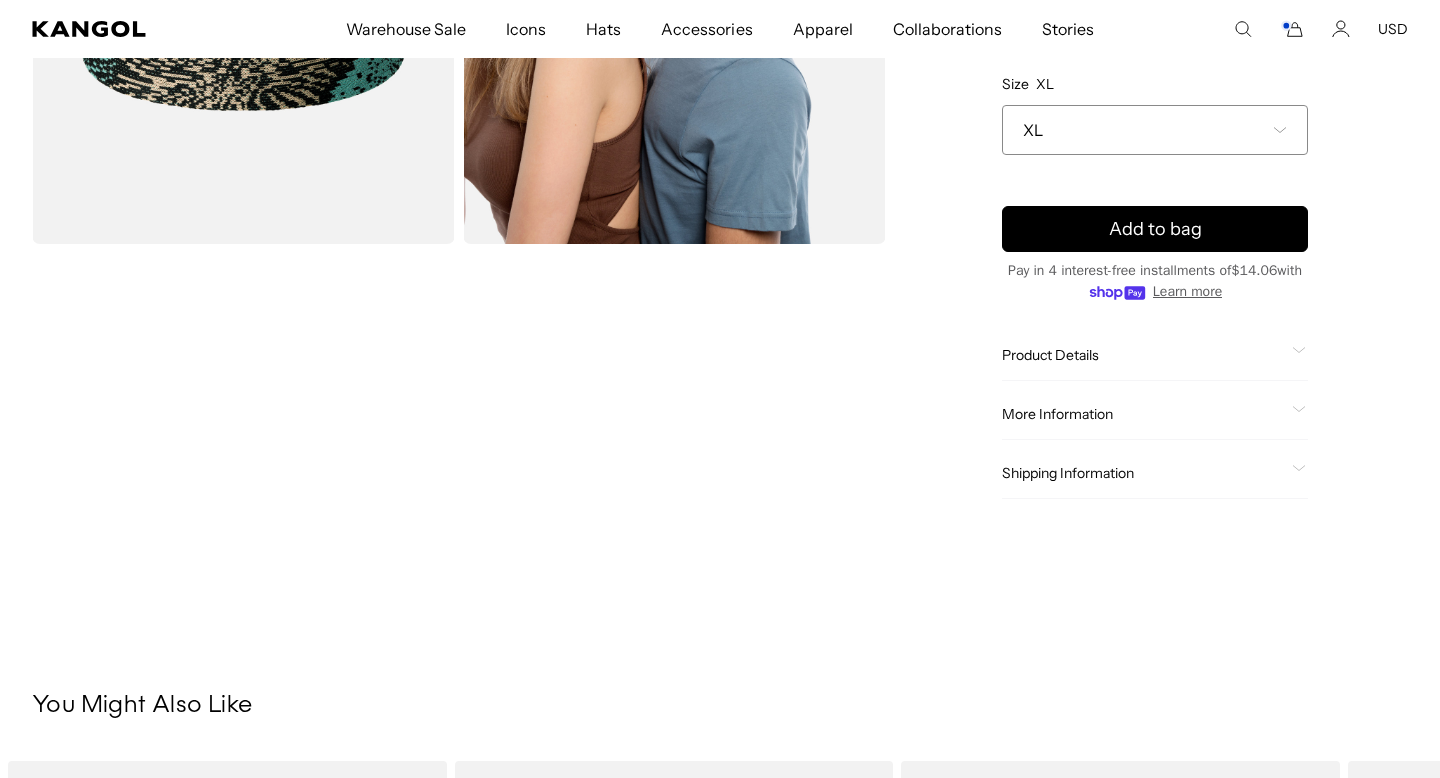 click on "Product Details" 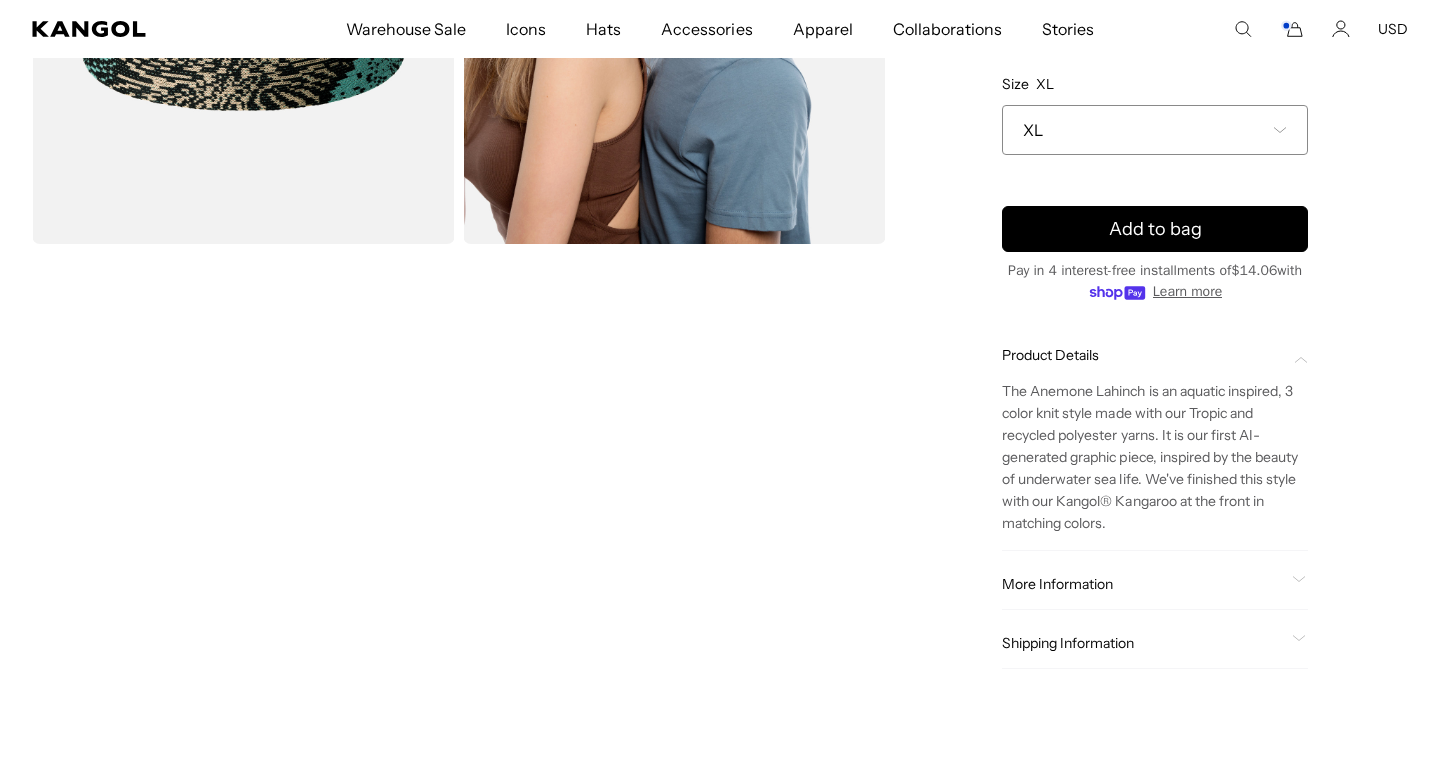 scroll, scrollTop: 0, scrollLeft: 0, axis: both 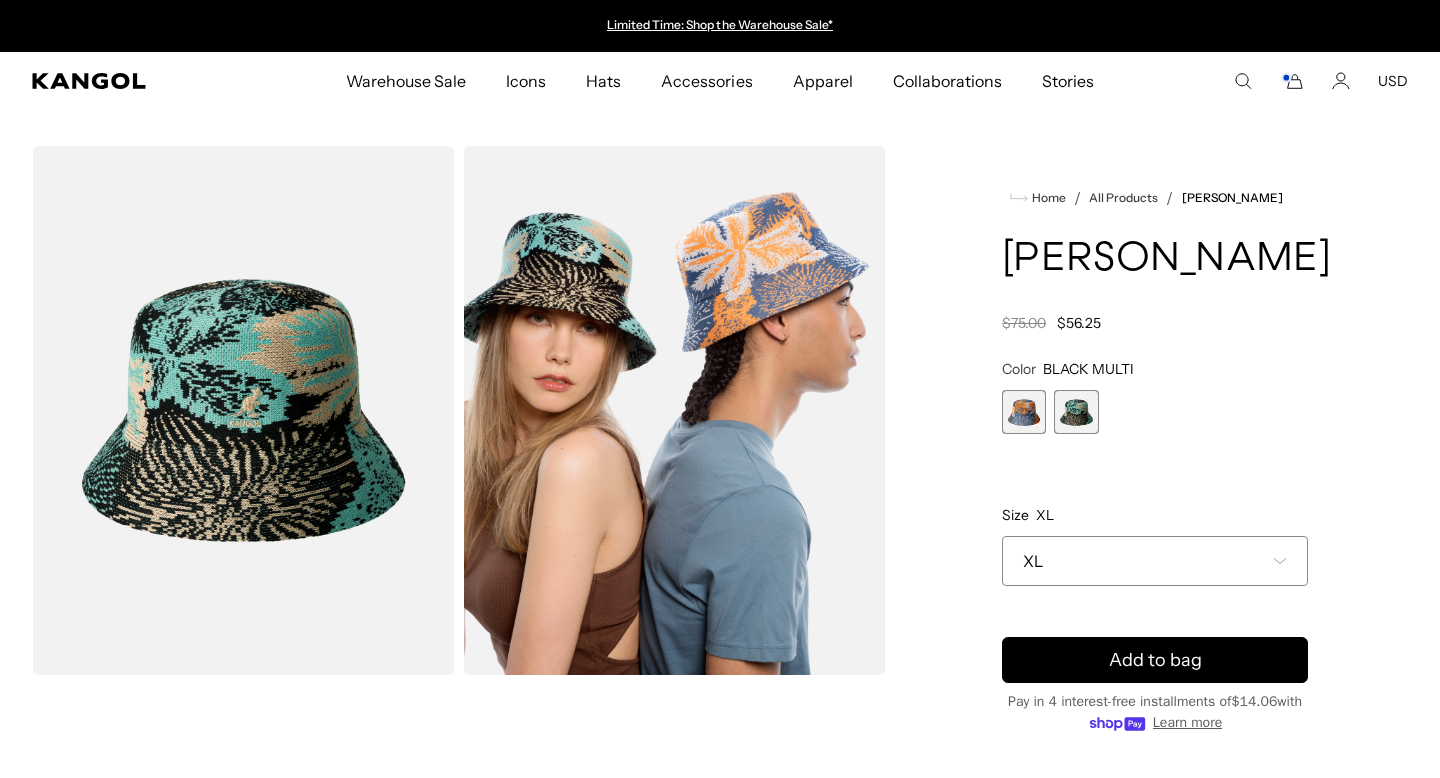 click 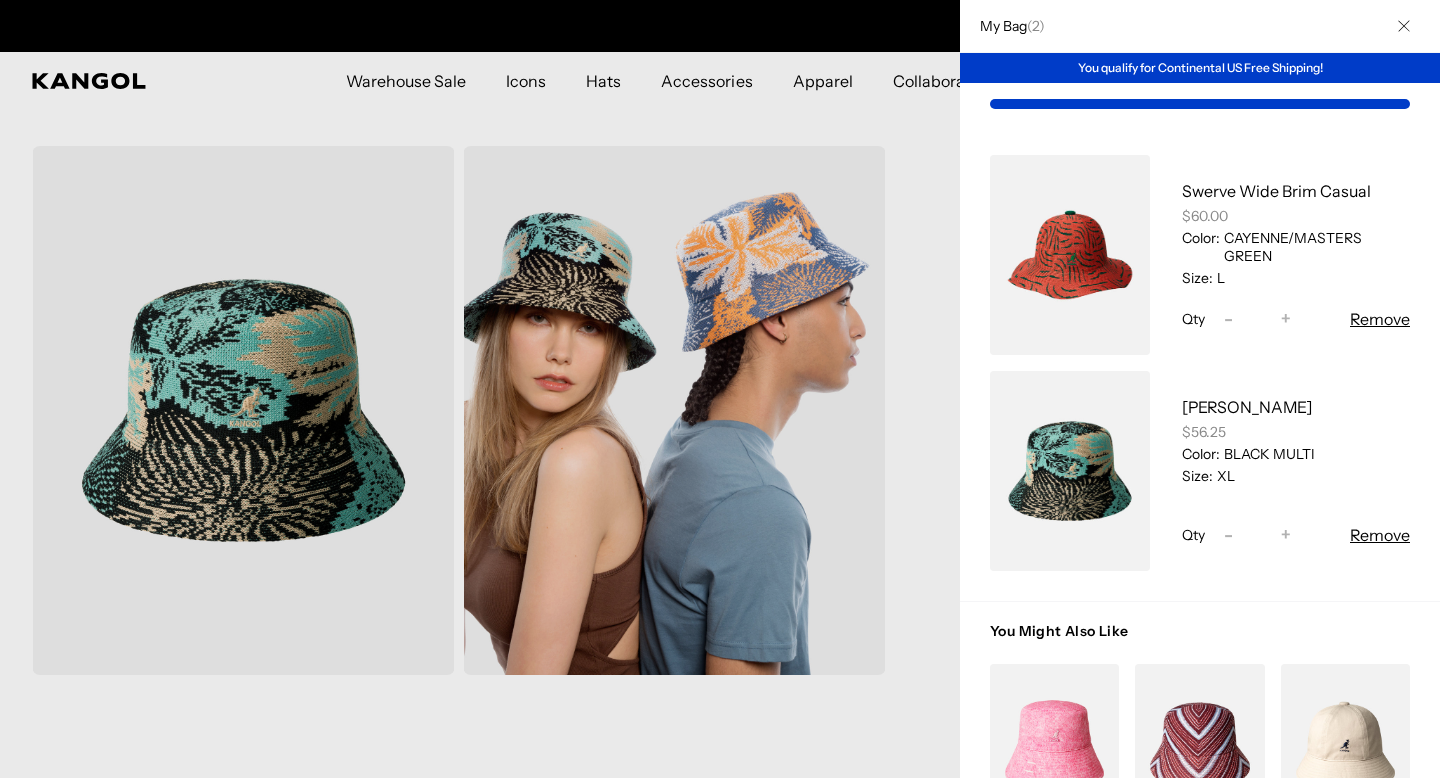 scroll, scrollTop: 0, scrollLeft: 412, axis: horizontal 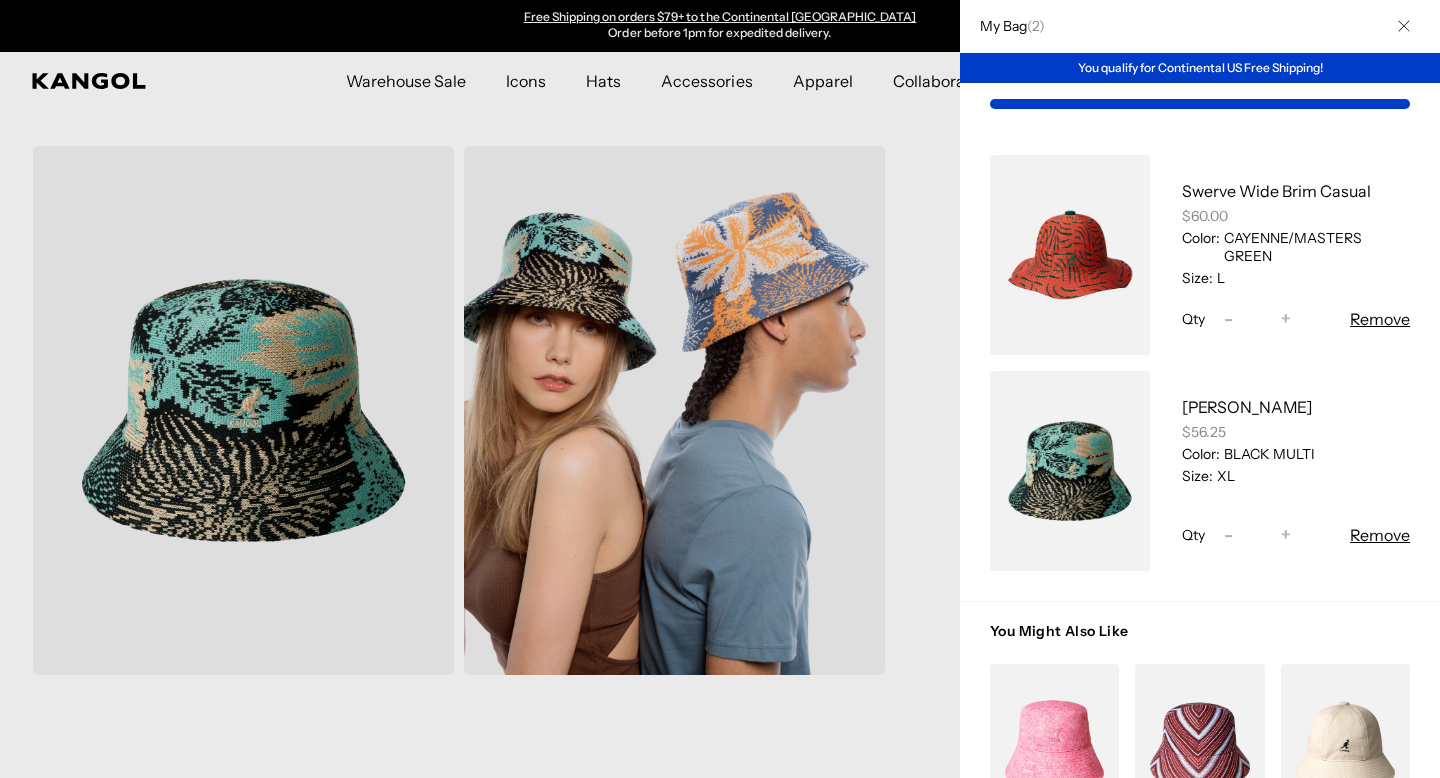 click on "Remove" at bounding box center [1380, 319] 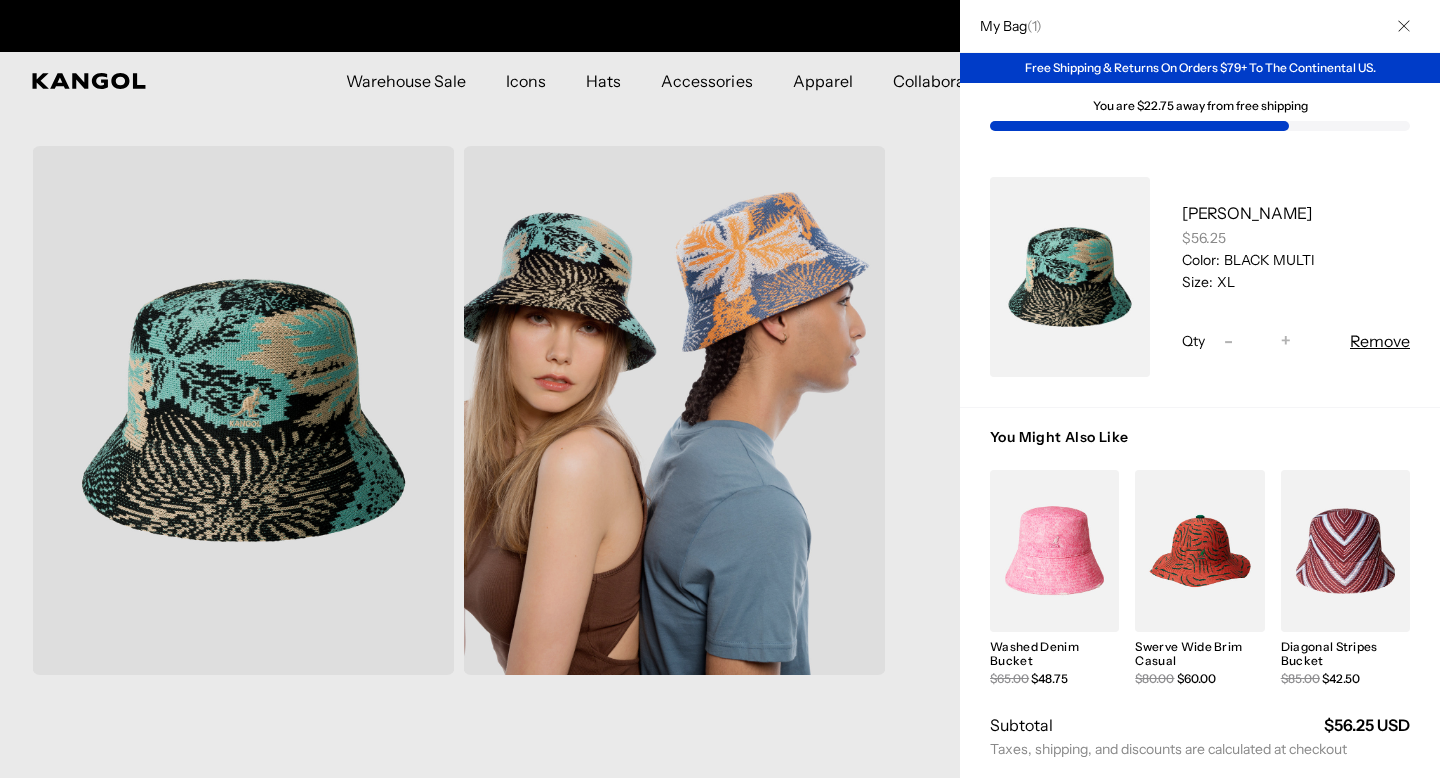 scroll, scrollTop: 0, scrollLeft: 0, axis: both 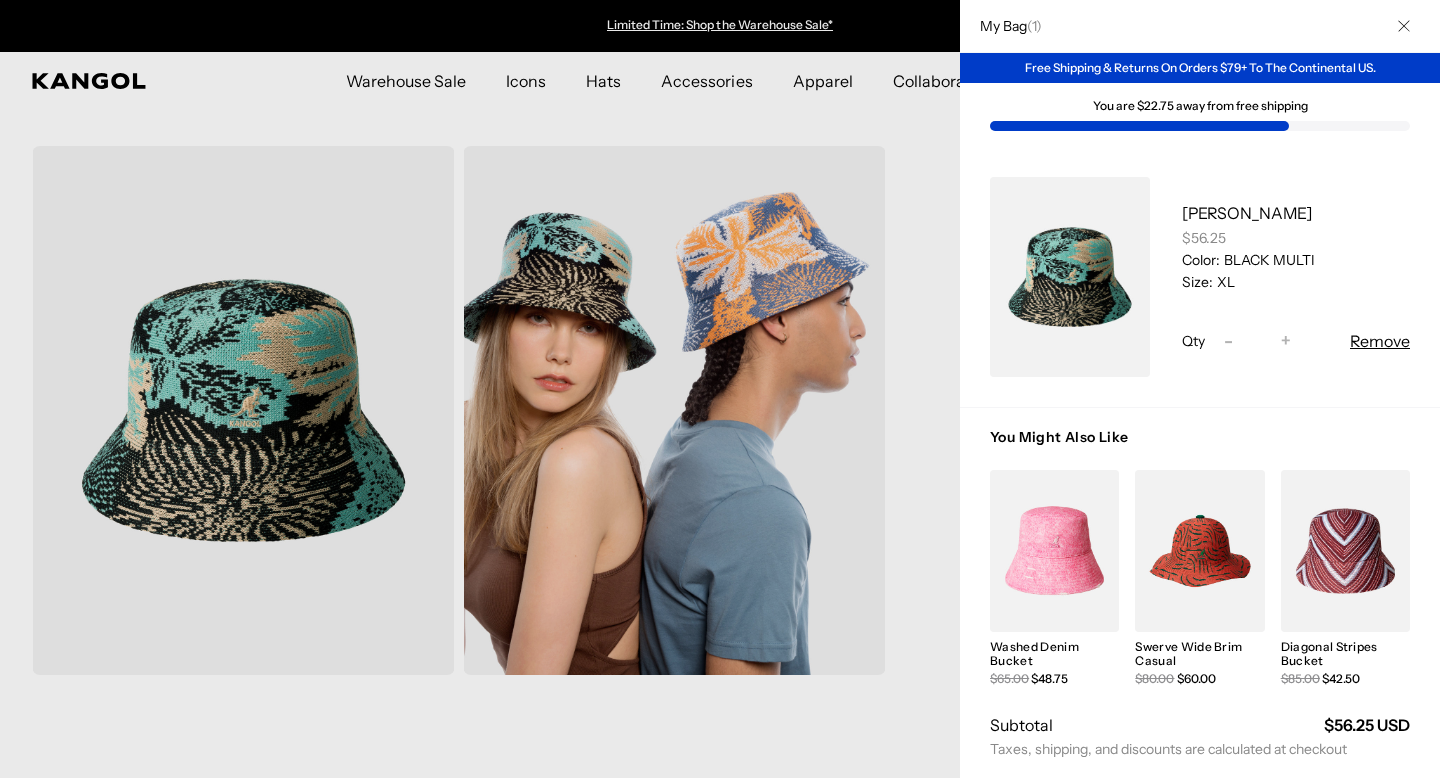 click 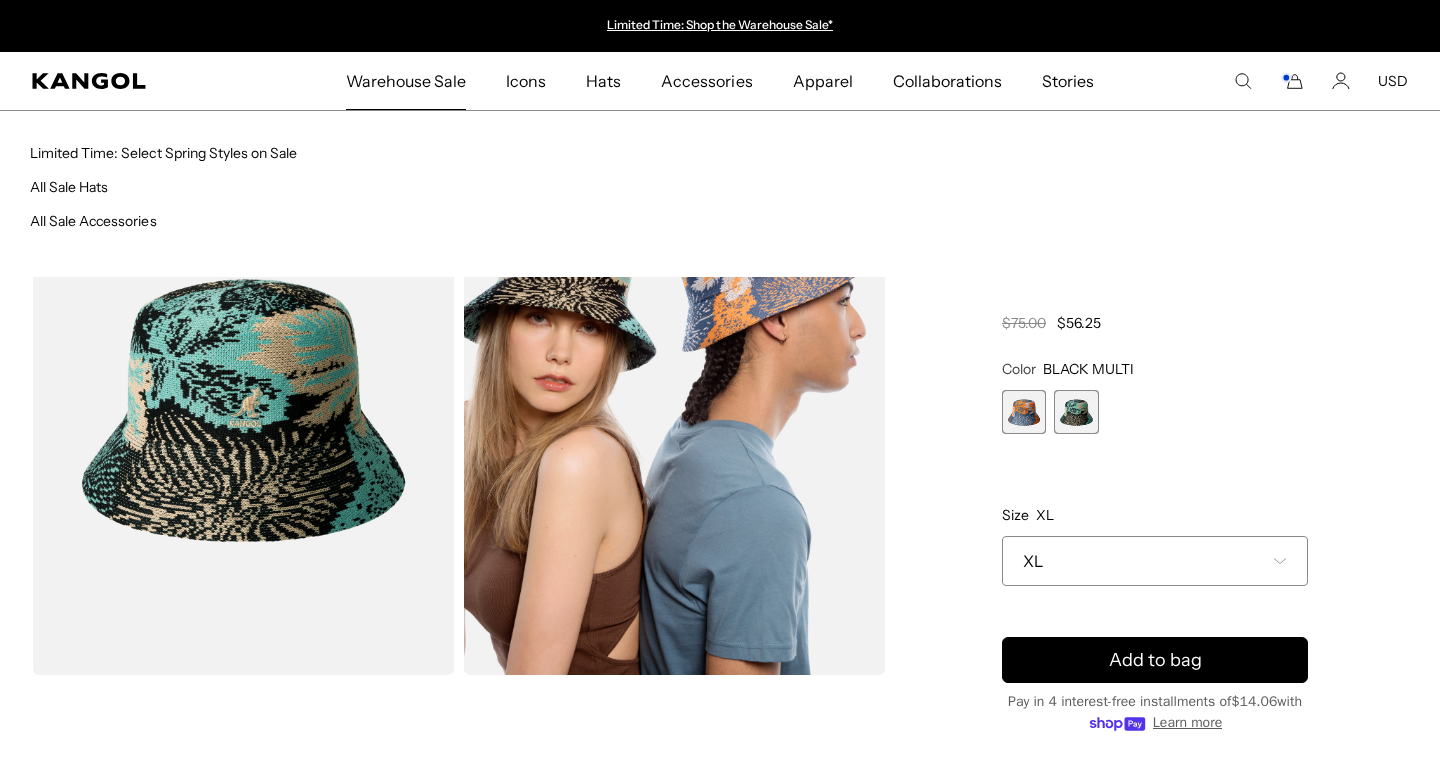 click on "Warehouse Sale" at bounding box center (406, 81) 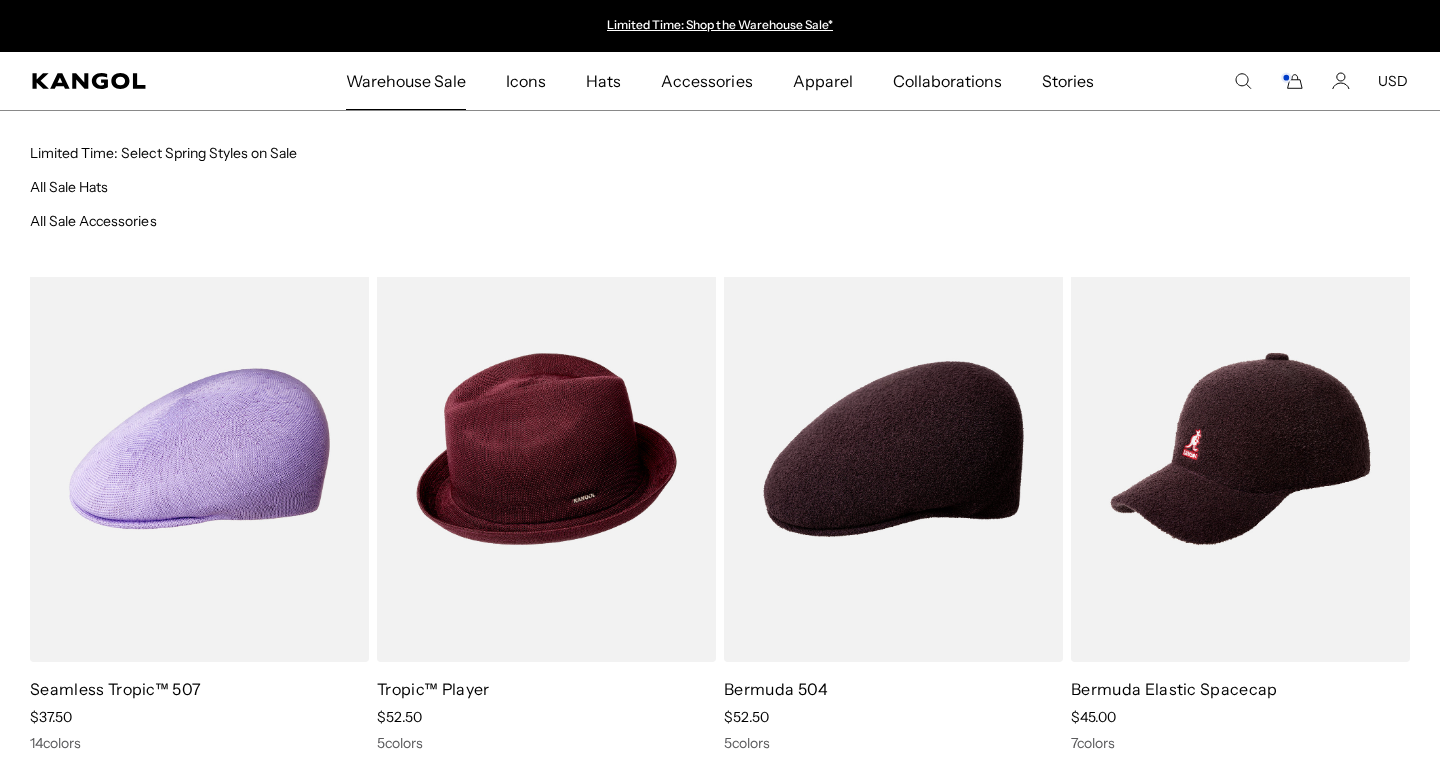 scroll, scrollTop: 0, scrollLeft: 0, axis: both 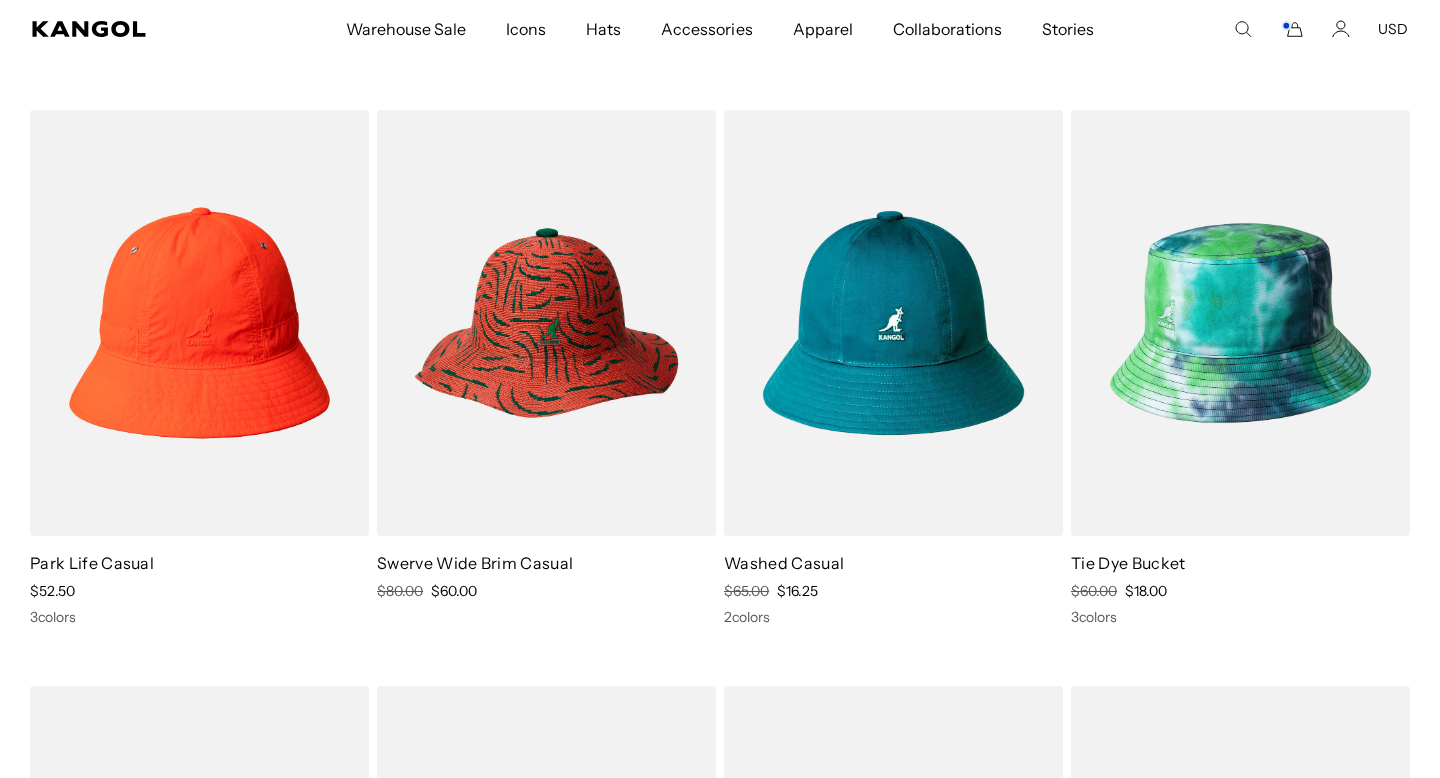 click at bounding box center [893, 323] 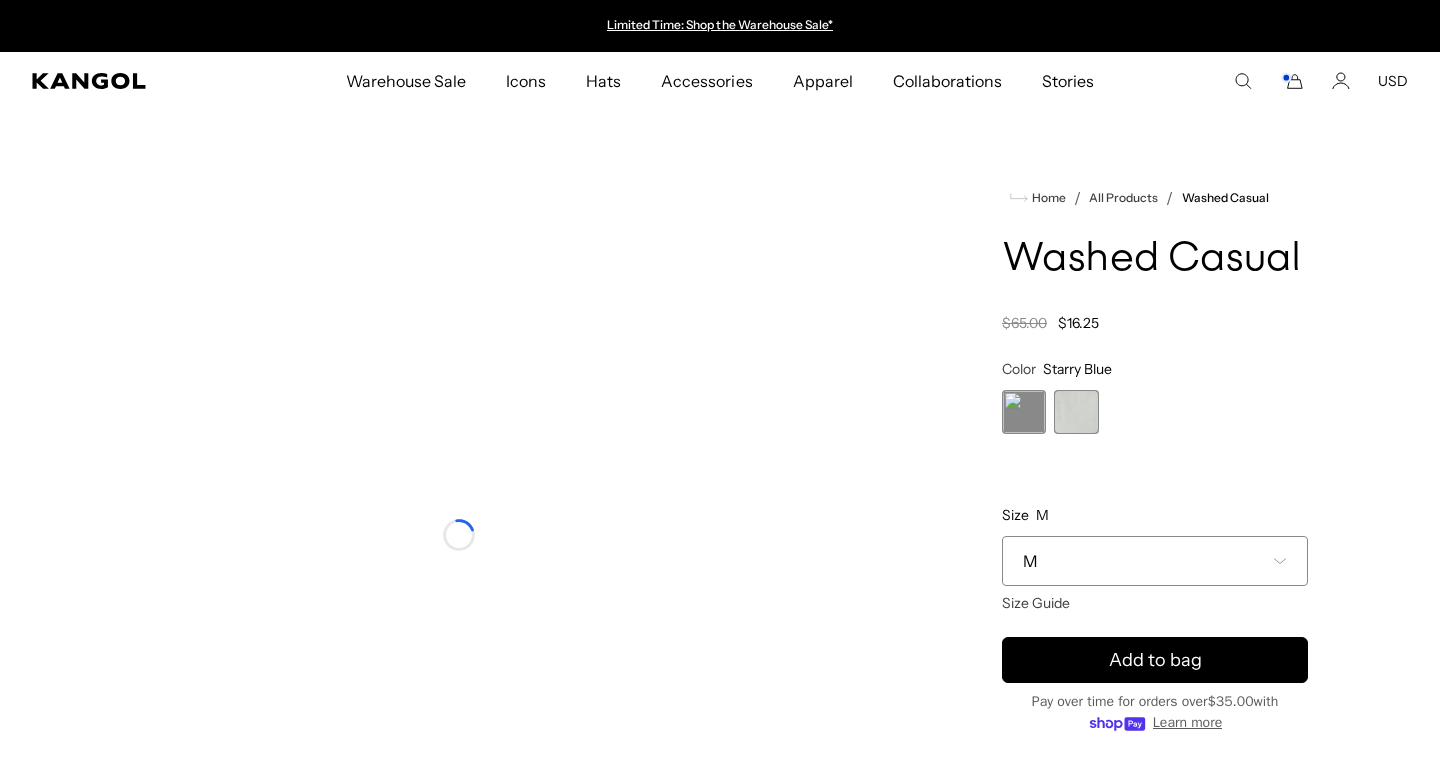 scroll, scrollTop: 0, scrollLeft: 0, axis: both 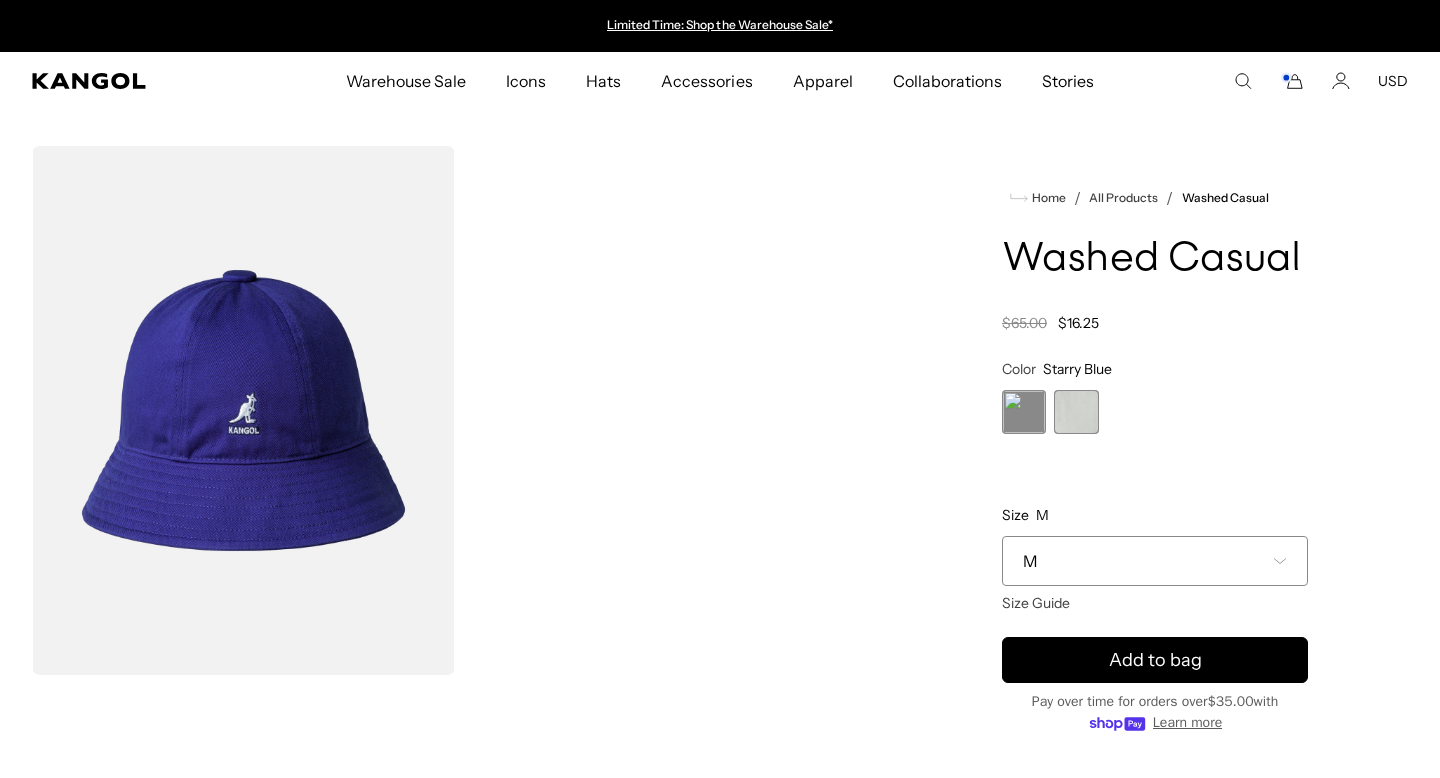 click on "M" at bounding box center [1155, 561] 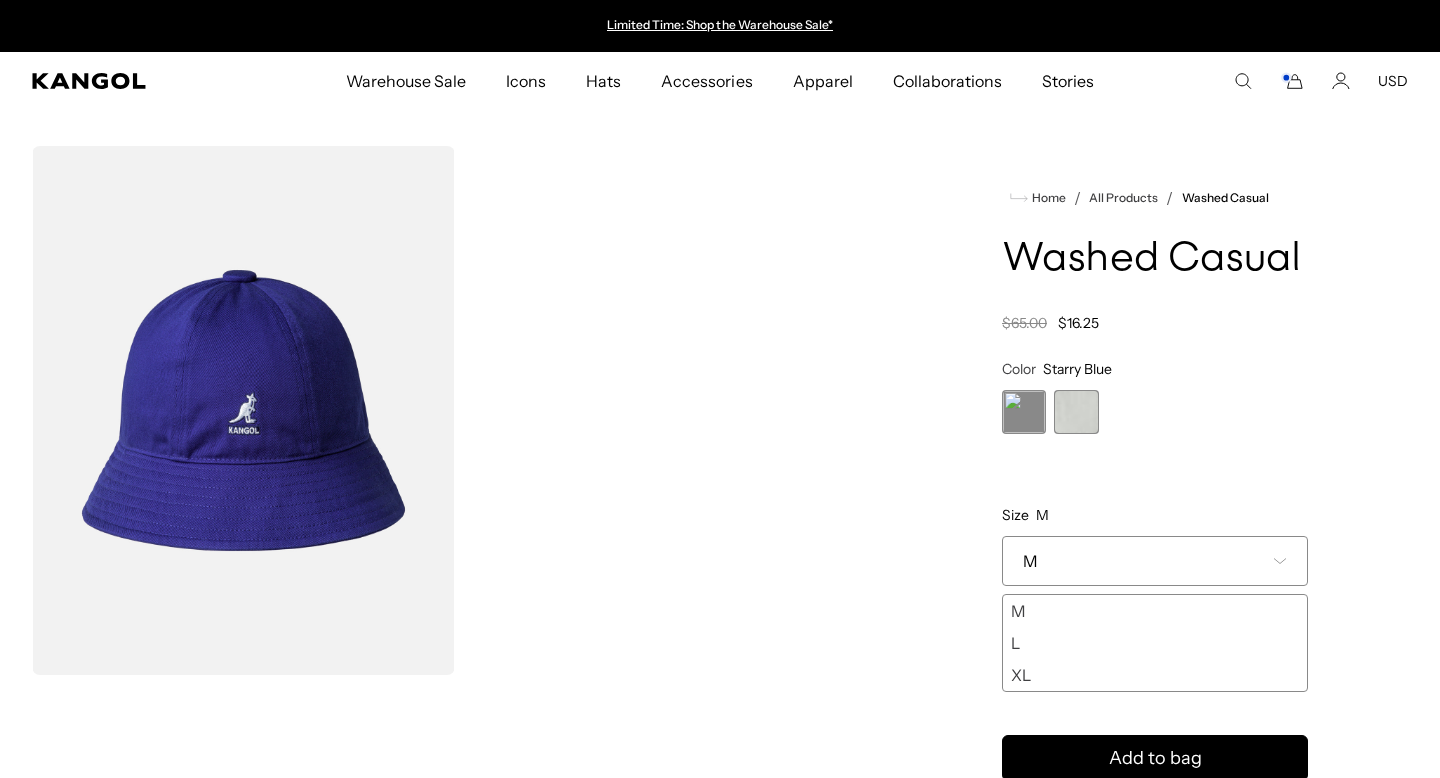 scroll, scrollTop: 0, scrollLeft: 0, axis: both 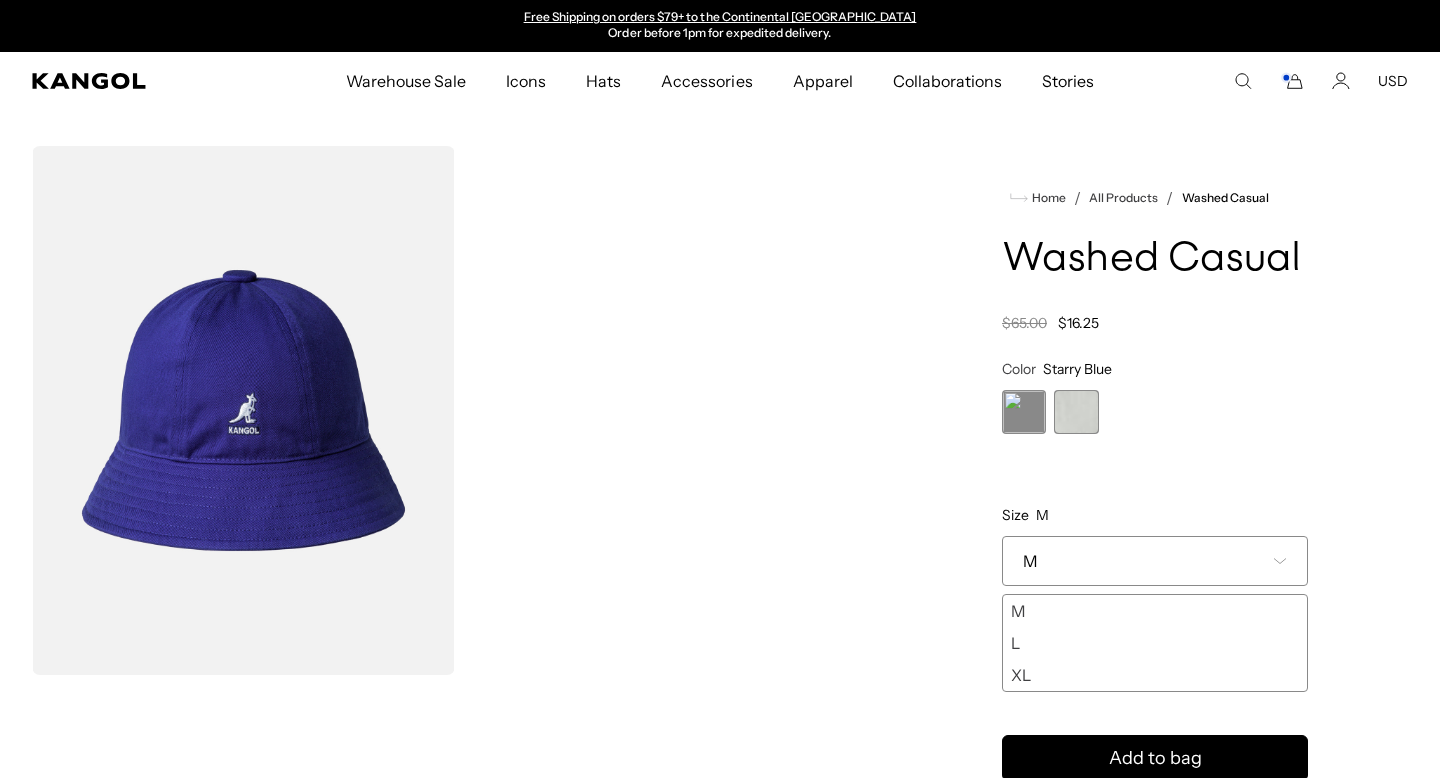 click on "XL" at bounding box center [1155, 675] 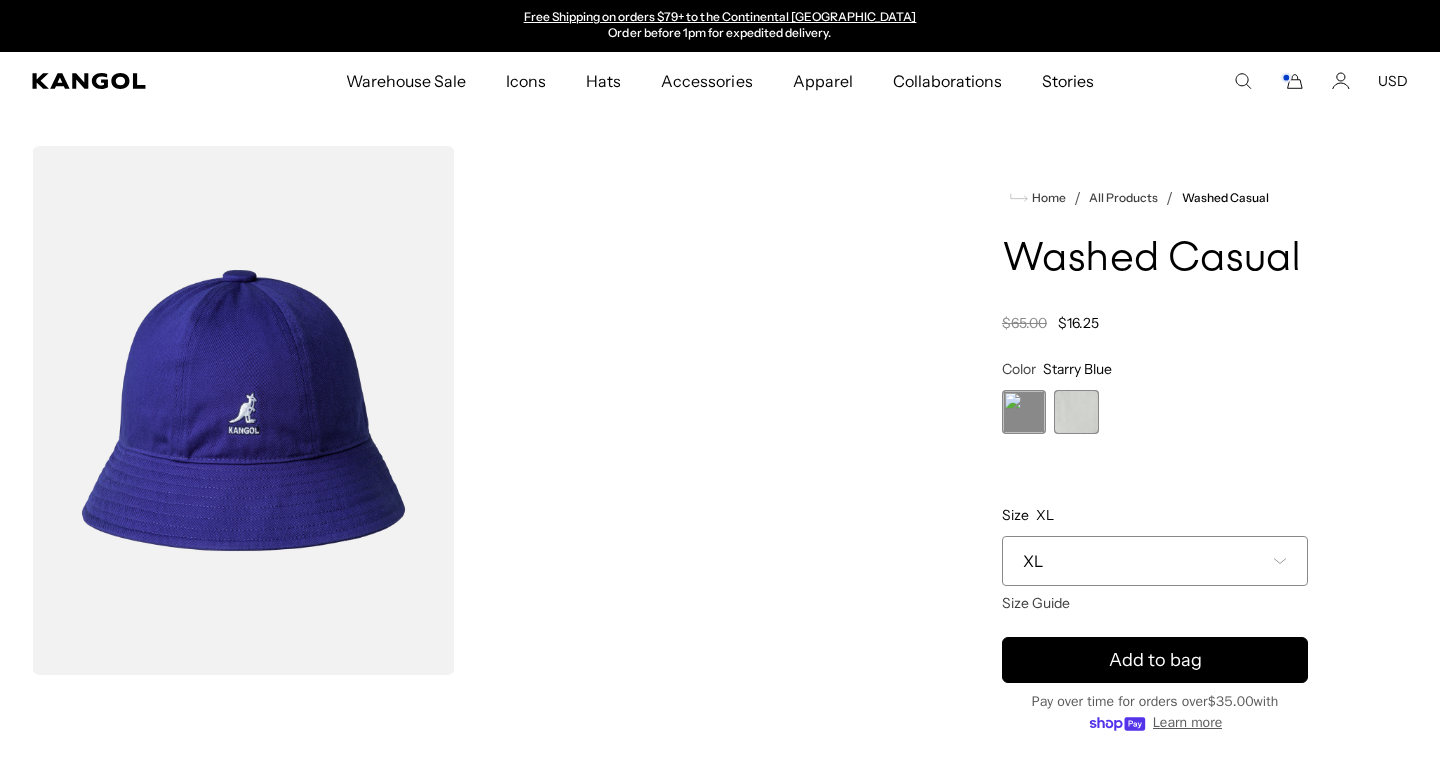 click at bounding box center [1076, 412] 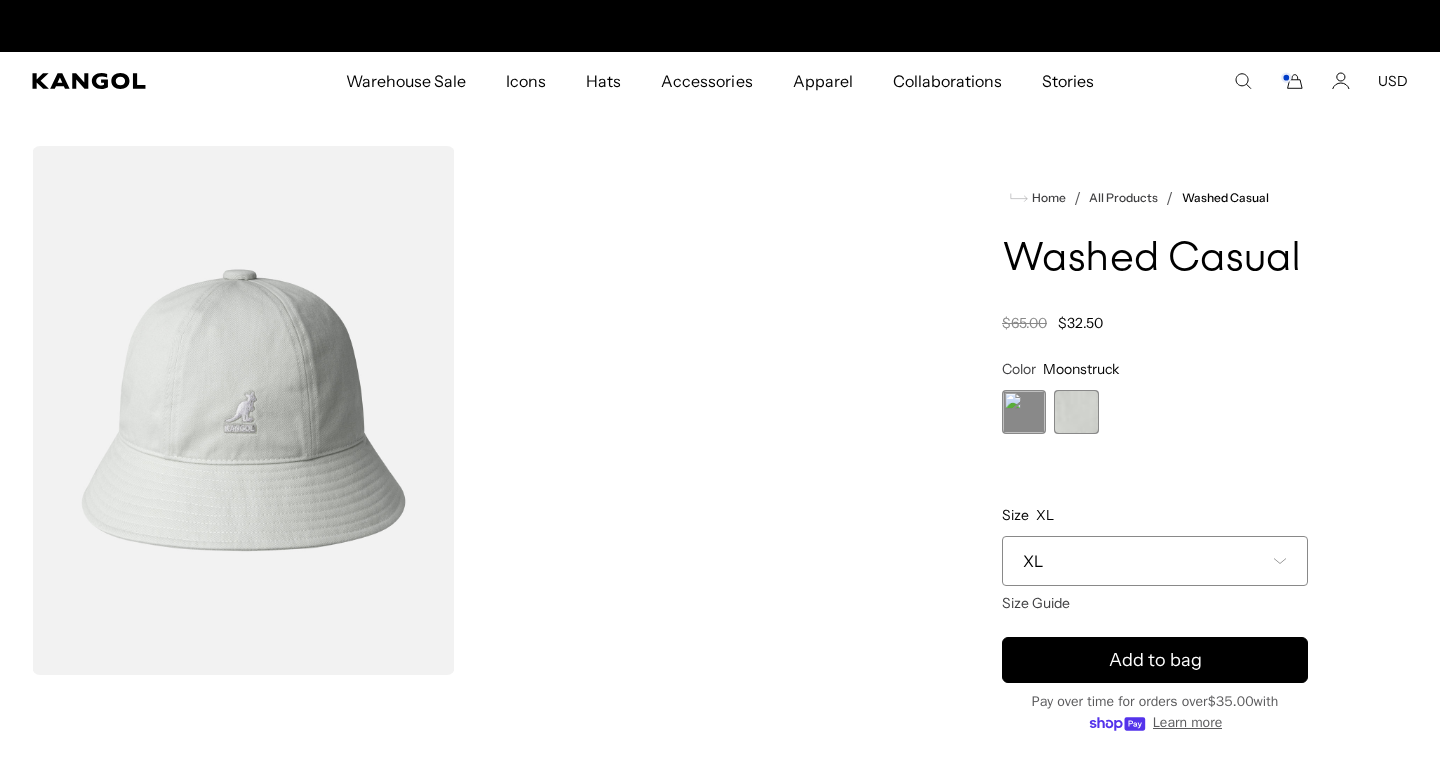 scroll, scrollTop: 0, scrollLeft: 0, axis: both 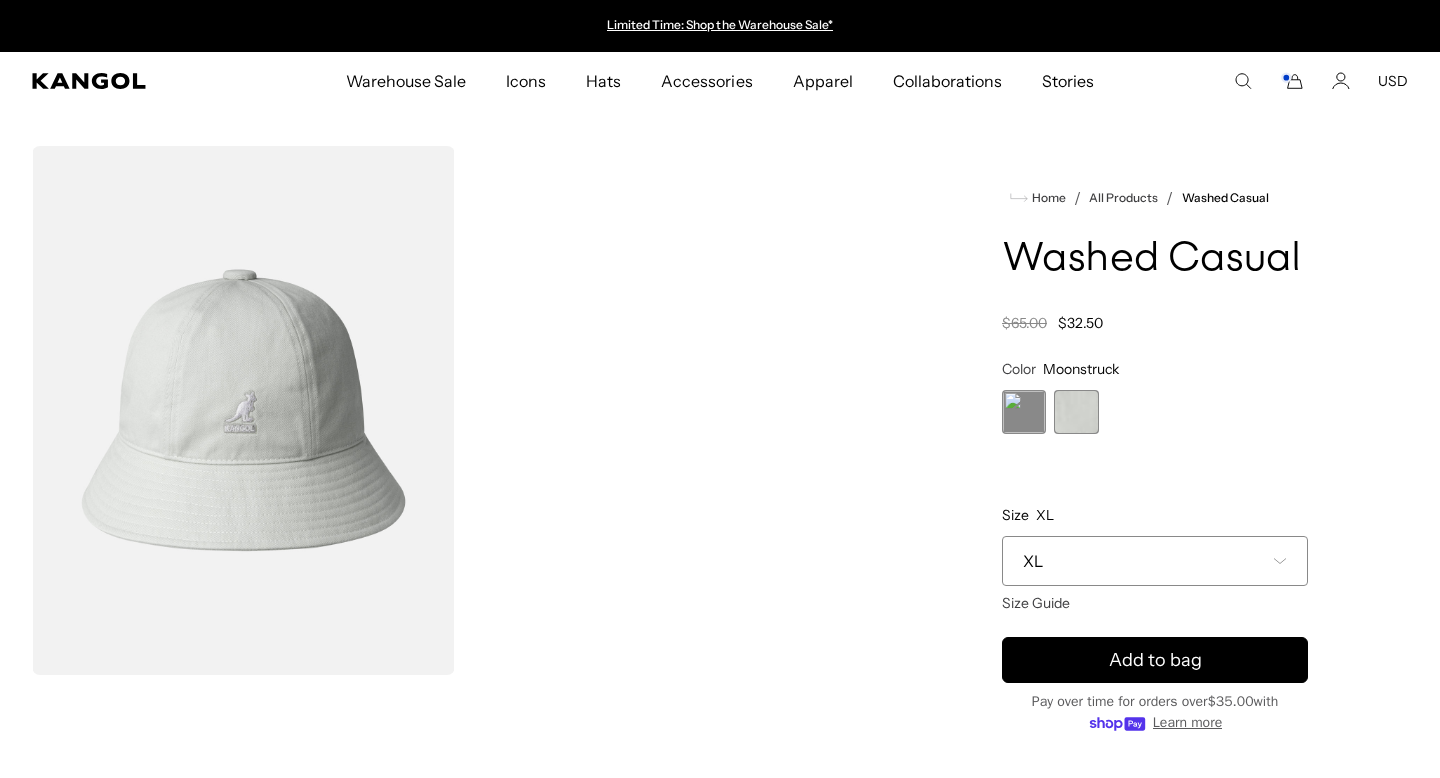 click on "XL" at bounding box center (1155, 561) 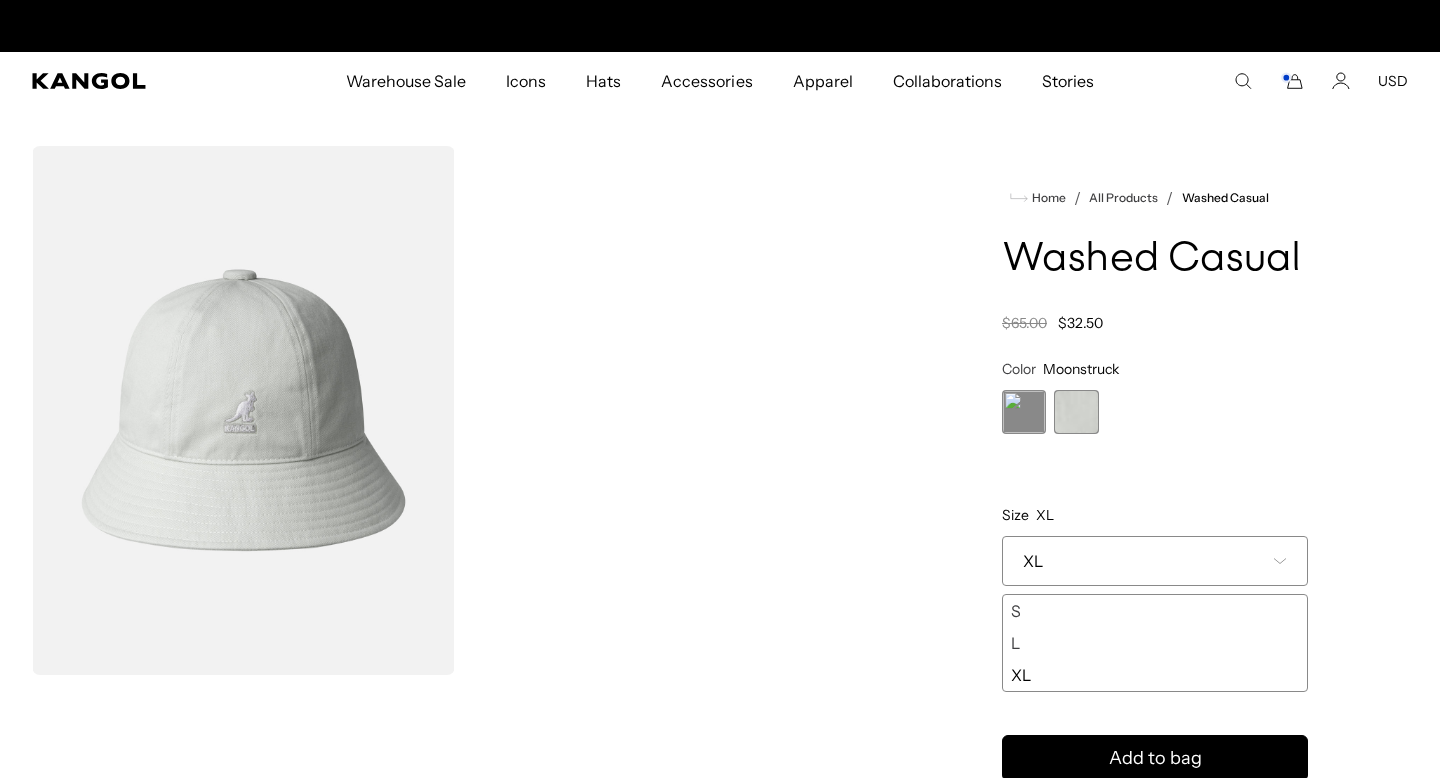 scroll, scrollTop: 0, scrollLeft: 412, axis: horizontal 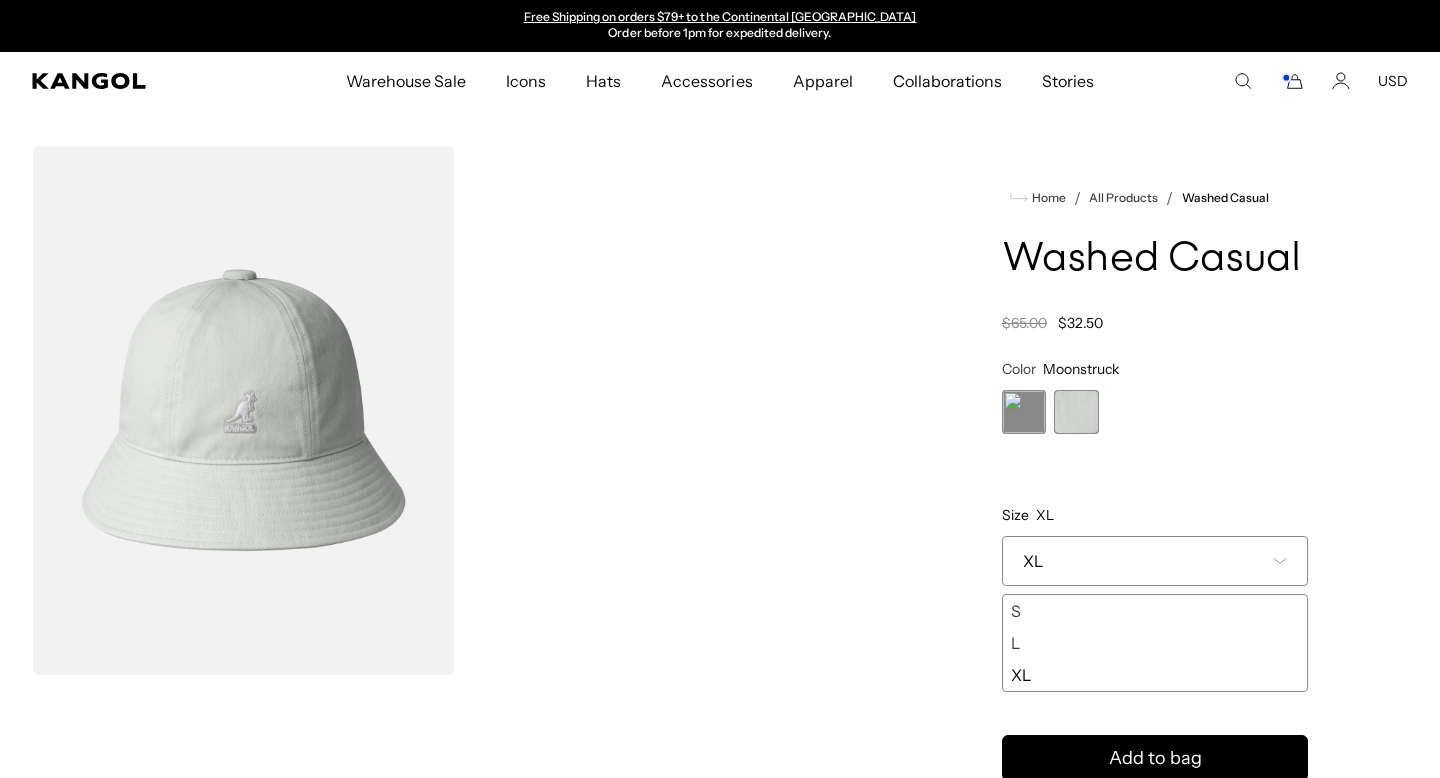 click on "XL" at bounding box center [1155, 561] 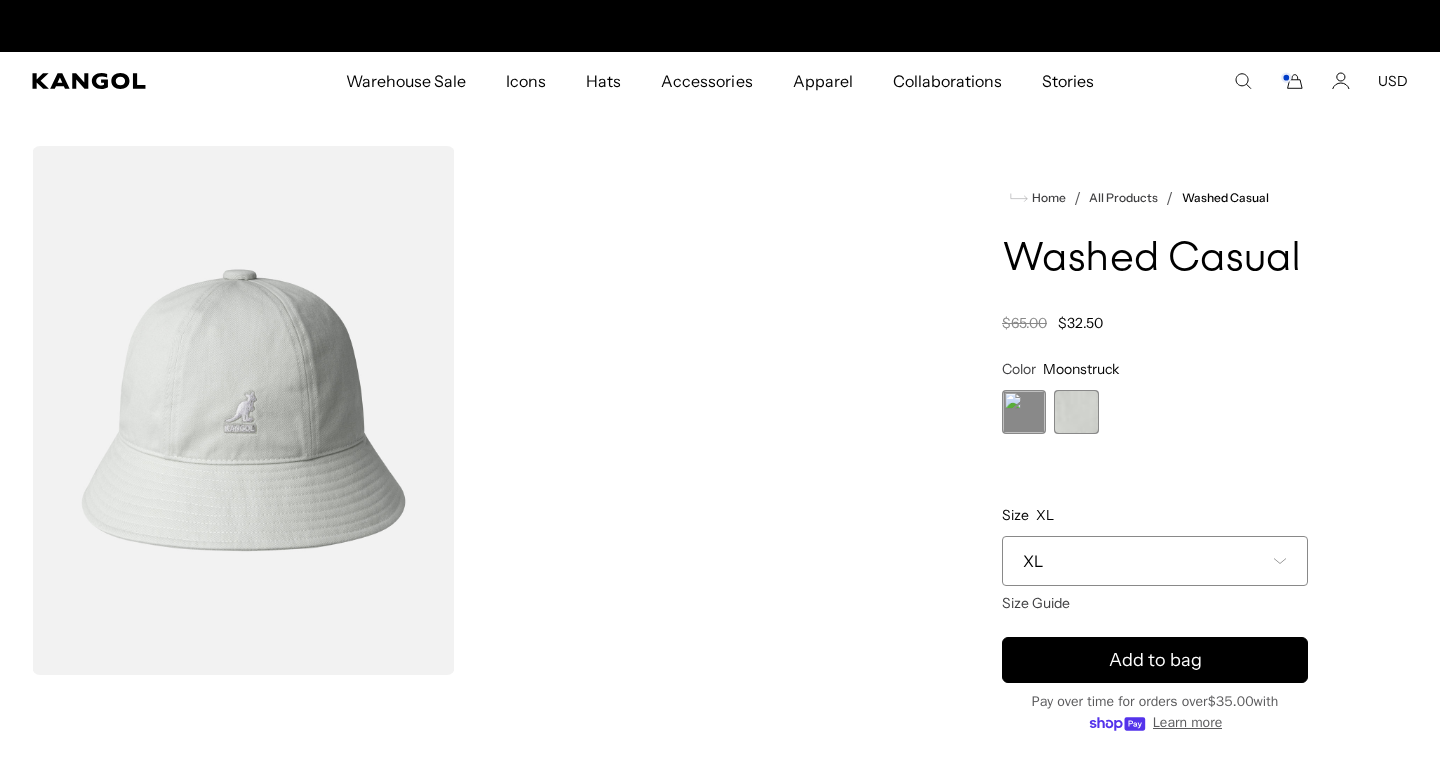 scroll, scrollTop: 0, scrollLeft: 0, axis: both 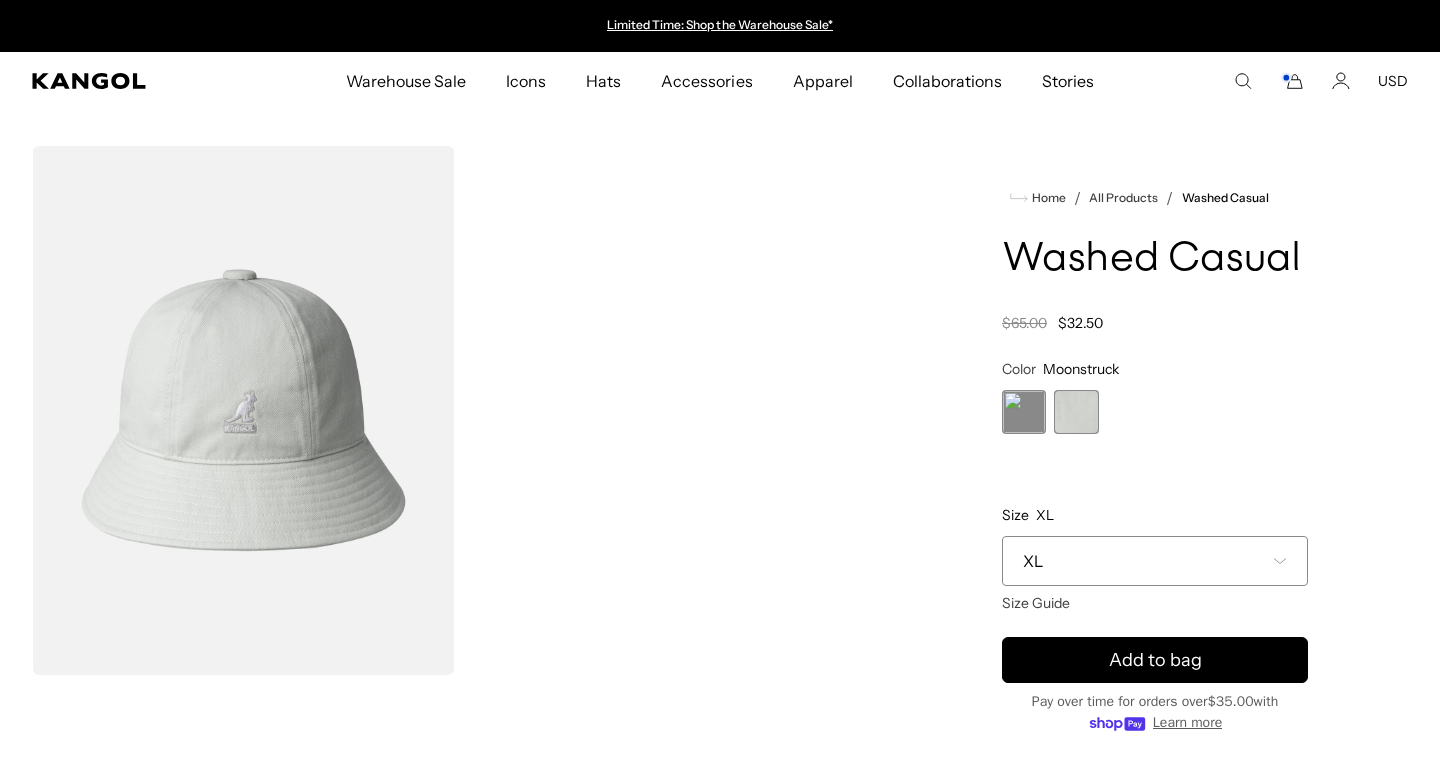 click at bounding box center (1024, 412) 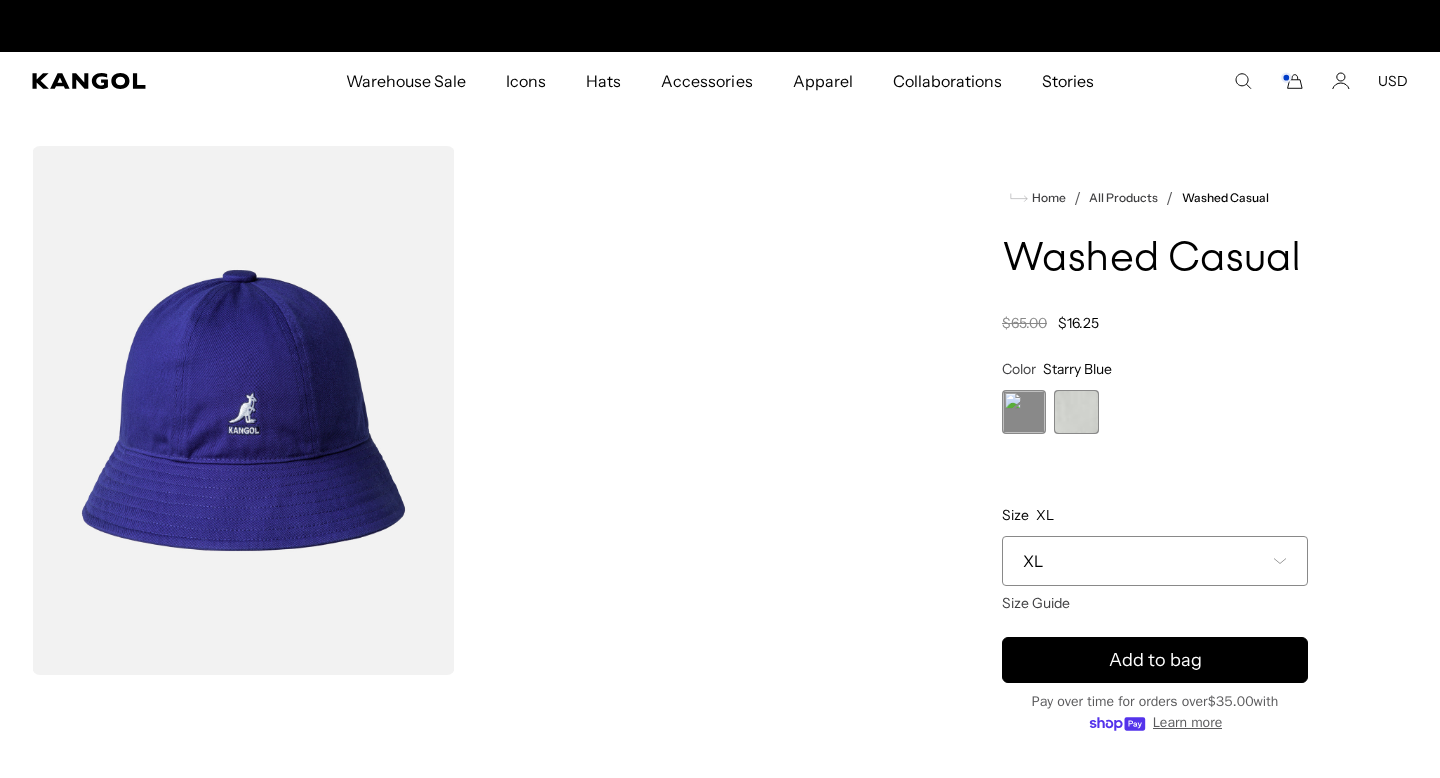 scroll, scrollTop: 0, scrollLeft: 412, axis: horizontal 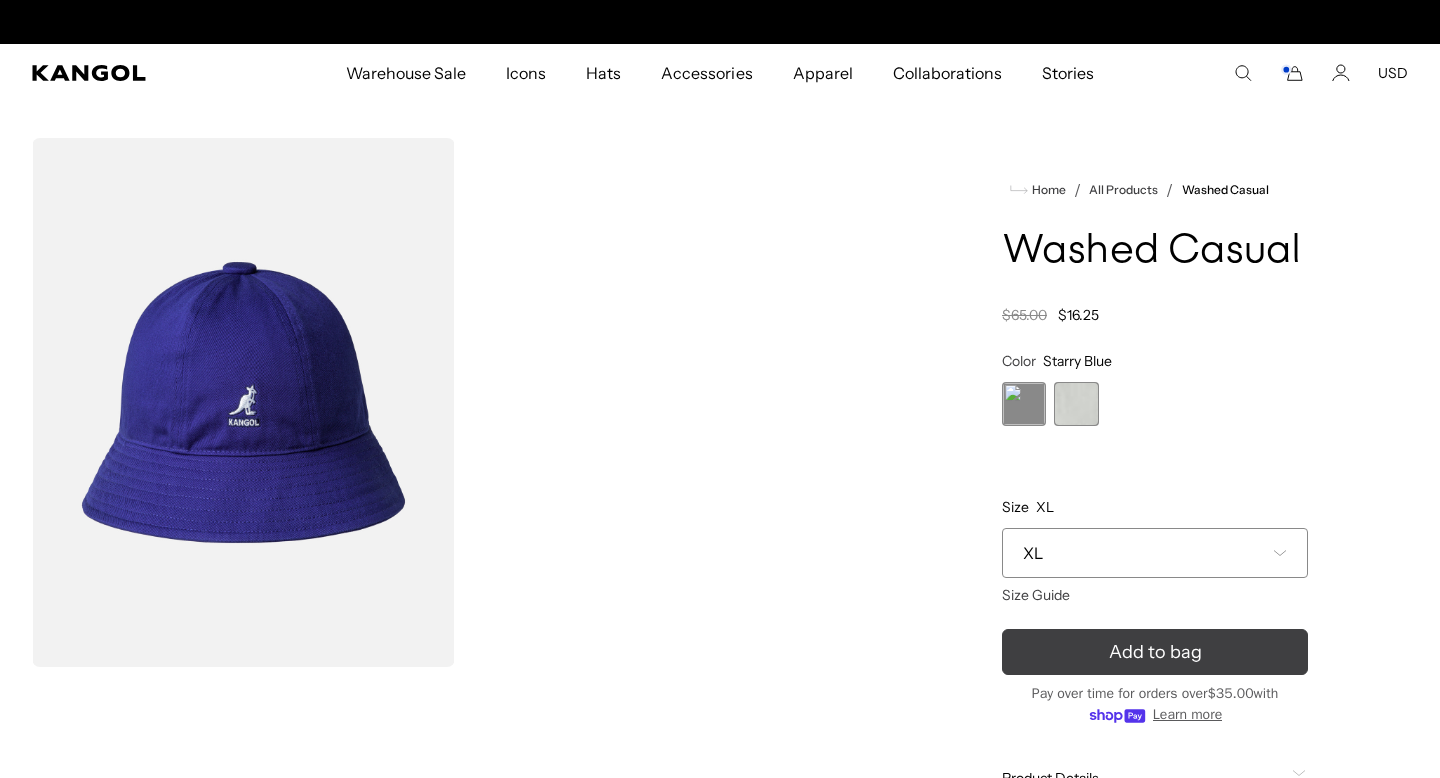 click 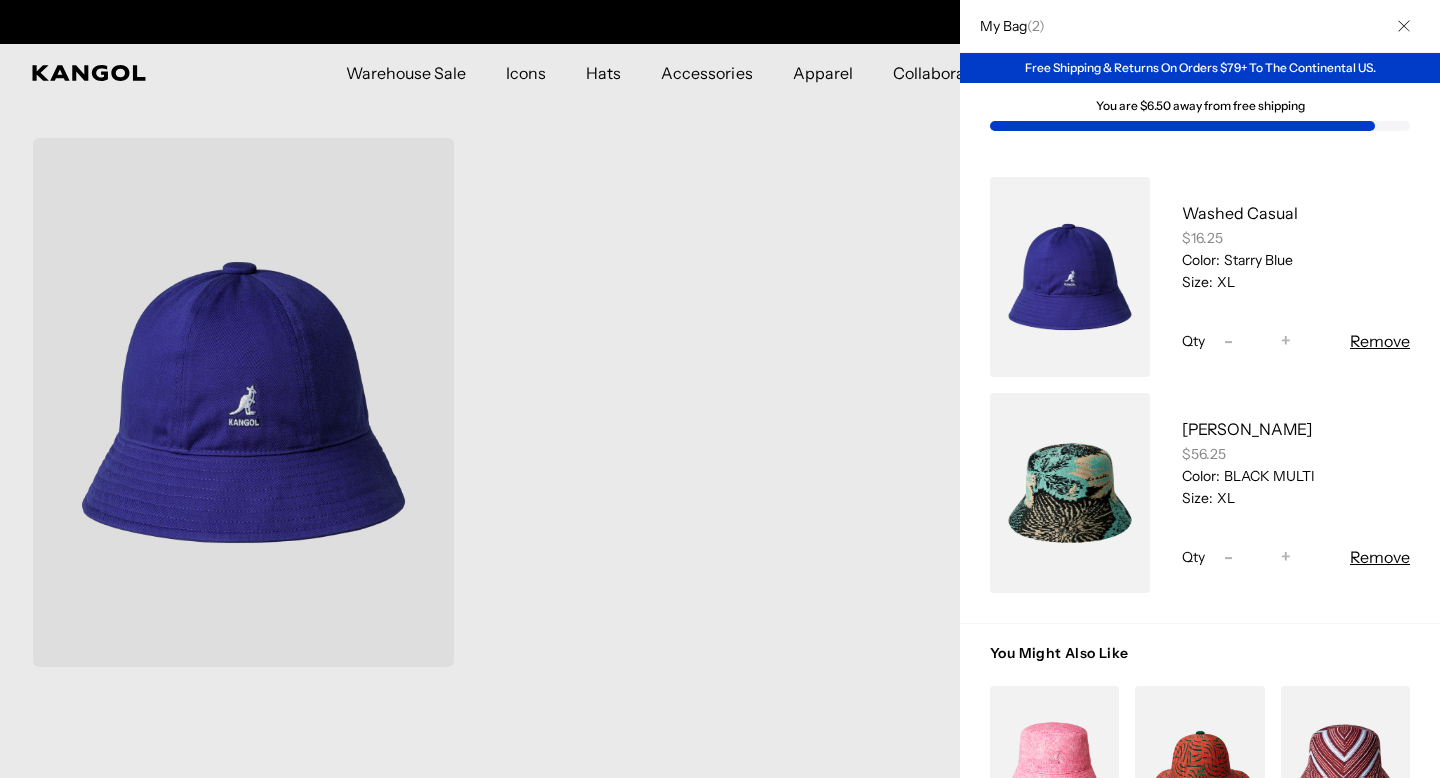 scroll, scrollTop: 0, scrollLeft: 412, axis: horizontal 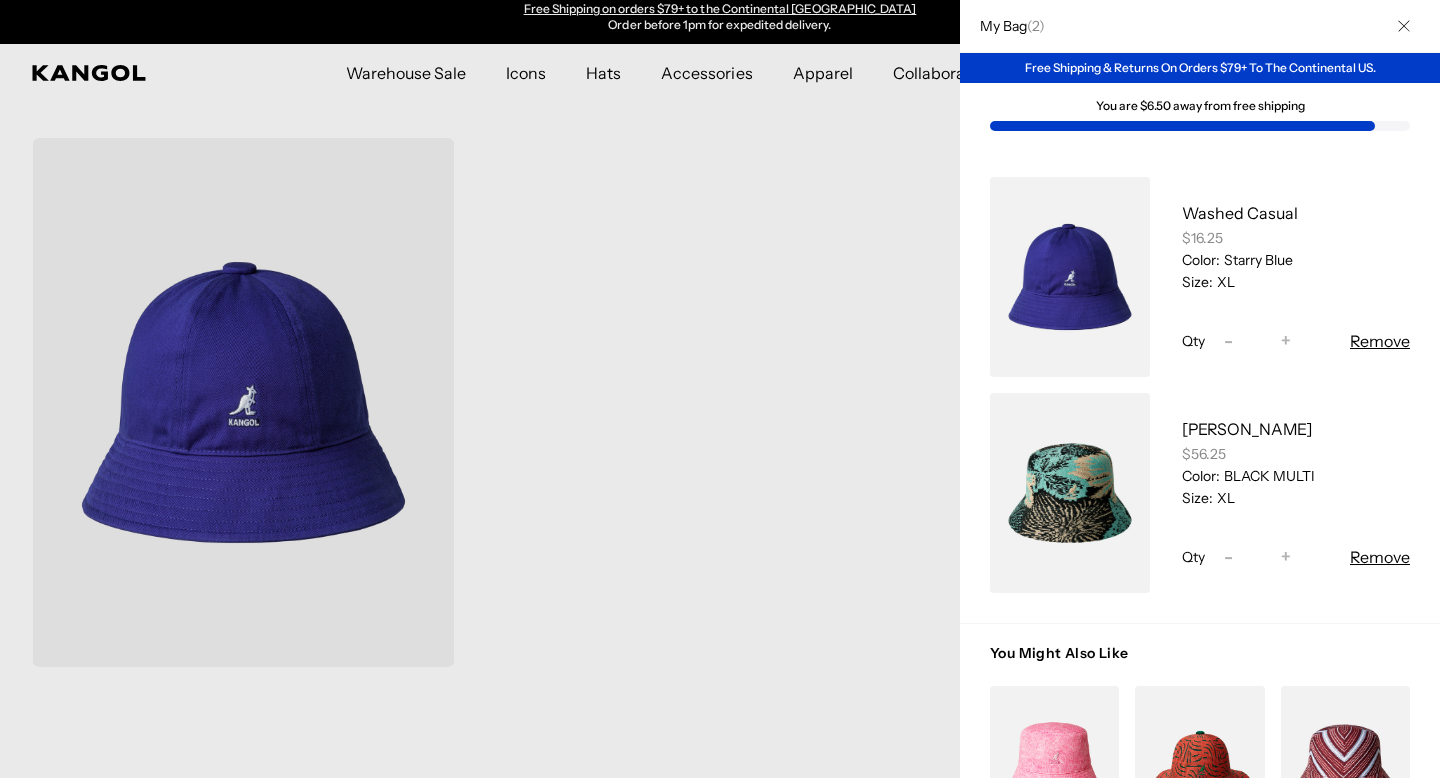 click 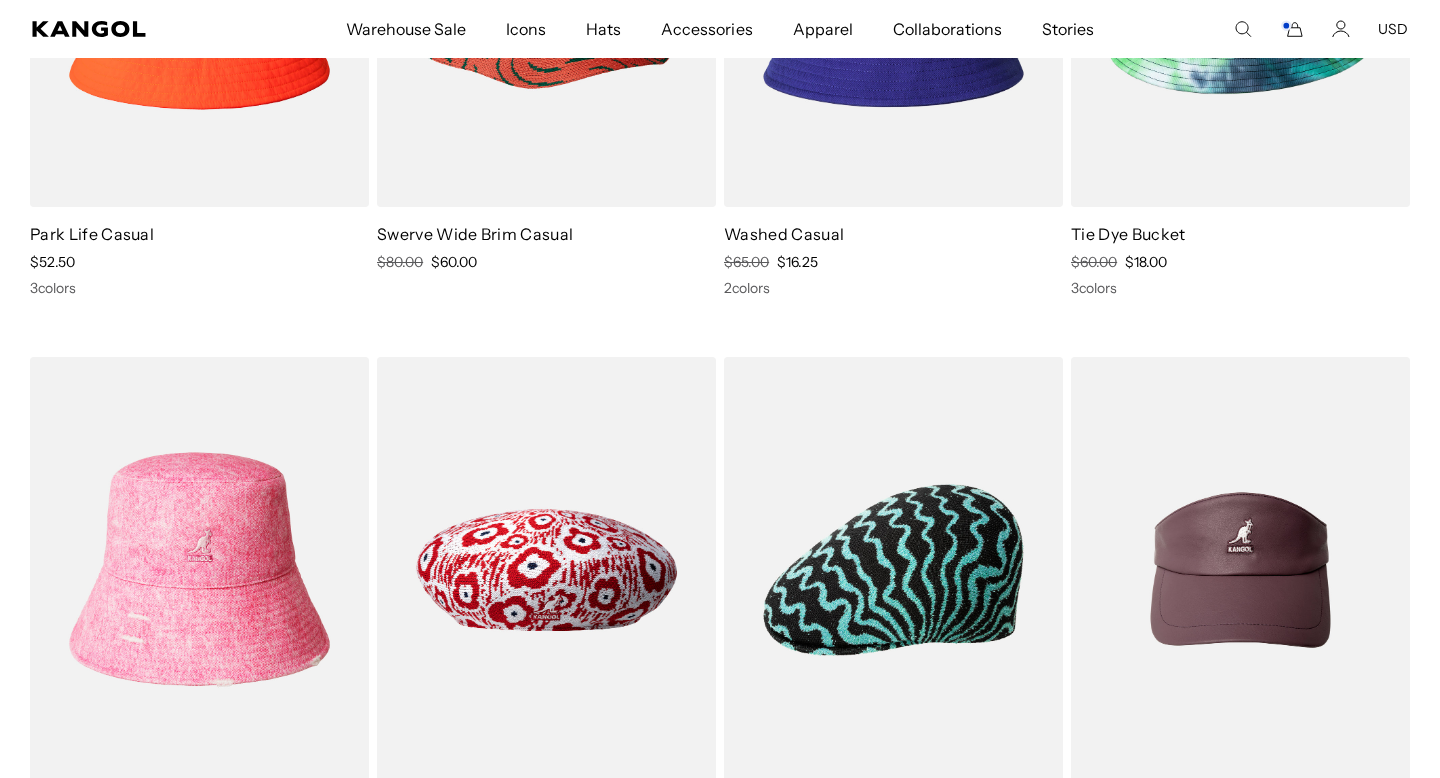 scroll, scrollTop: 5646, scrollLeft: 0, axis: vertical 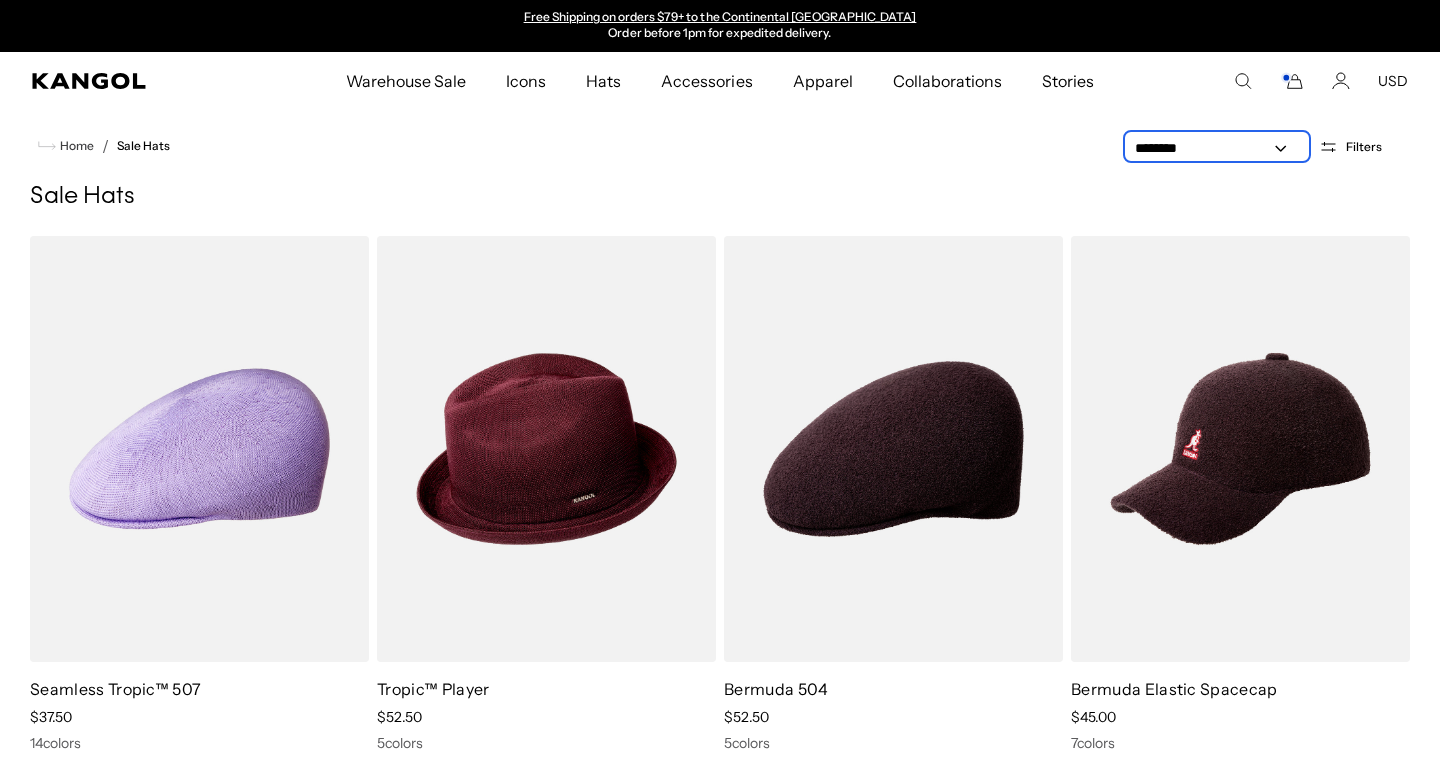 click on "**********" at bounding box center [1217, 148] 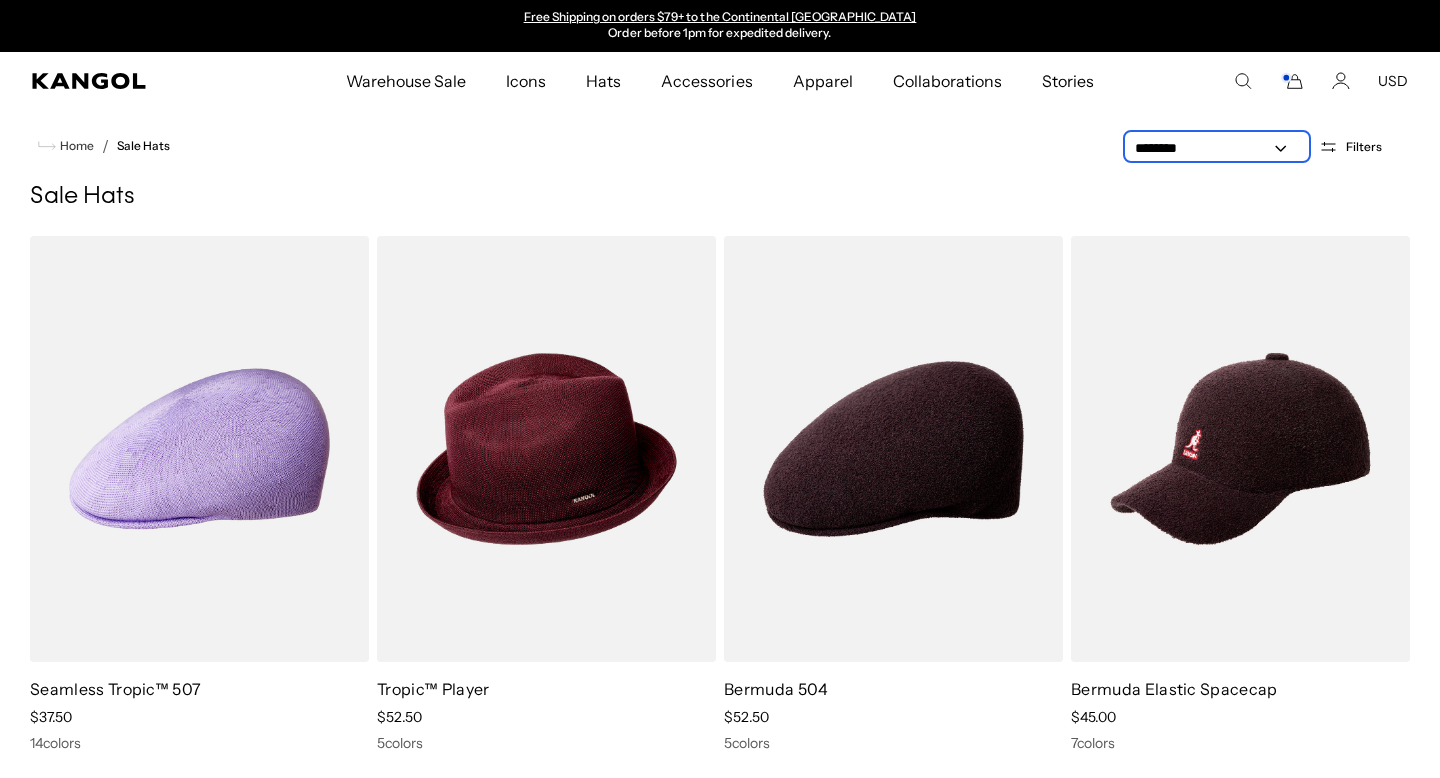 select on "*****" 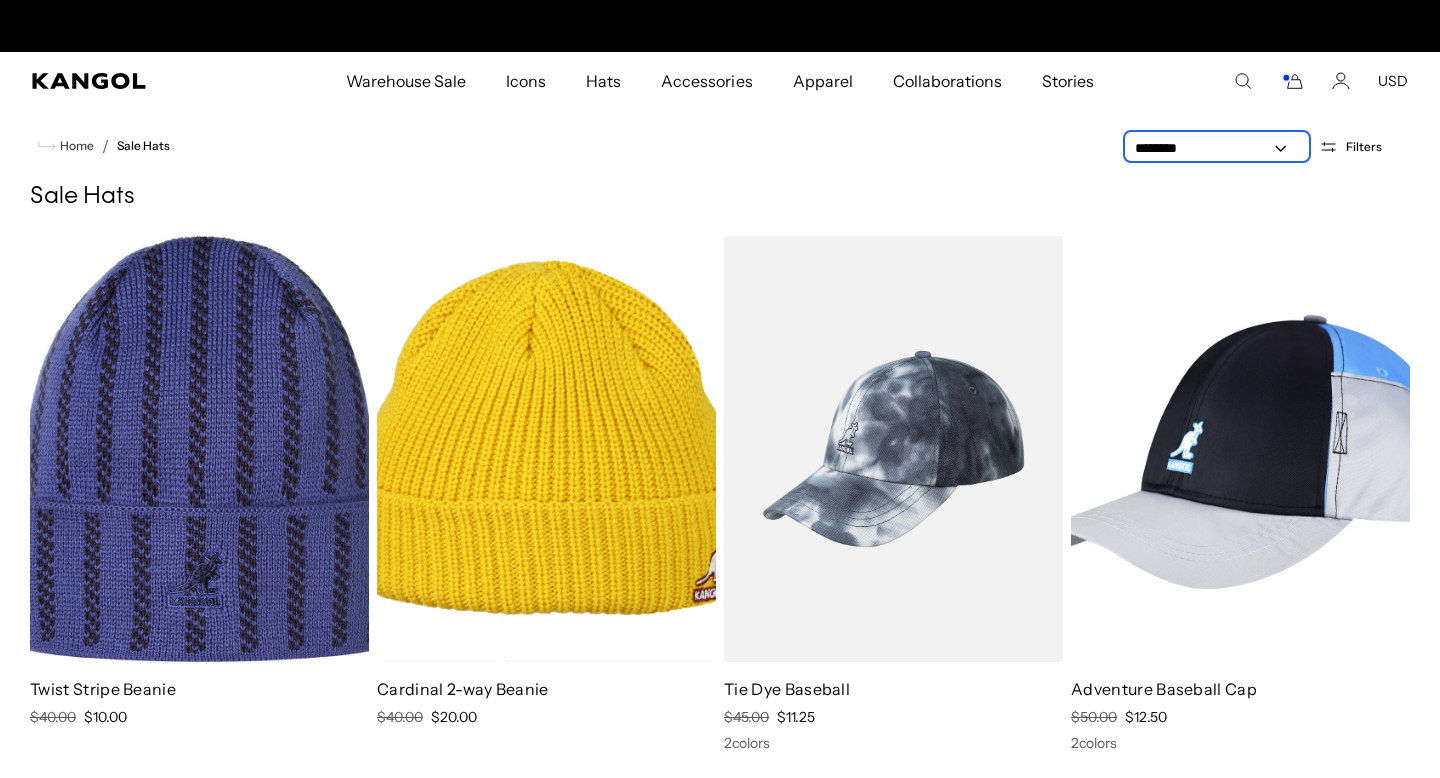 scroll, scrollTop: 0, scrollLeft: 412, axis: horizontal 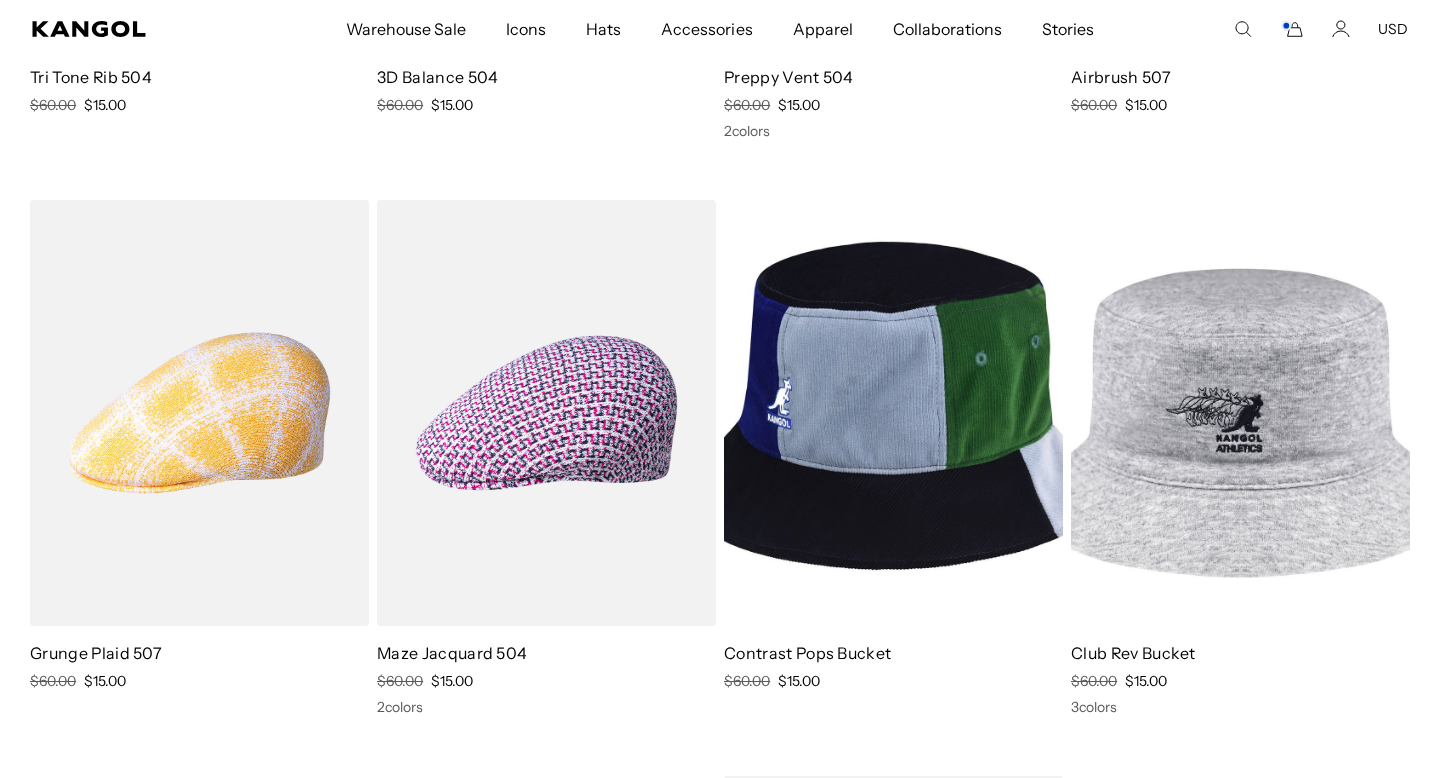 click at bounding box center [893, 413] 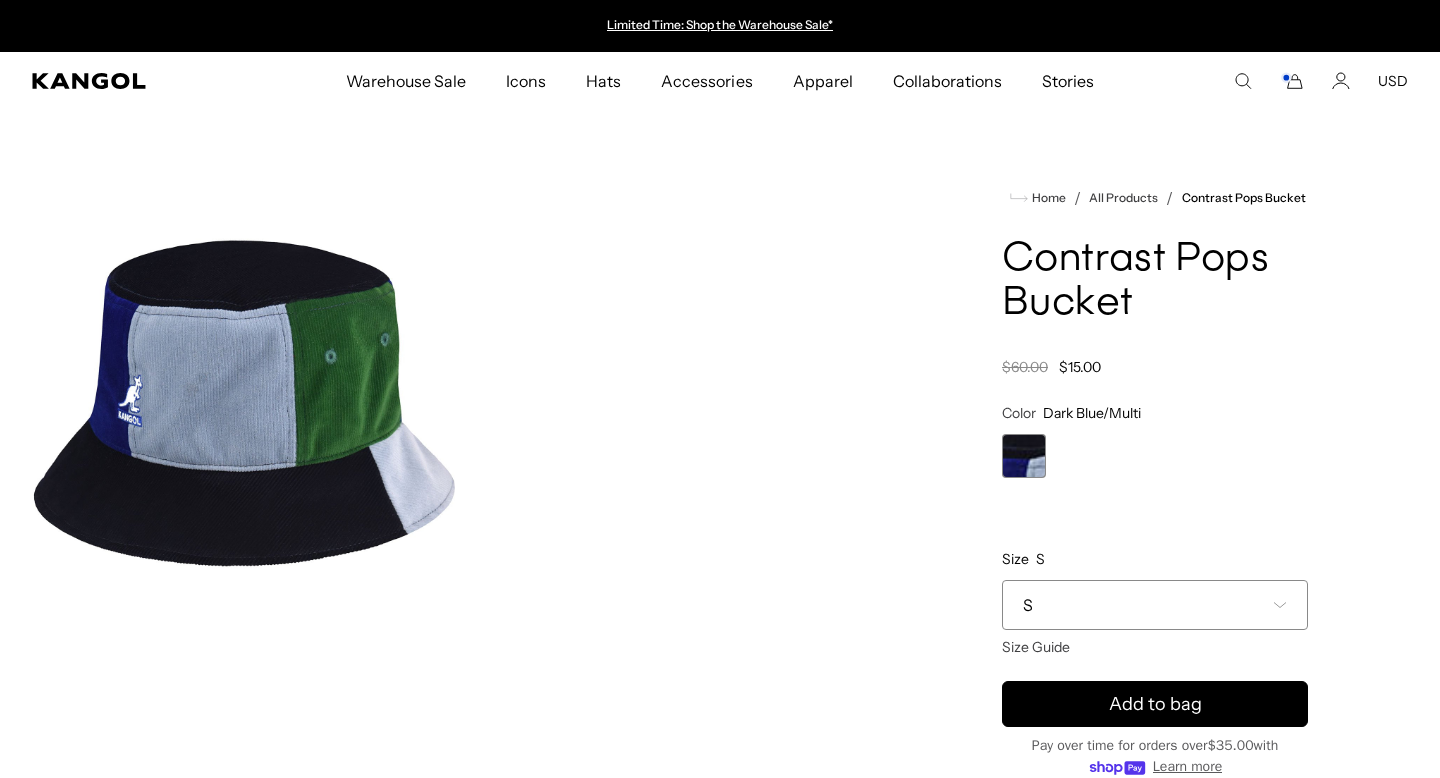 scroll, scrollTop: 0, scrollLeft: 0, axis: both 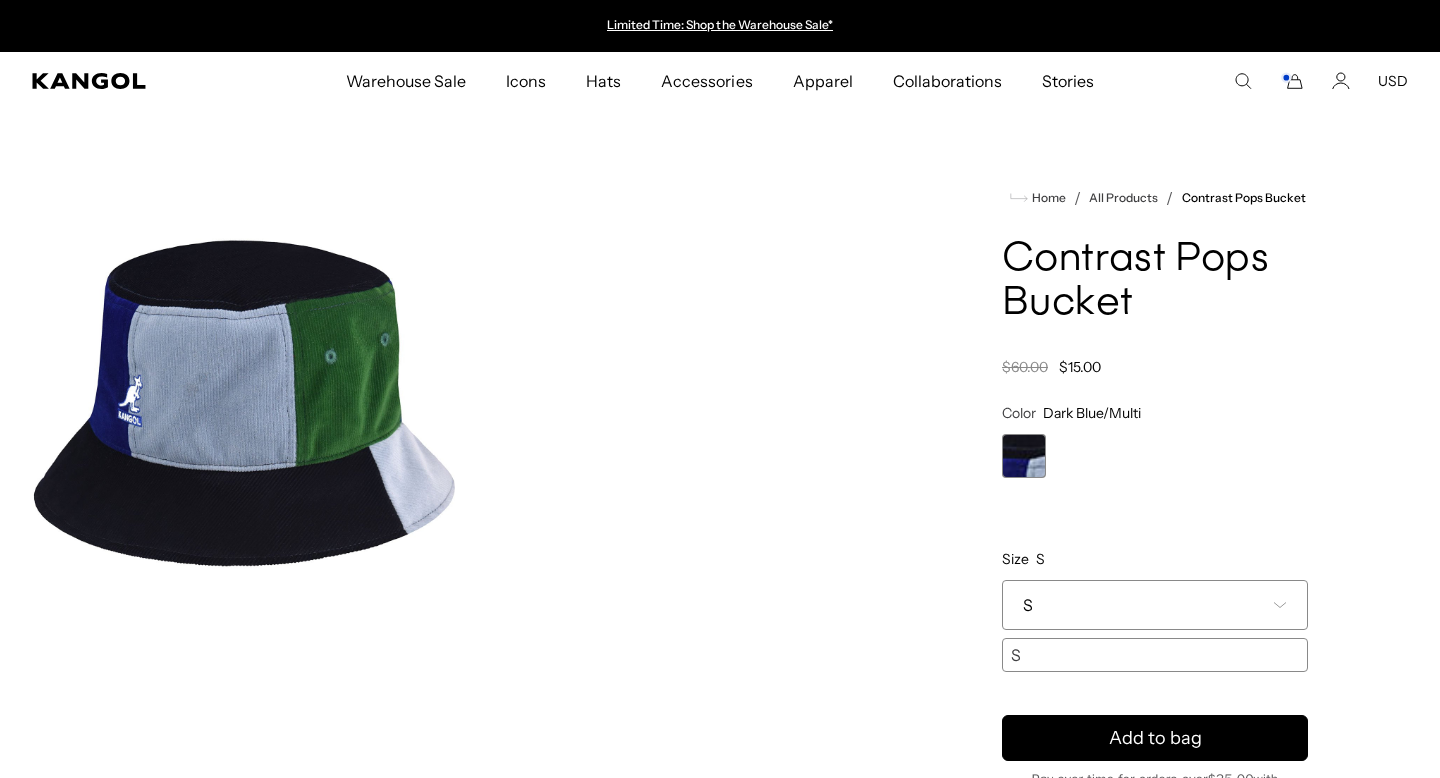 click on "S" at bounding box center [1155, 605] 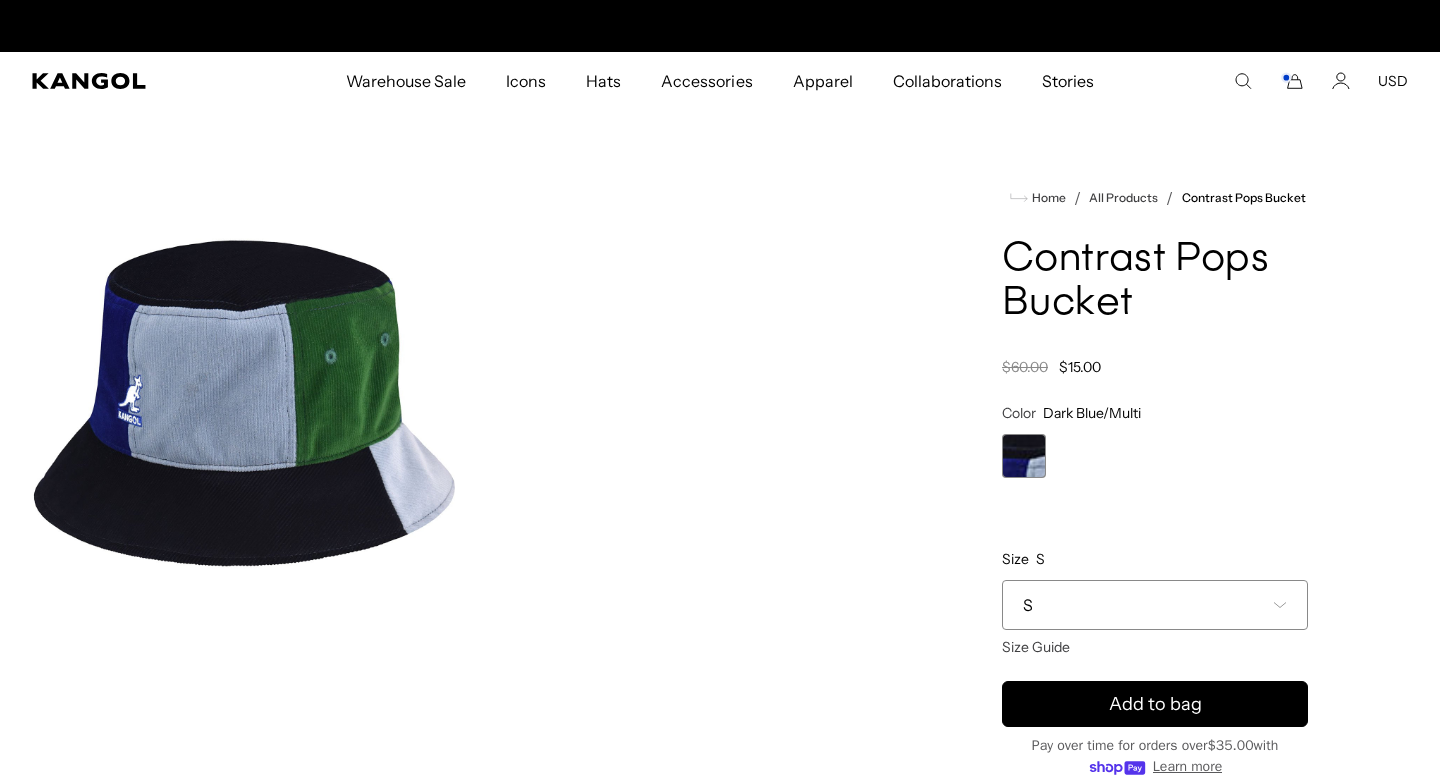 scroll, scrollTop: 0, scrollLeft: 412, axis: horizontal 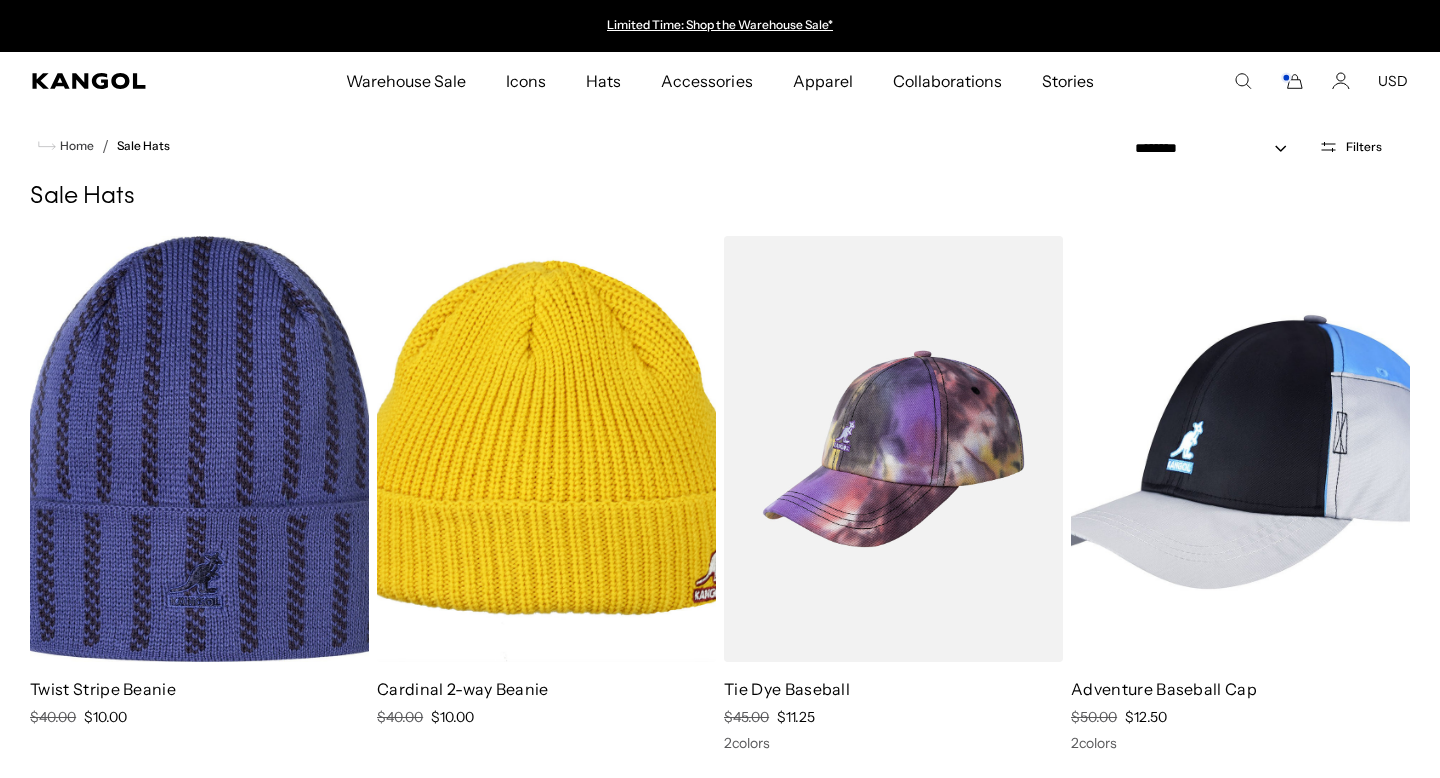 select on "*****" 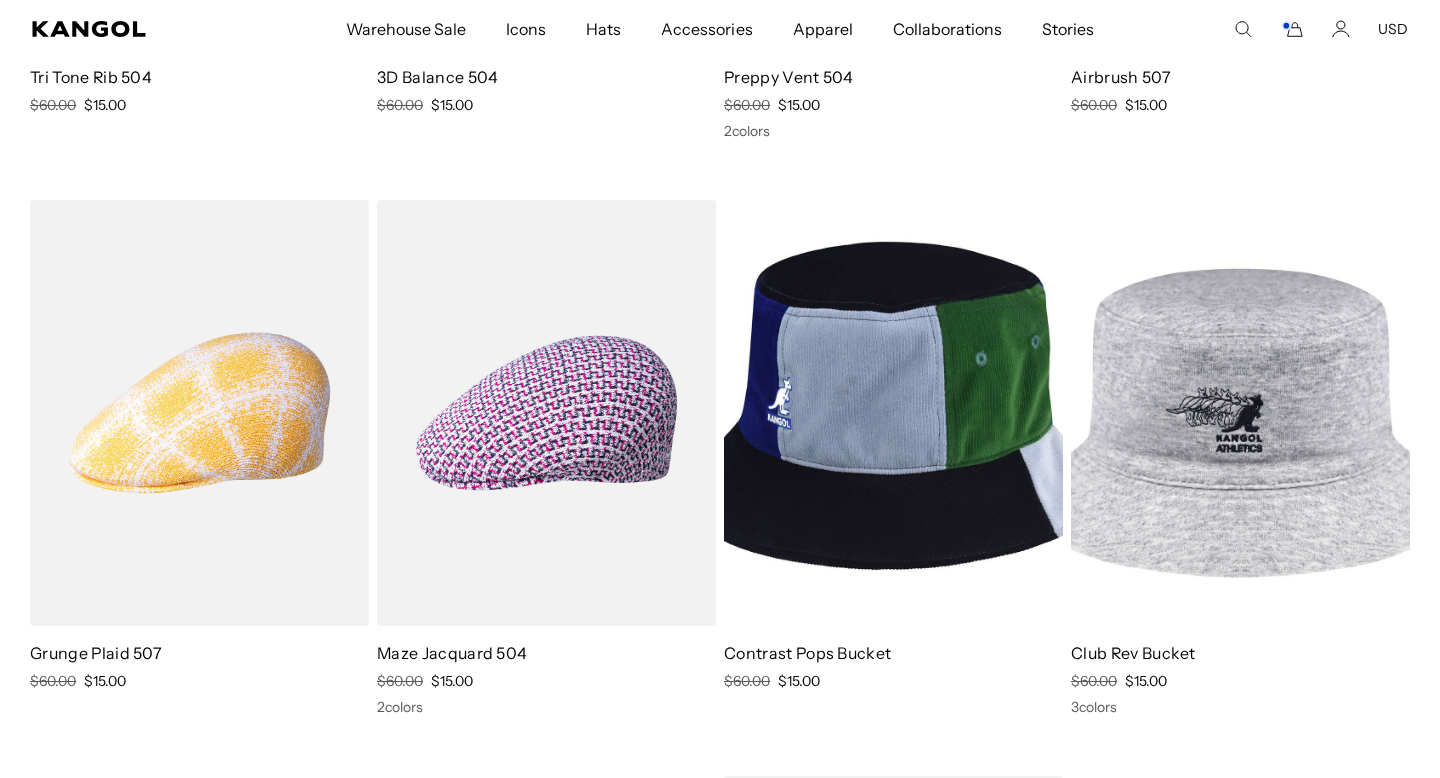 scroll, scrollTop: 0, scrollLeft: 0, axis: both 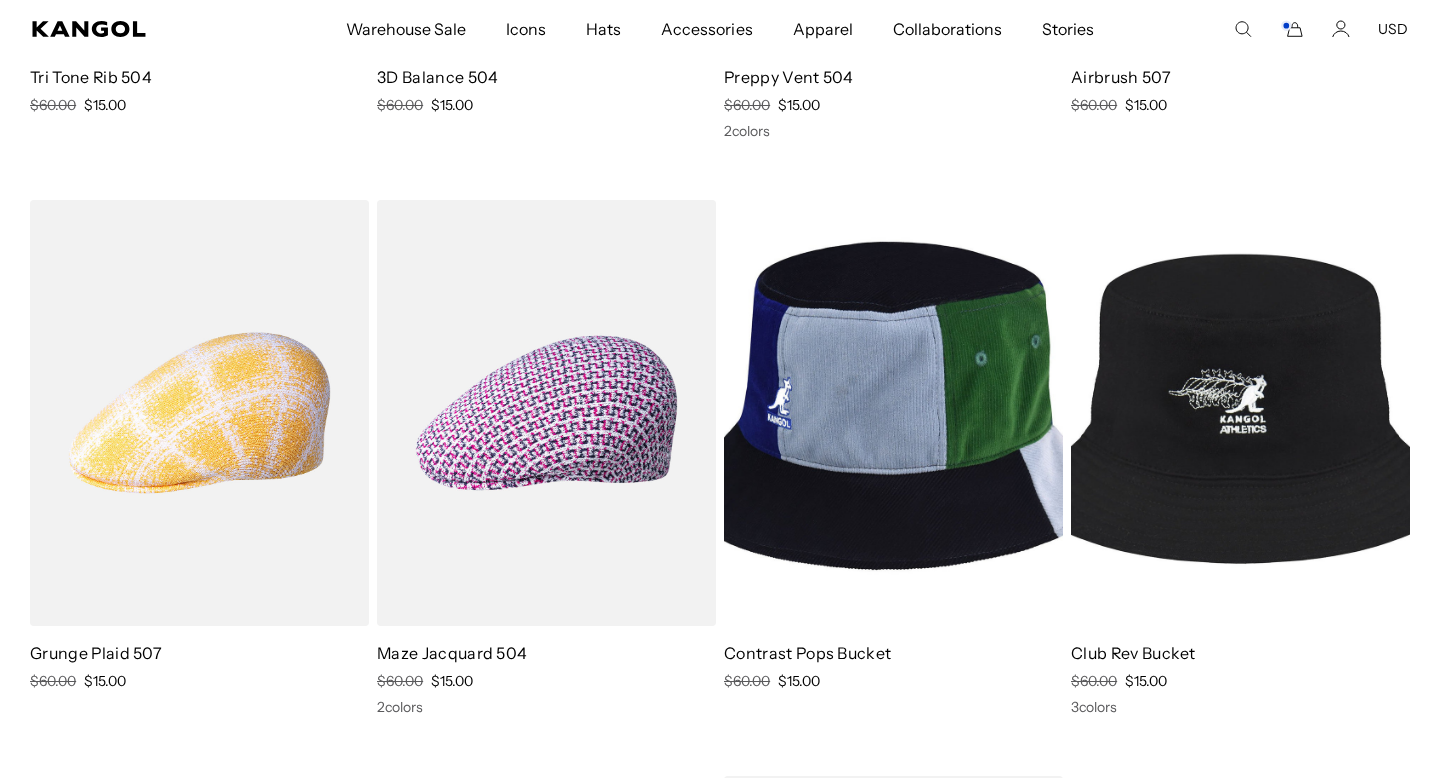click at bounding box center [1240, 413] 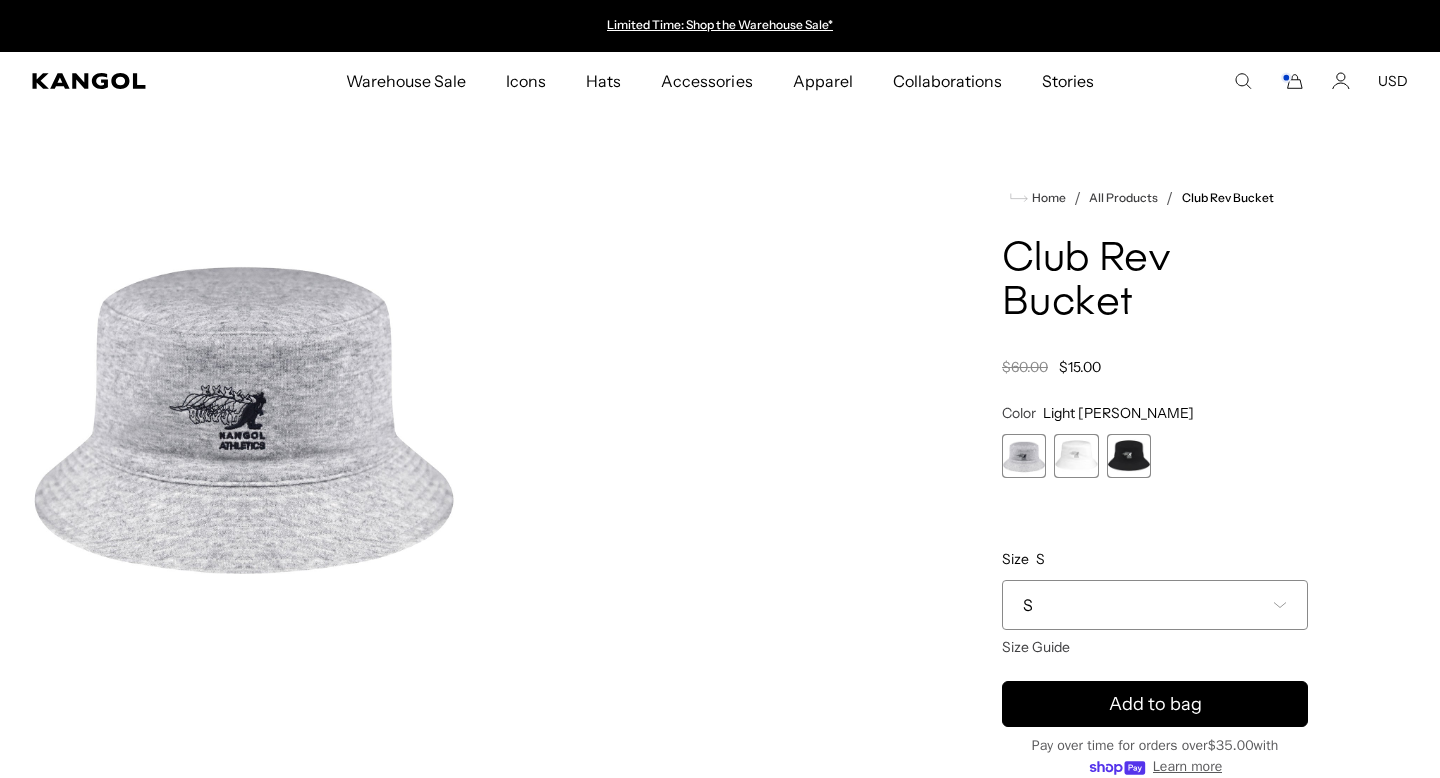 scroll, scrollTop: 0, scrollLeft: 0, axis: both 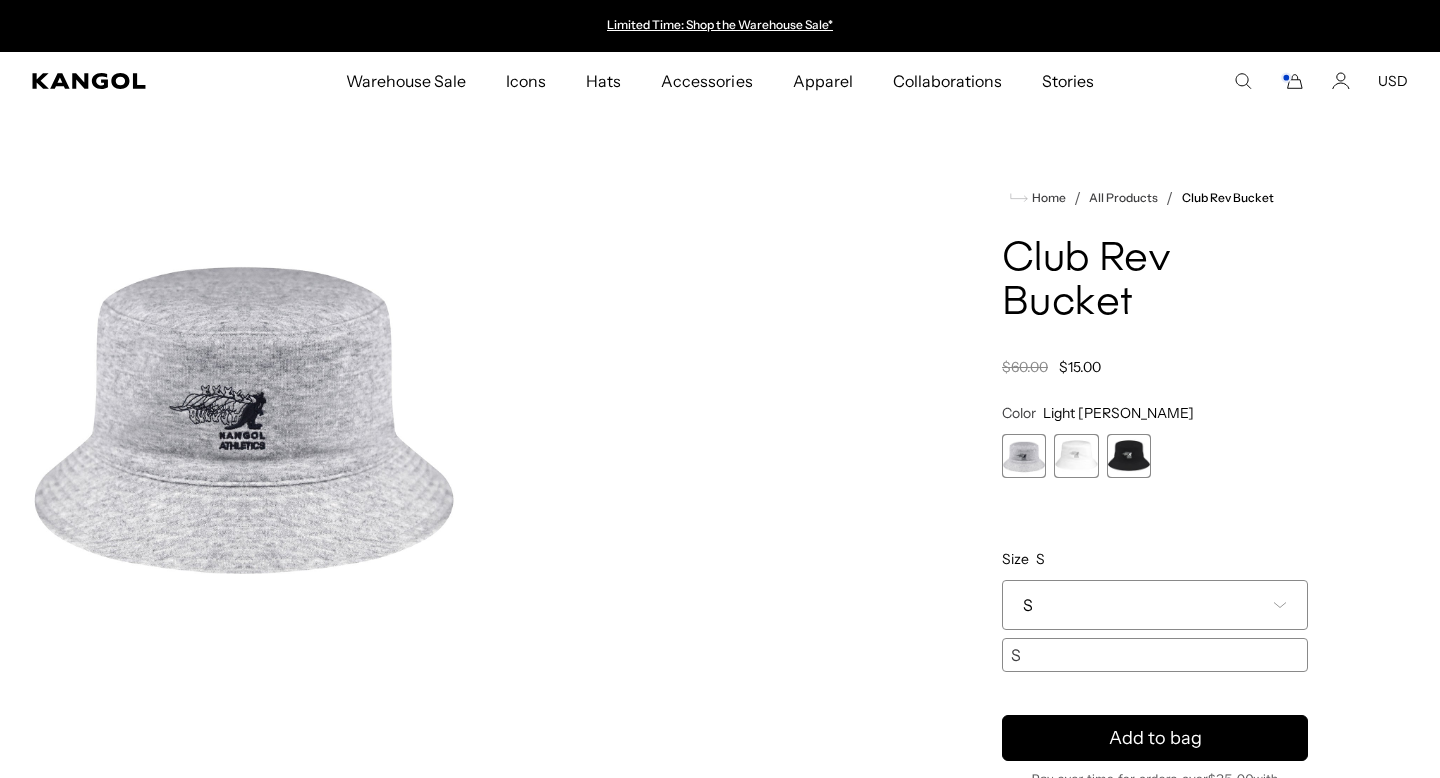 click at bounding box center (1076, 456) 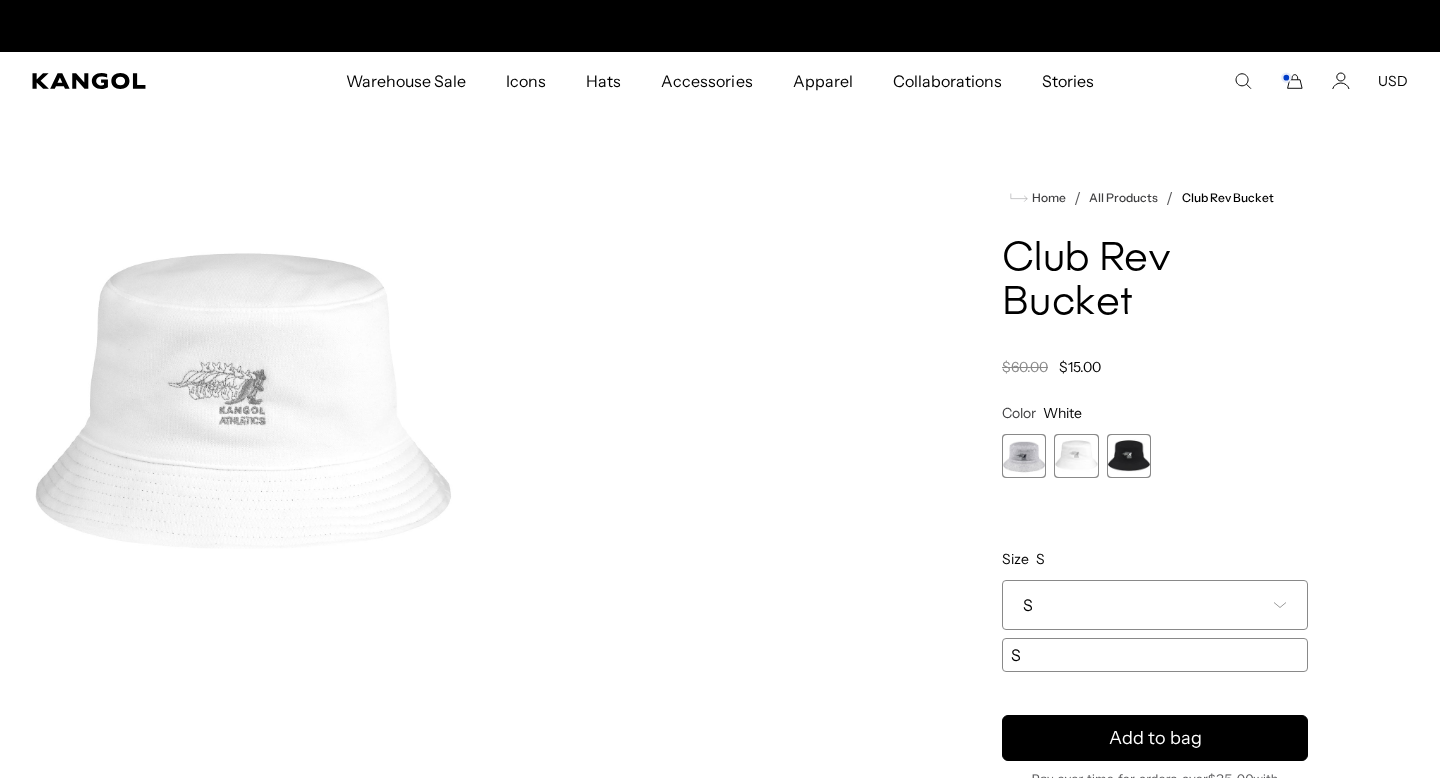 scroll, scrollTop: 0, scrollLeft: 412, axis: horizontal 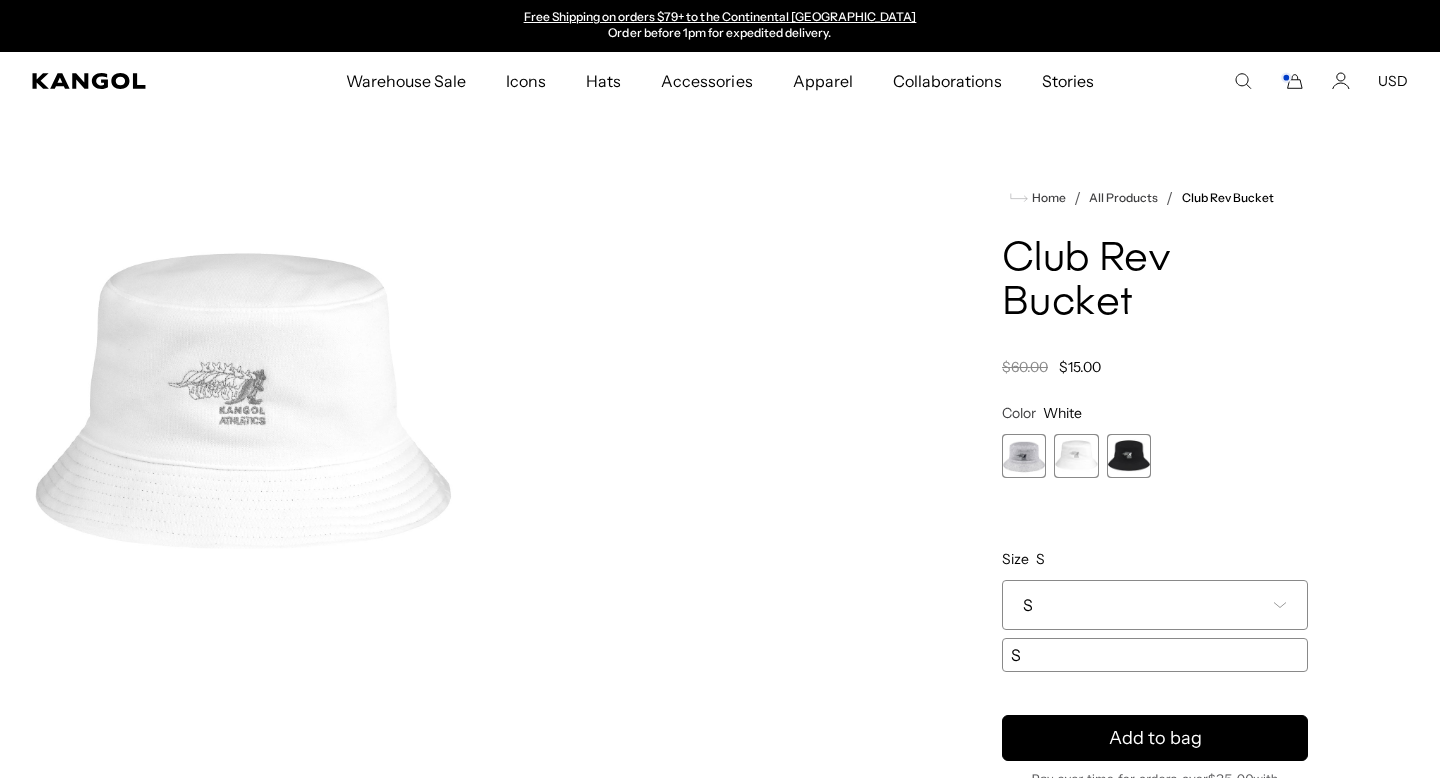 click on "S" at bounding box center (1155, 605) 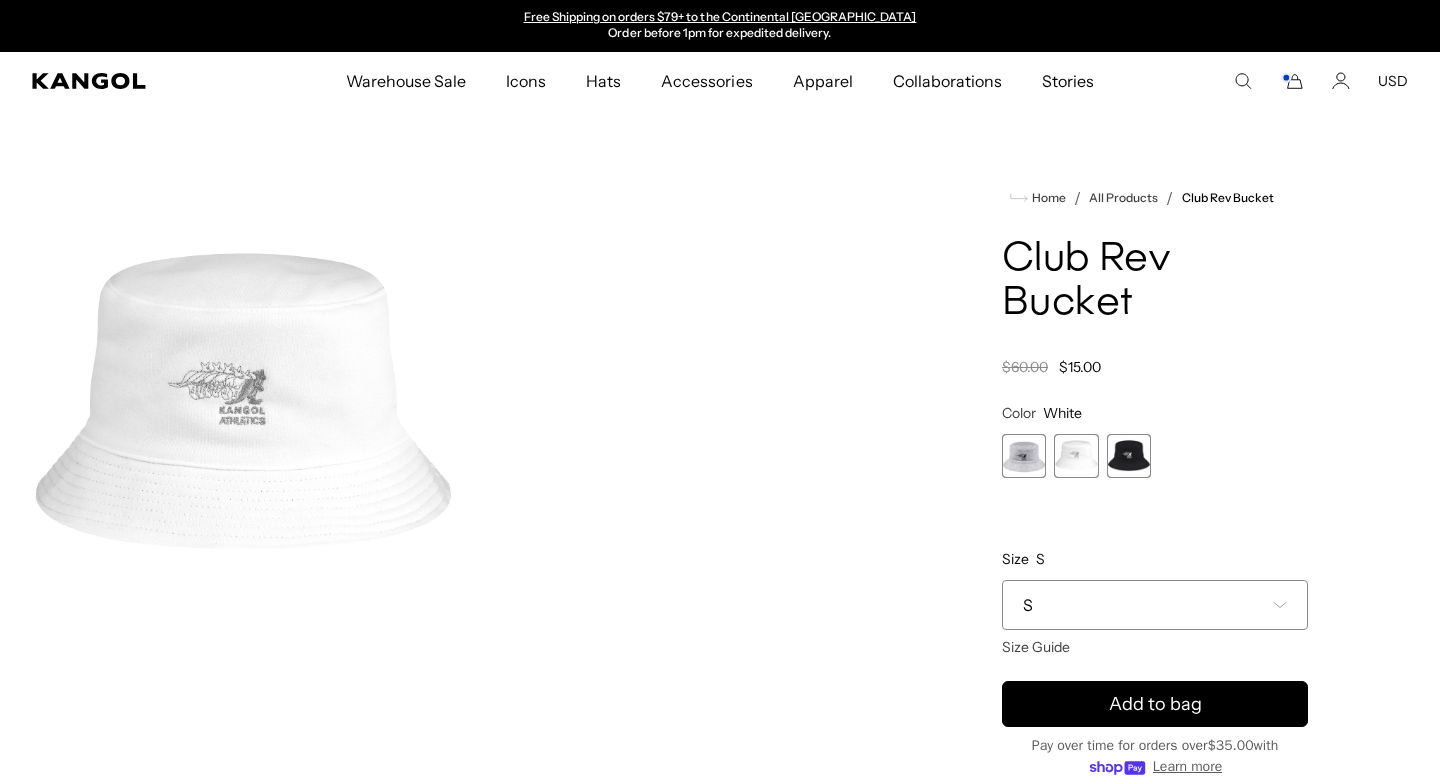 click on "S" at bounding box center (1155, 605) 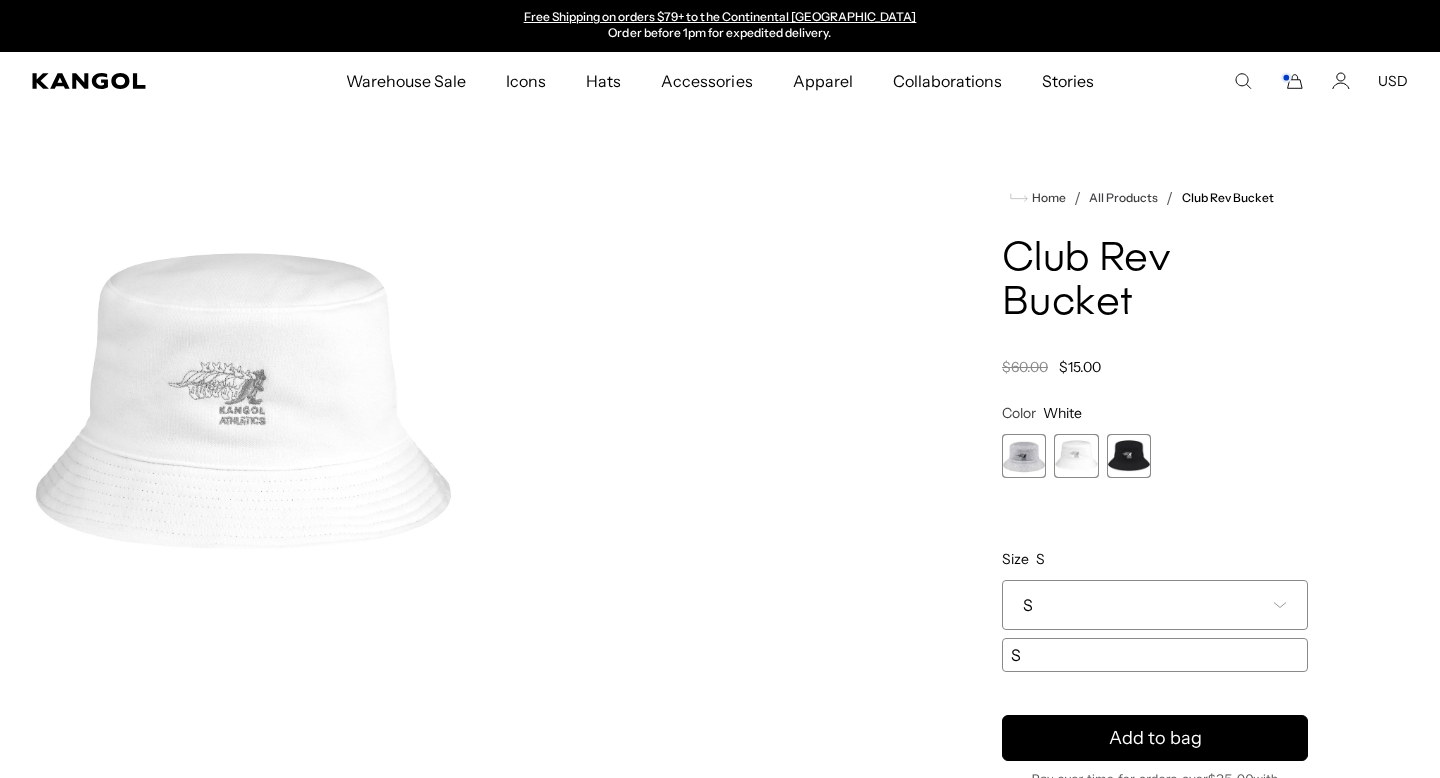 click at bounding box center (1024, 456) 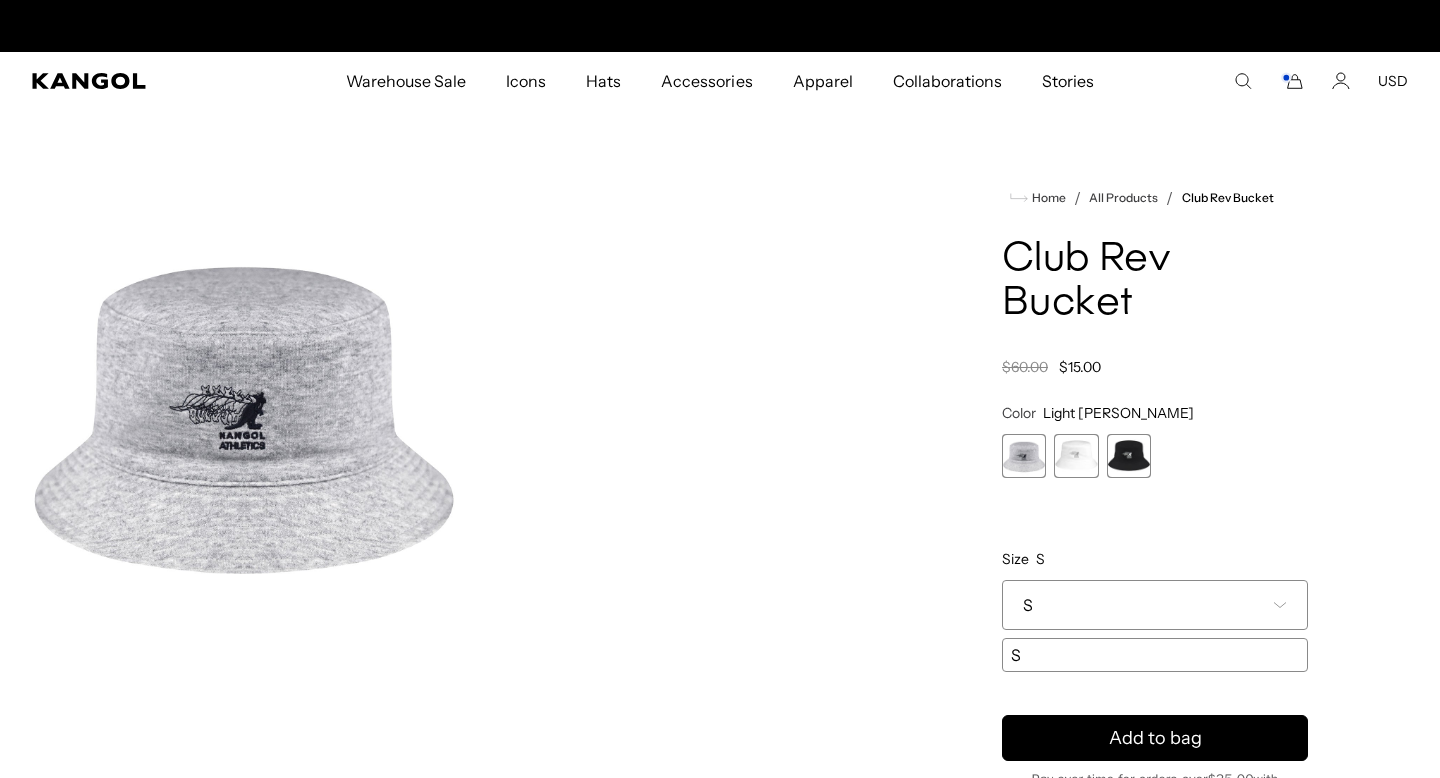 scroll, scrollTop: 0, scrollLeft: 0, axis: both 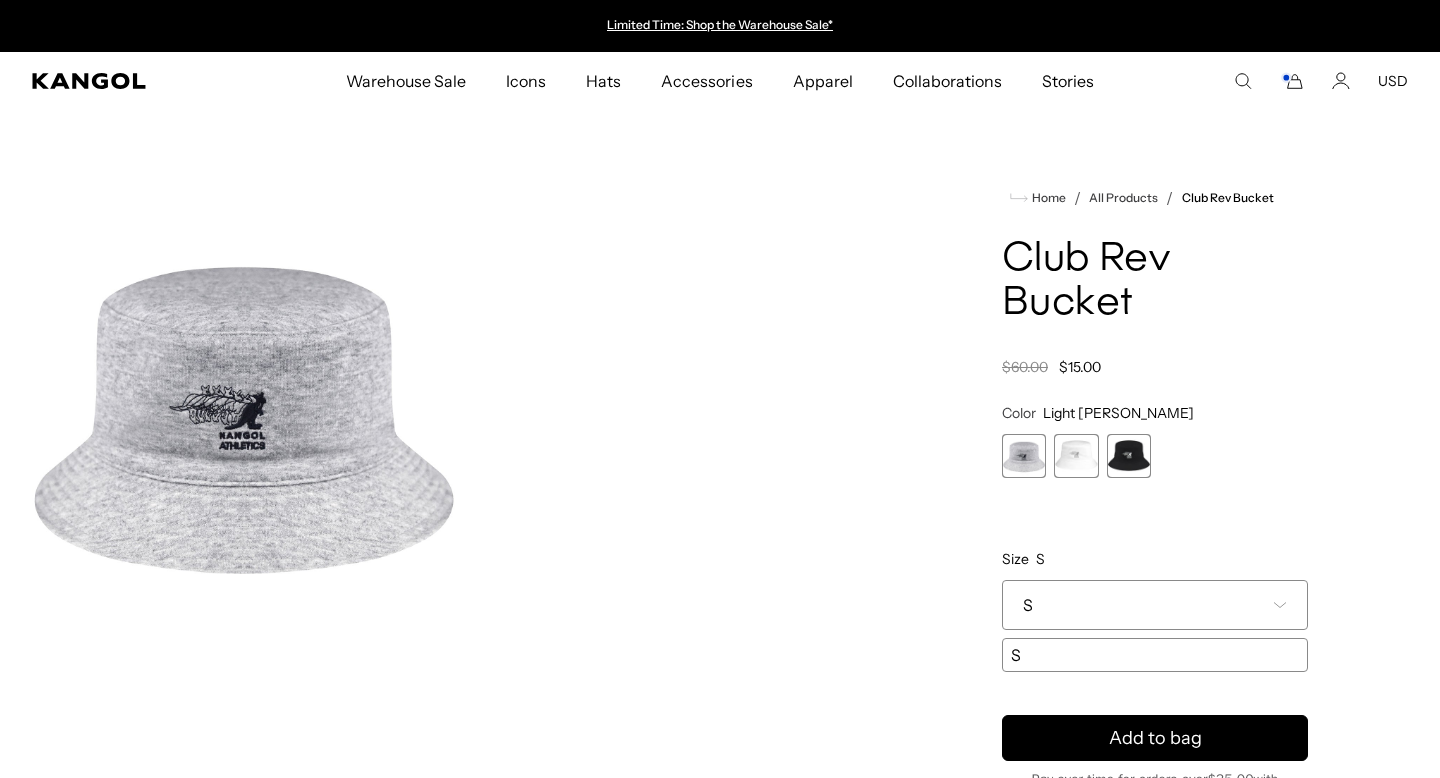 click on "S" at bounding box center (1155, 605) 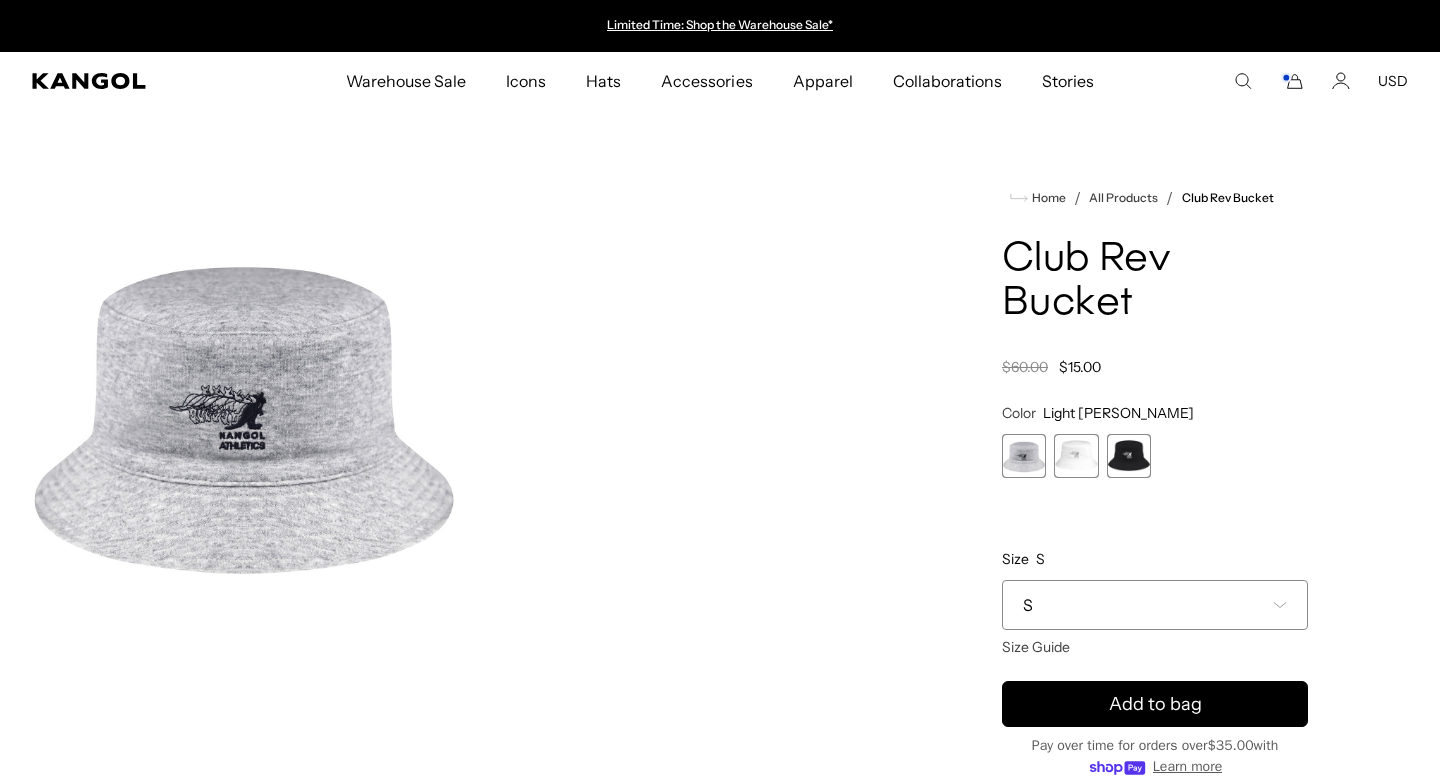 click on "S" at bounding box center [1155, 605] 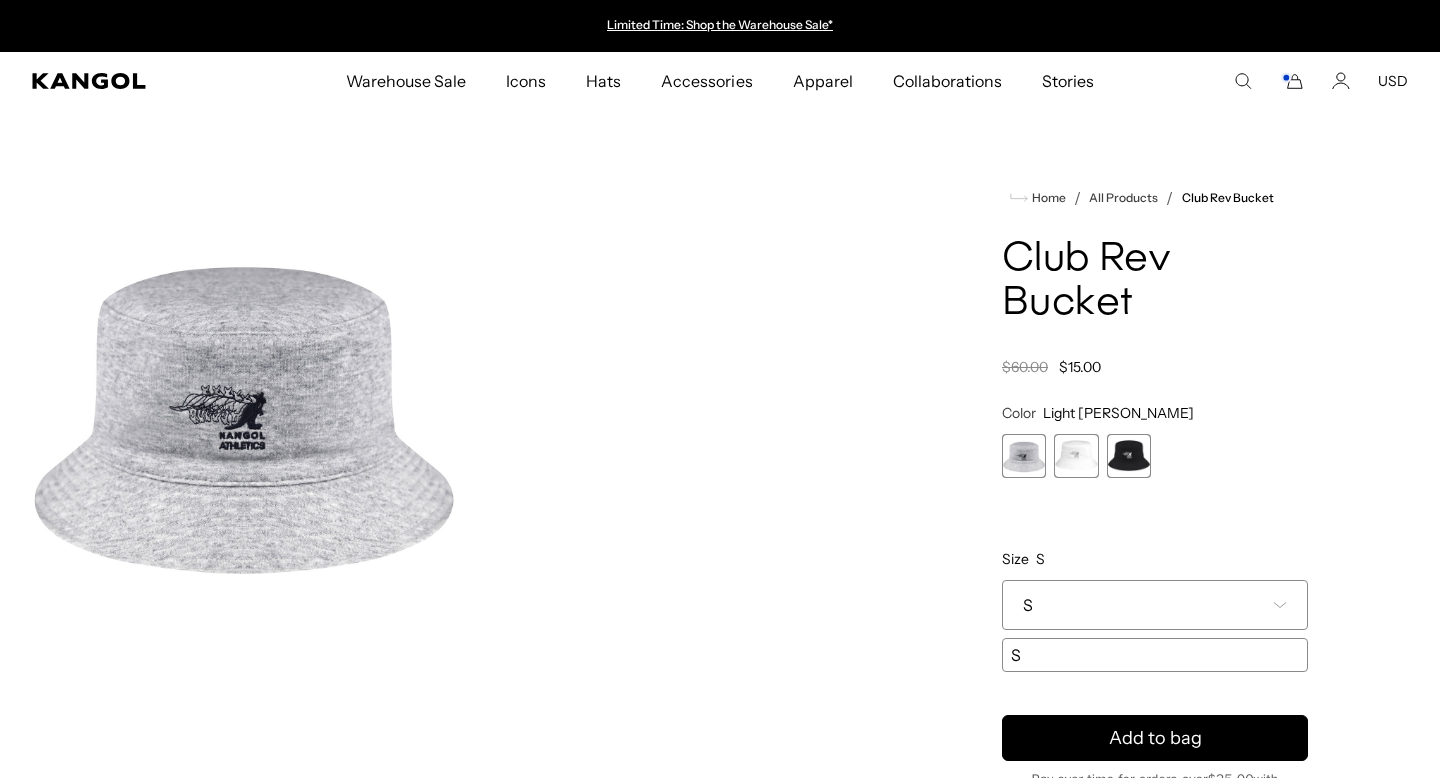 click at bounding box center (1129, 456) 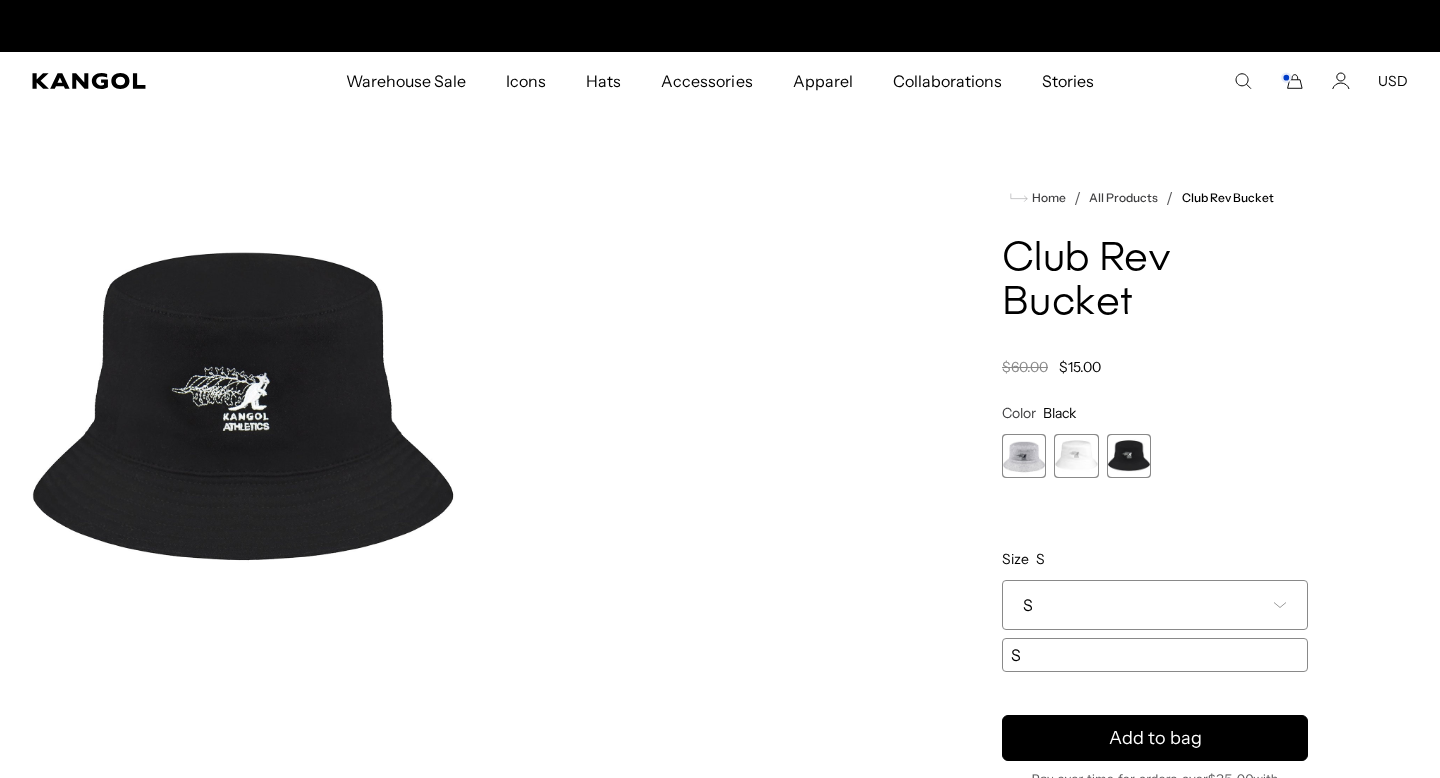scroll, scrollTop: 0, scrollLeft: 412, axis: horizontal 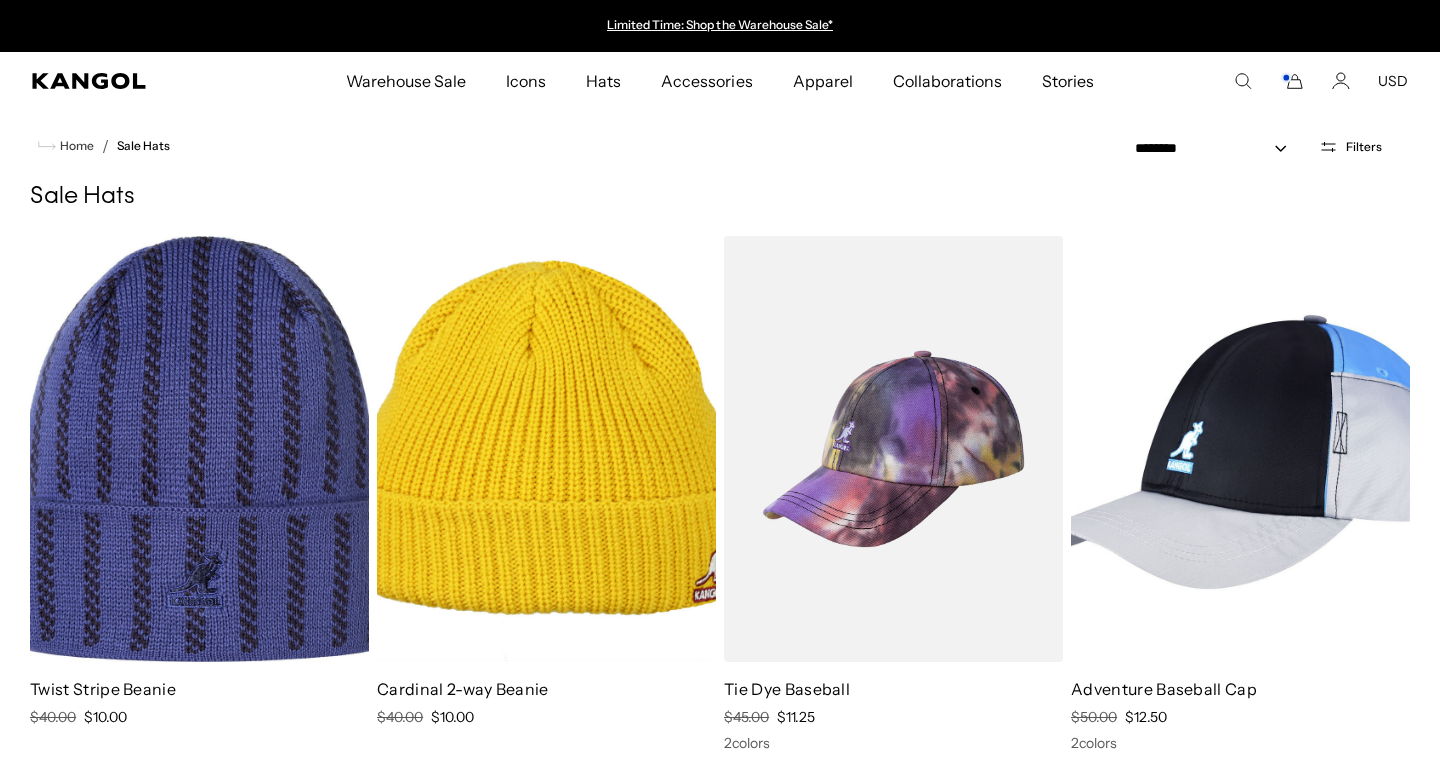 select on "*****" 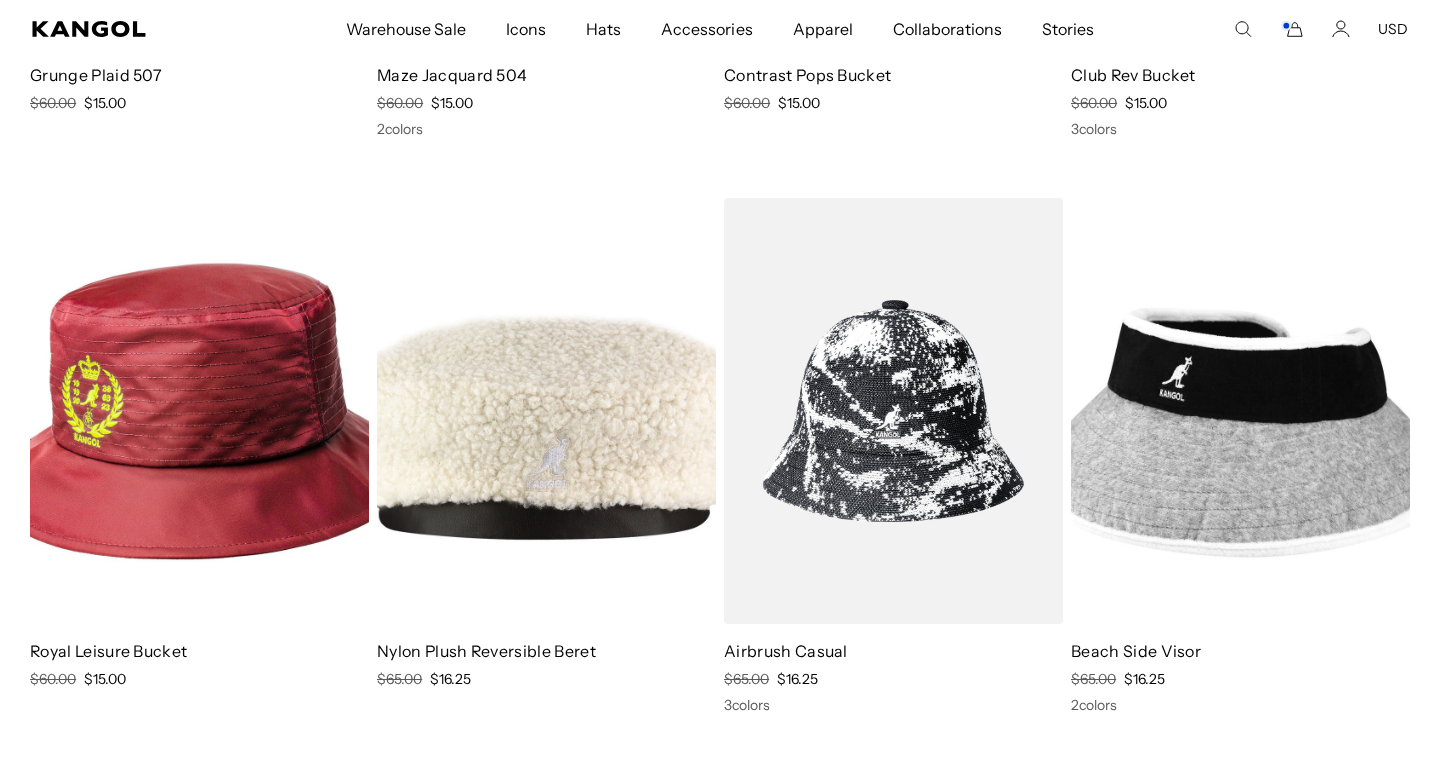 scroll, scrollTop: 3062, scrollLeft: 0, axis: vertical 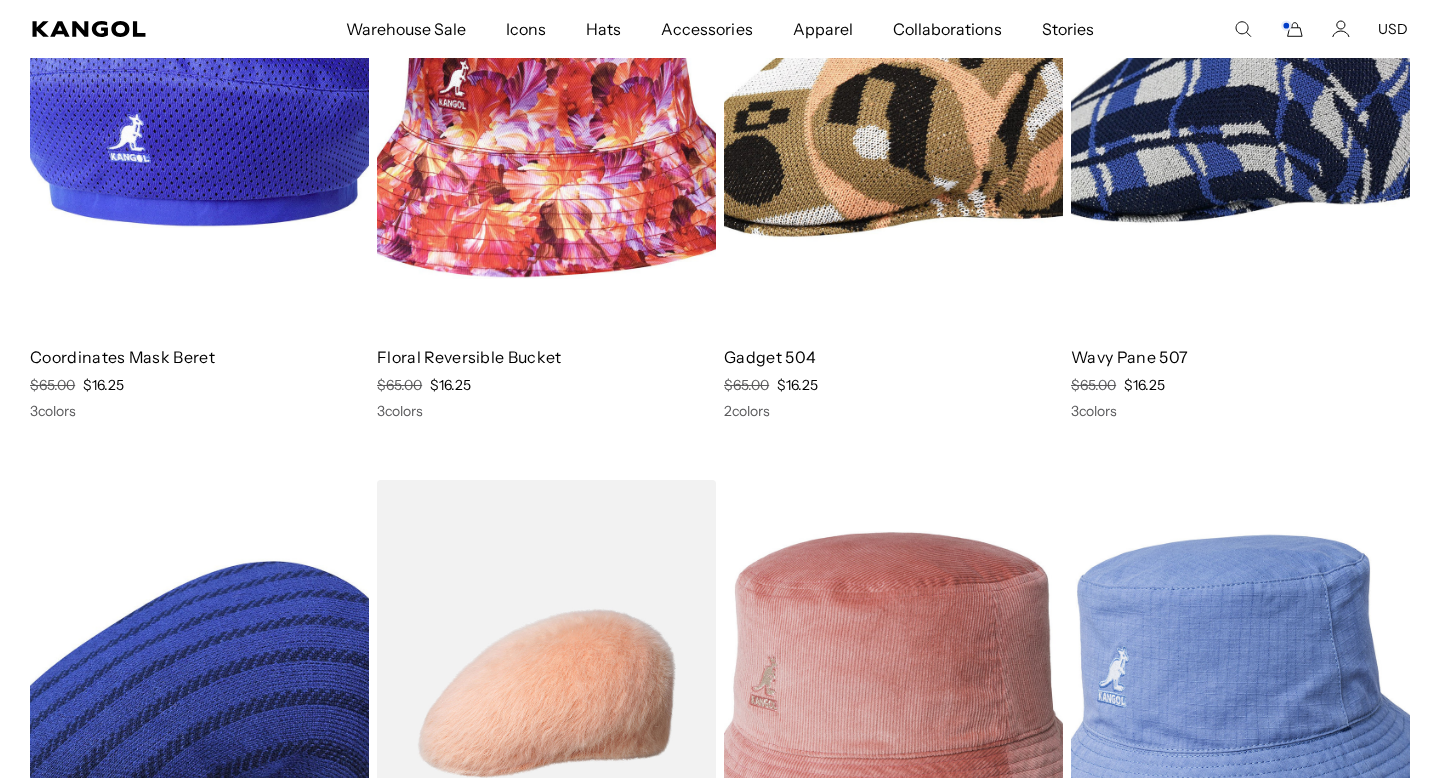 click at bounding box center (546, 118) 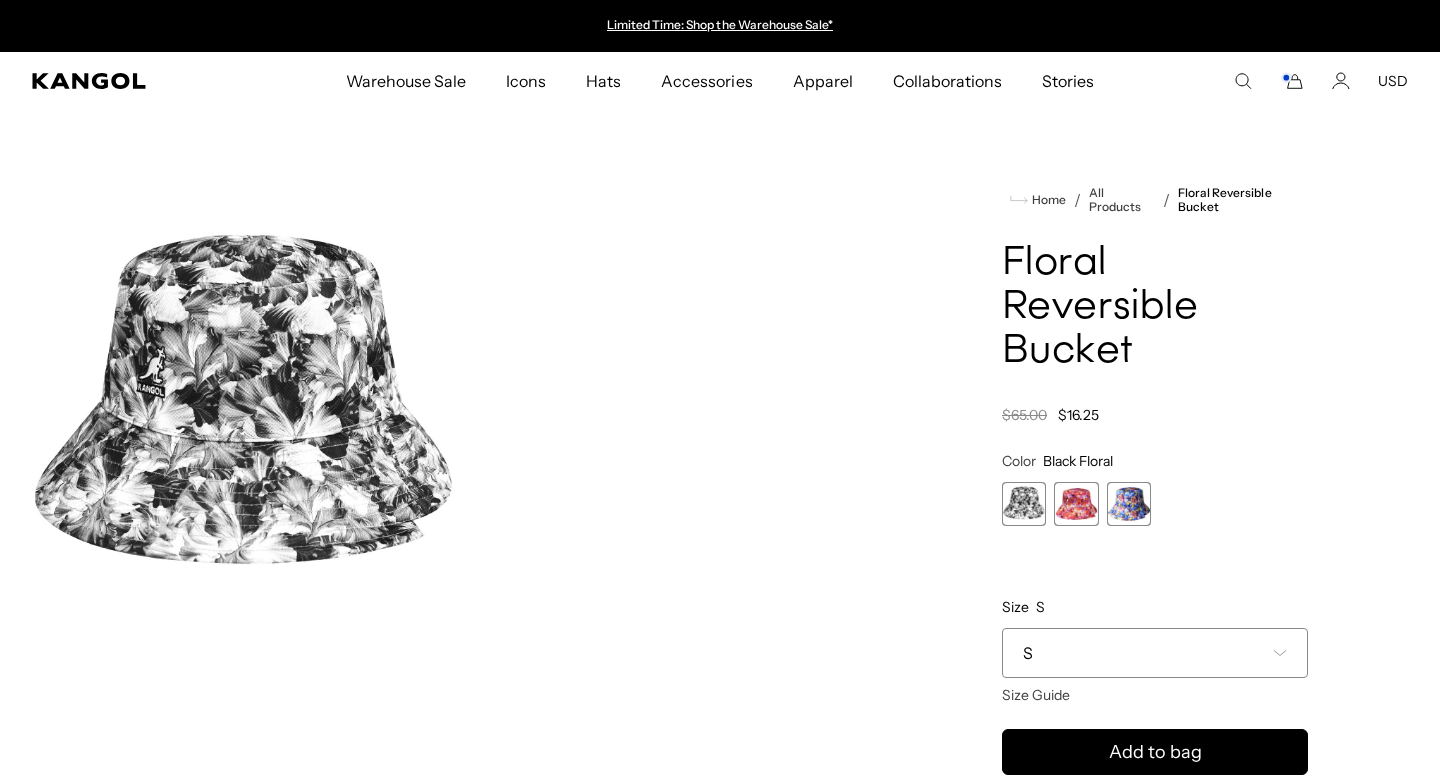 scroll, scrollTop: 0, scrollLeft: 0, axis: both 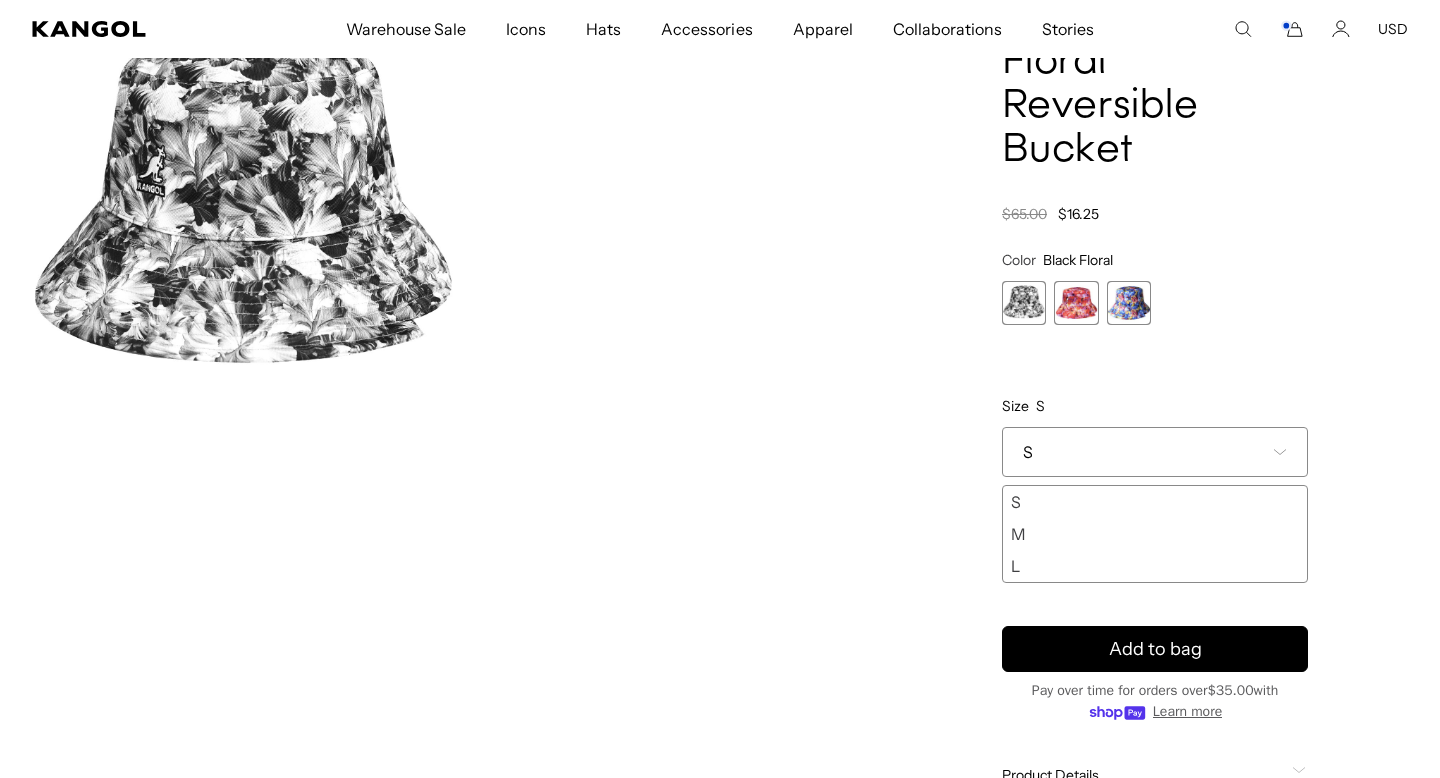 click at bounding box center (1076, 303) 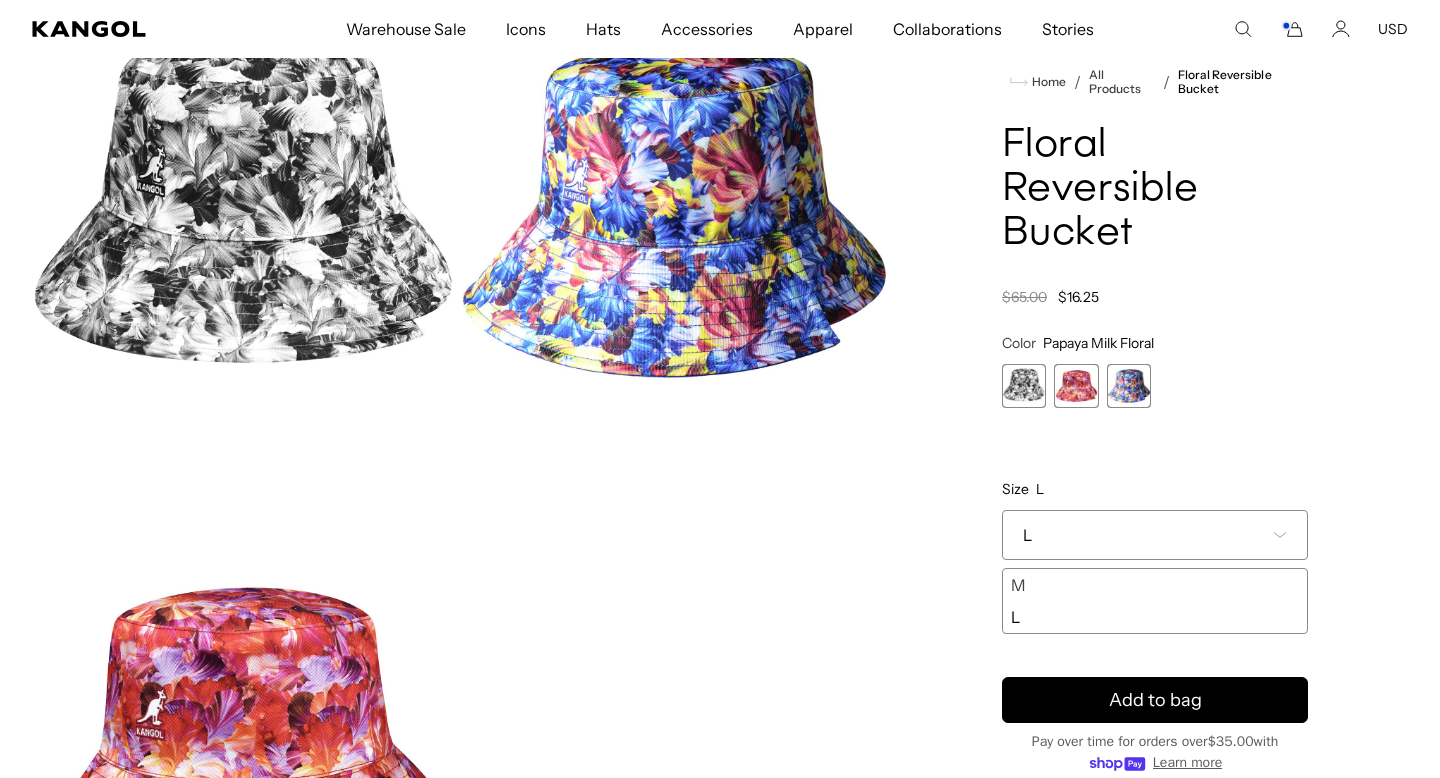 scroll, scrollTop: 0, scrollLeft: 0, axis: both 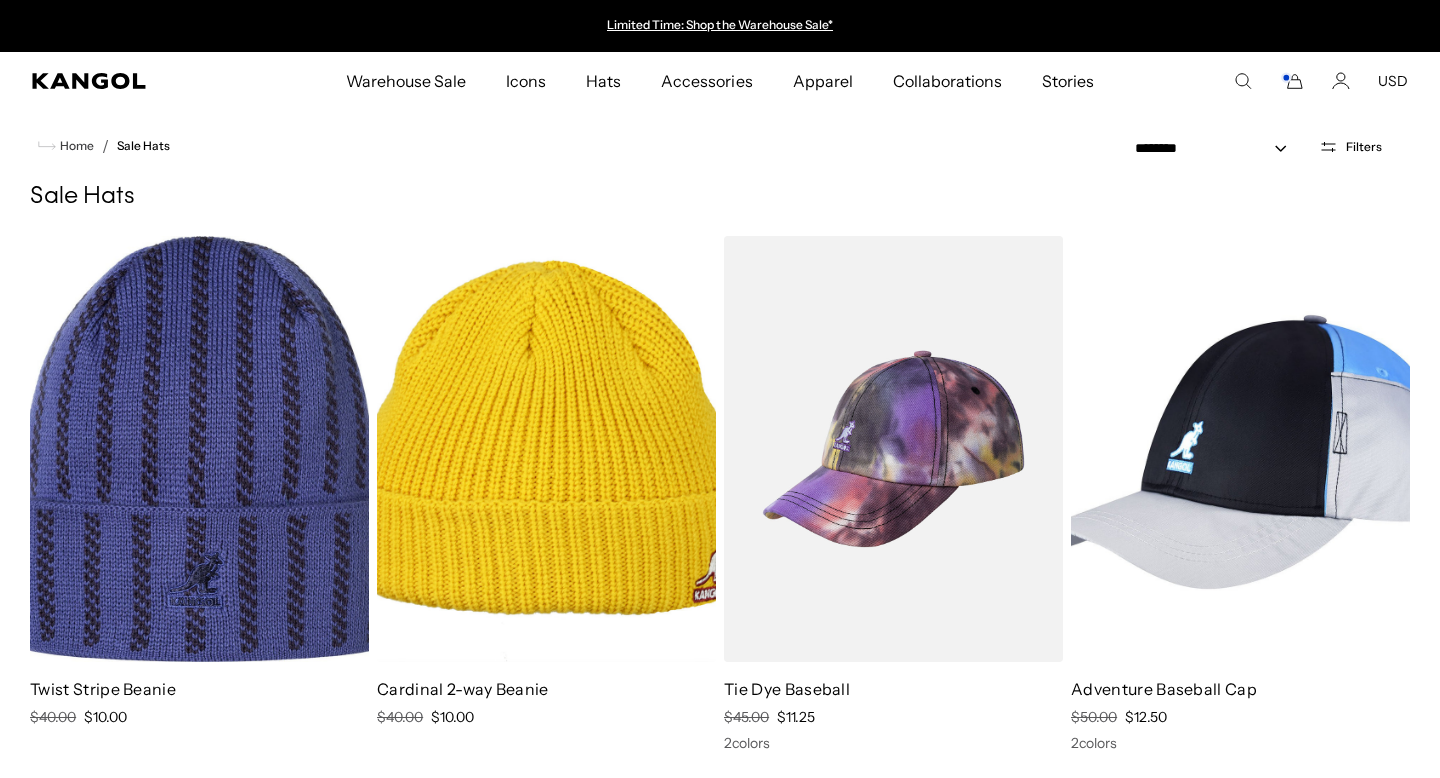 select on "*****" 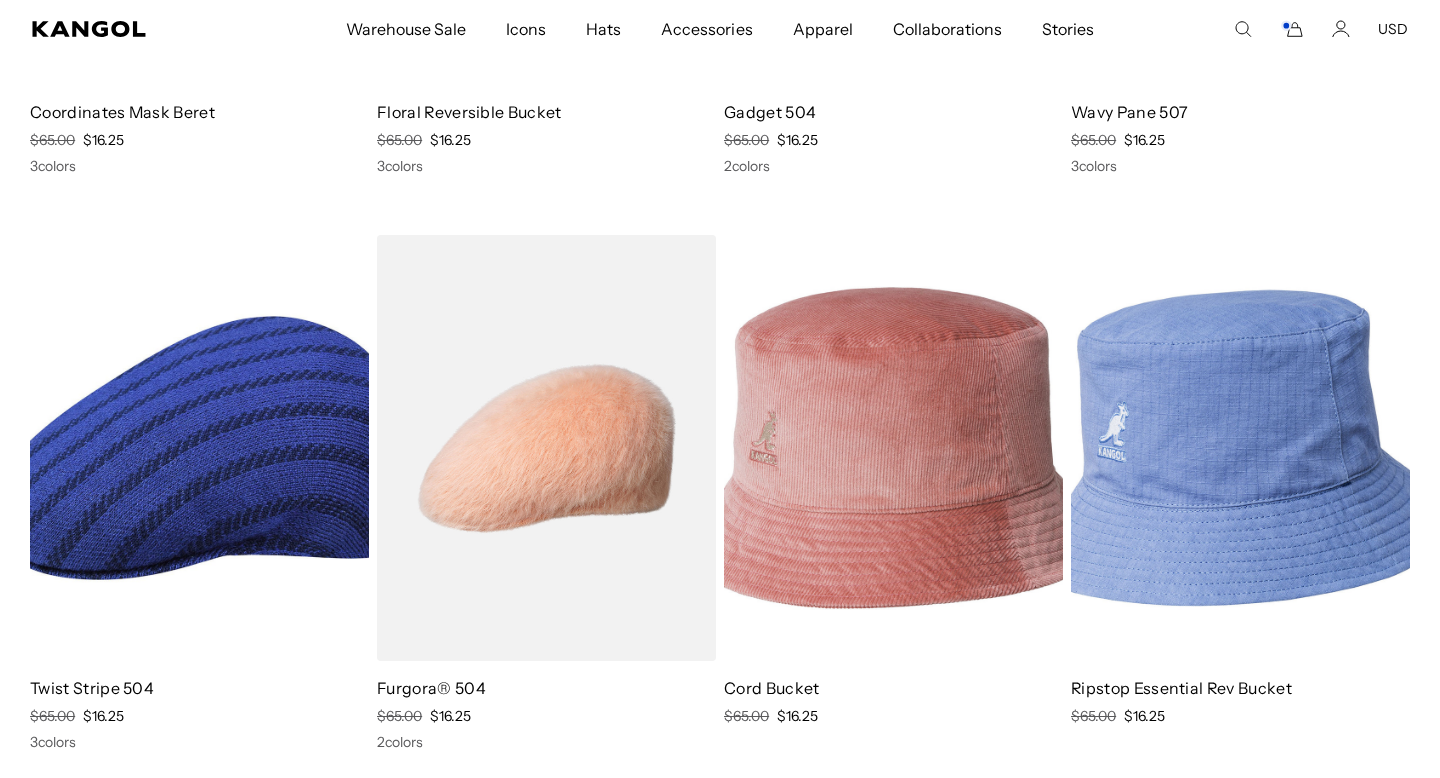 scroll, scrollTop: 4114, scrollLeft: 0, axis: vertical 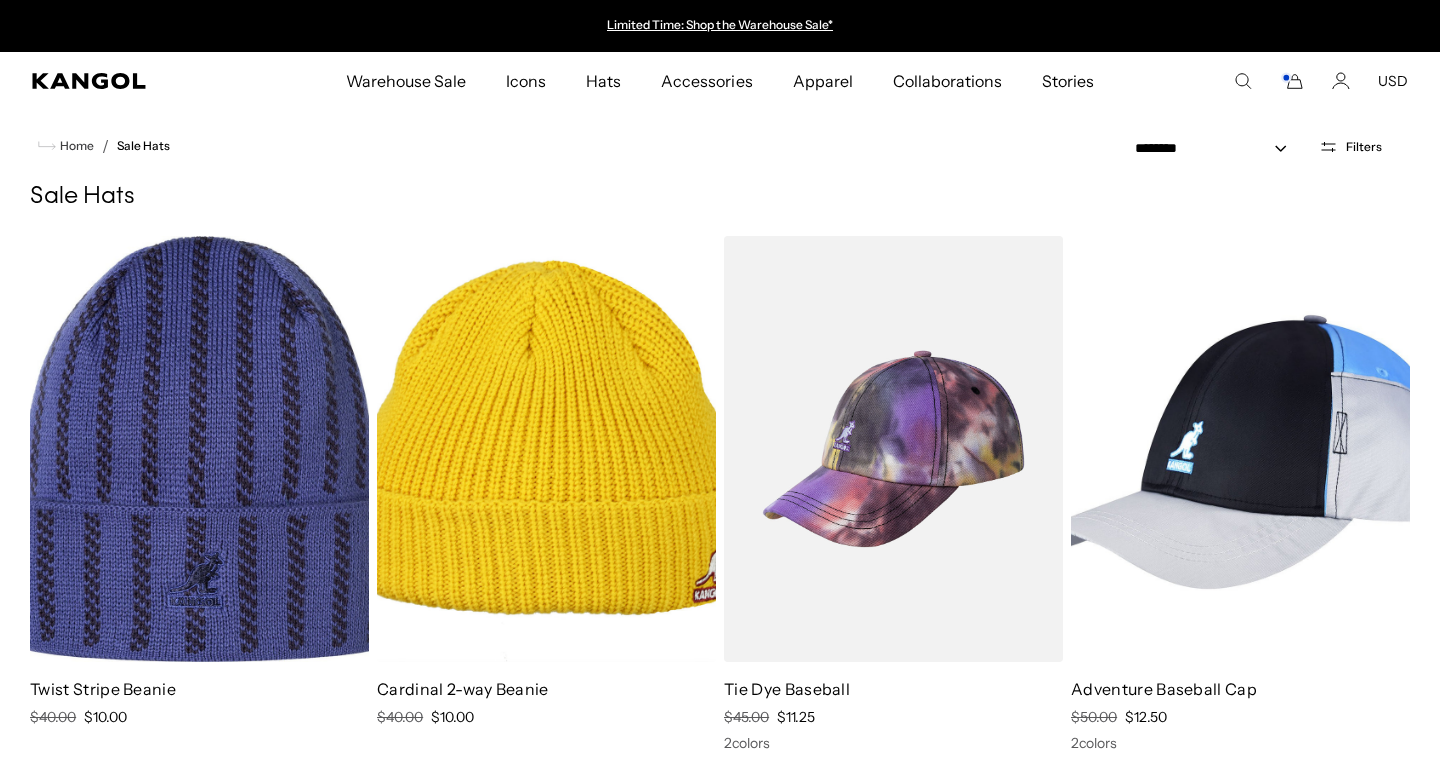 click on "Filters" at bounding box center [1364, 147] 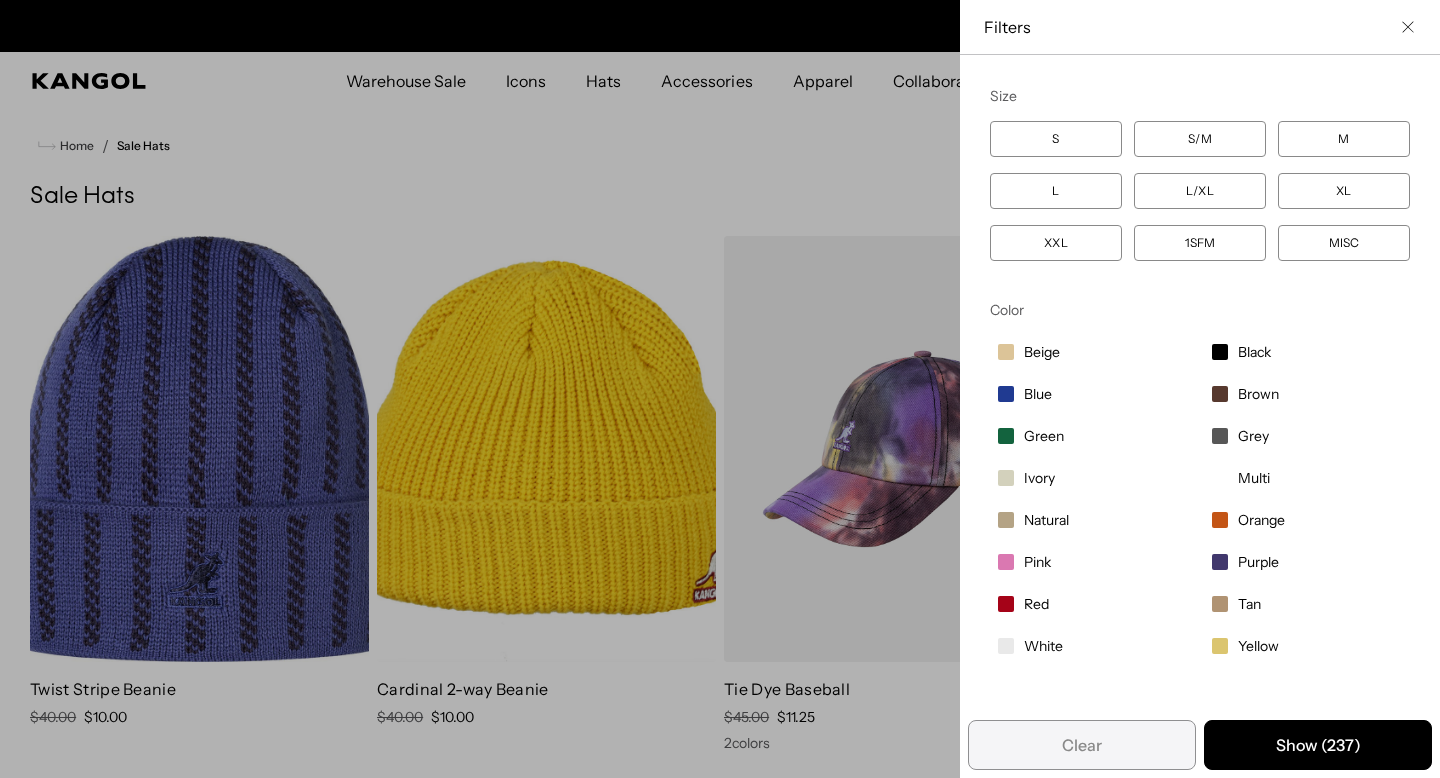 scroll, scrollTop: 0, scrollLeft: 412, axis: horizontal 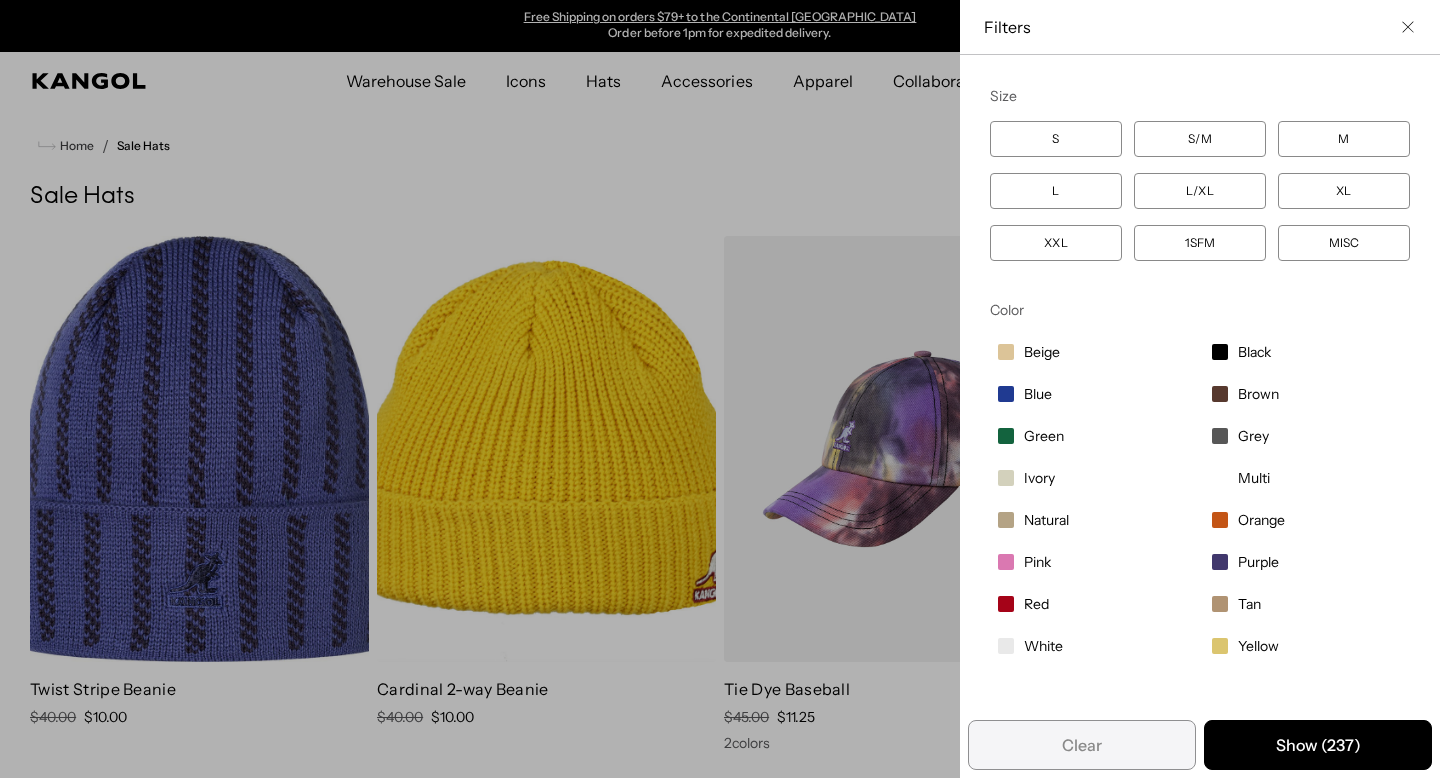 click on "XL" at bounding box center [1344, 191] 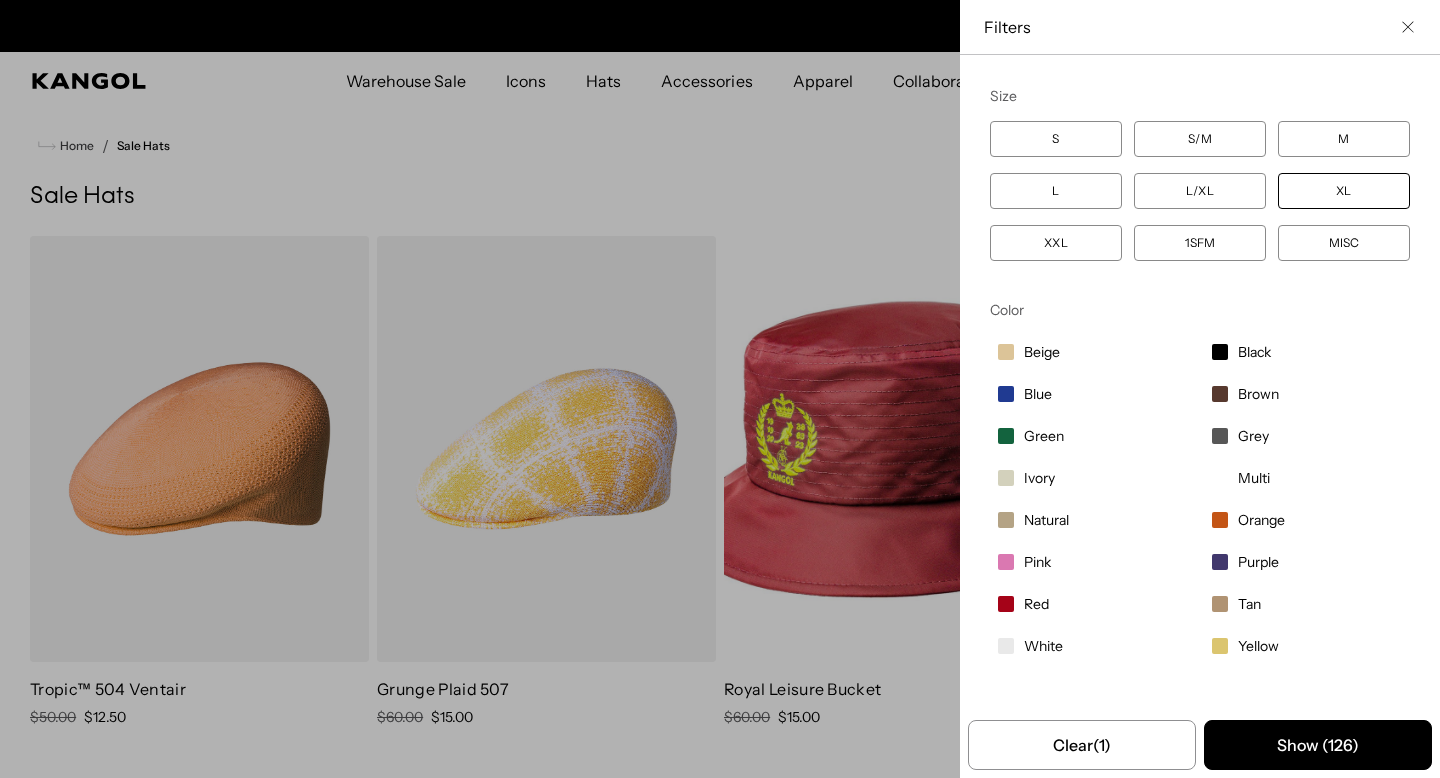 scroll, scrollTop: 0, scrollLeft: 0, axis: both 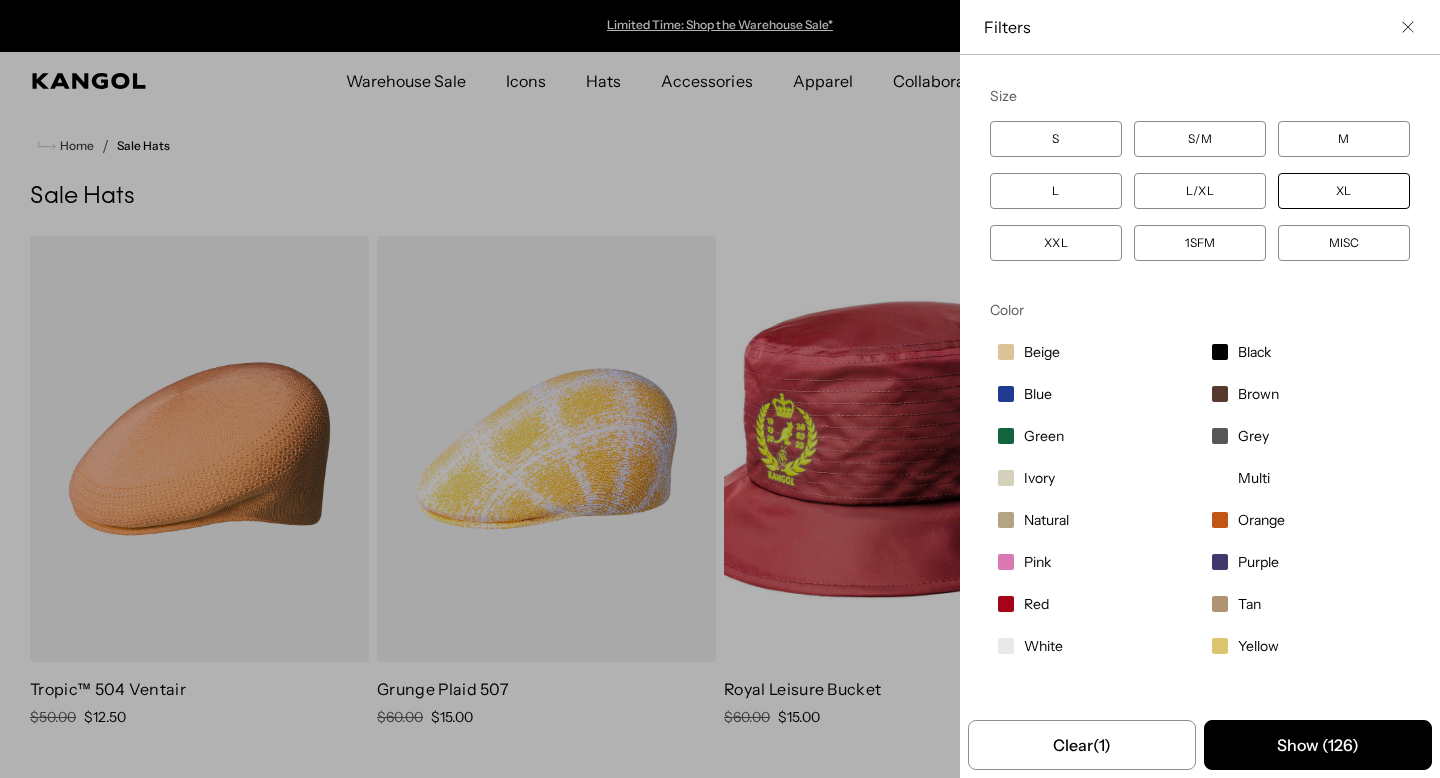 click on "L" at bounding box center [1056, 191] 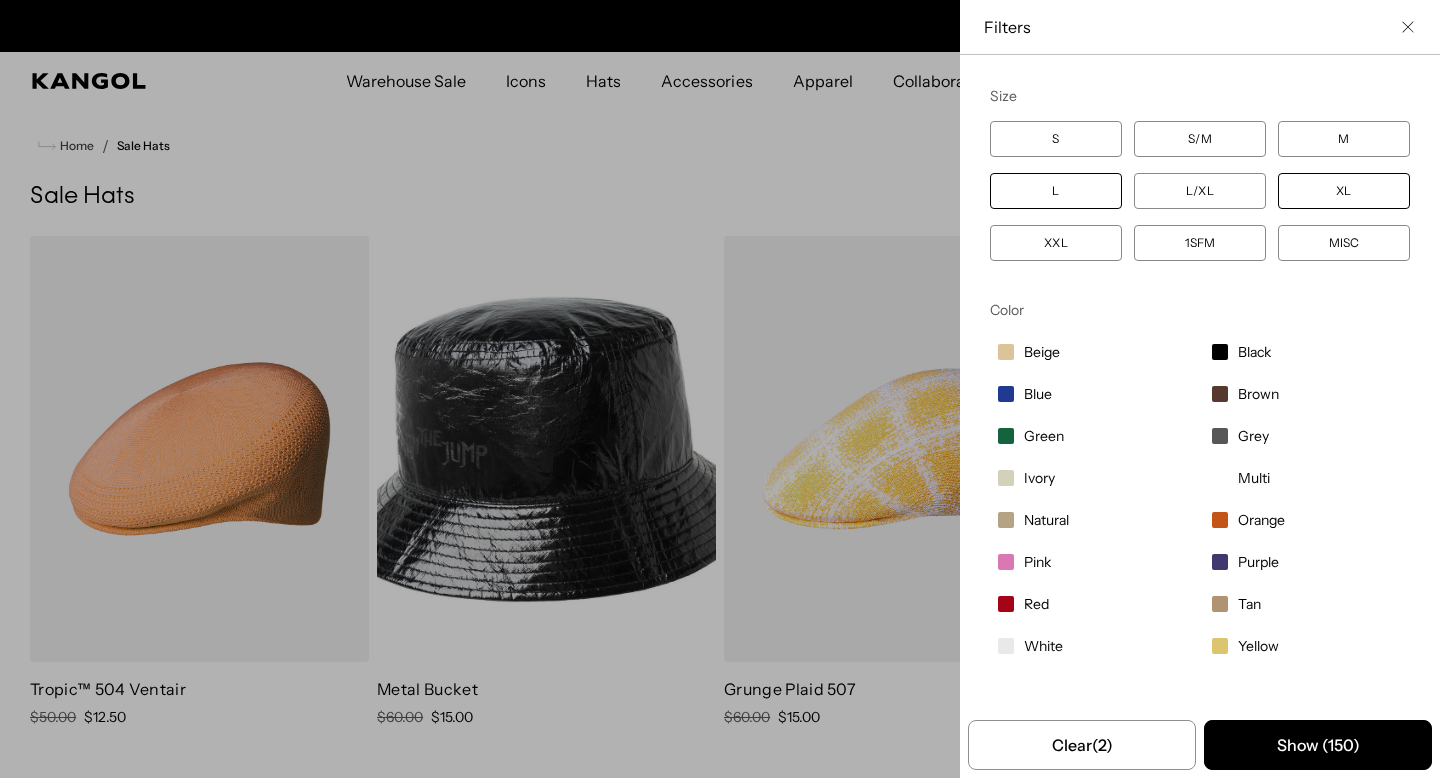 scroll, scrollTop: 0, scrollLeft: 412, axis: horizontal 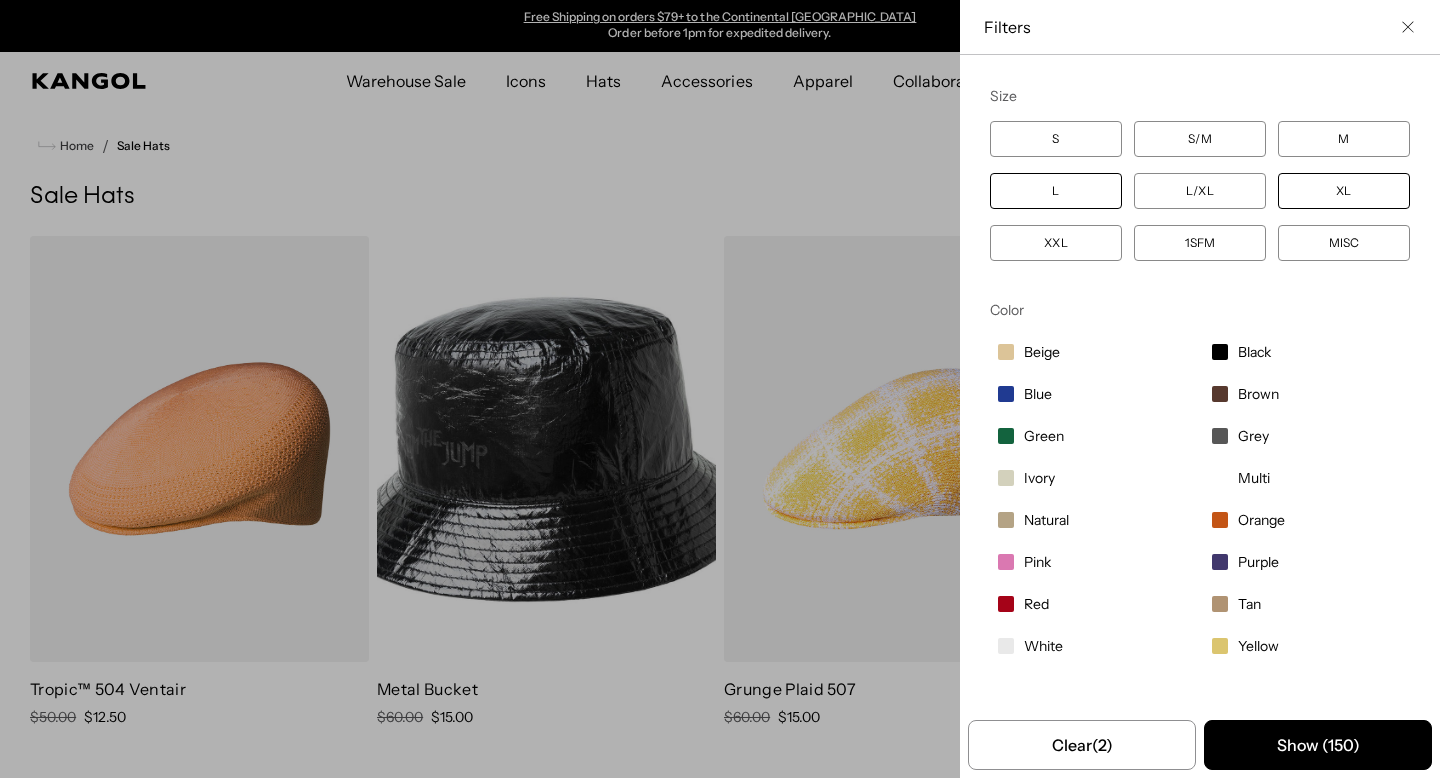 click on "XXL" at bounding box center [1056, 243] 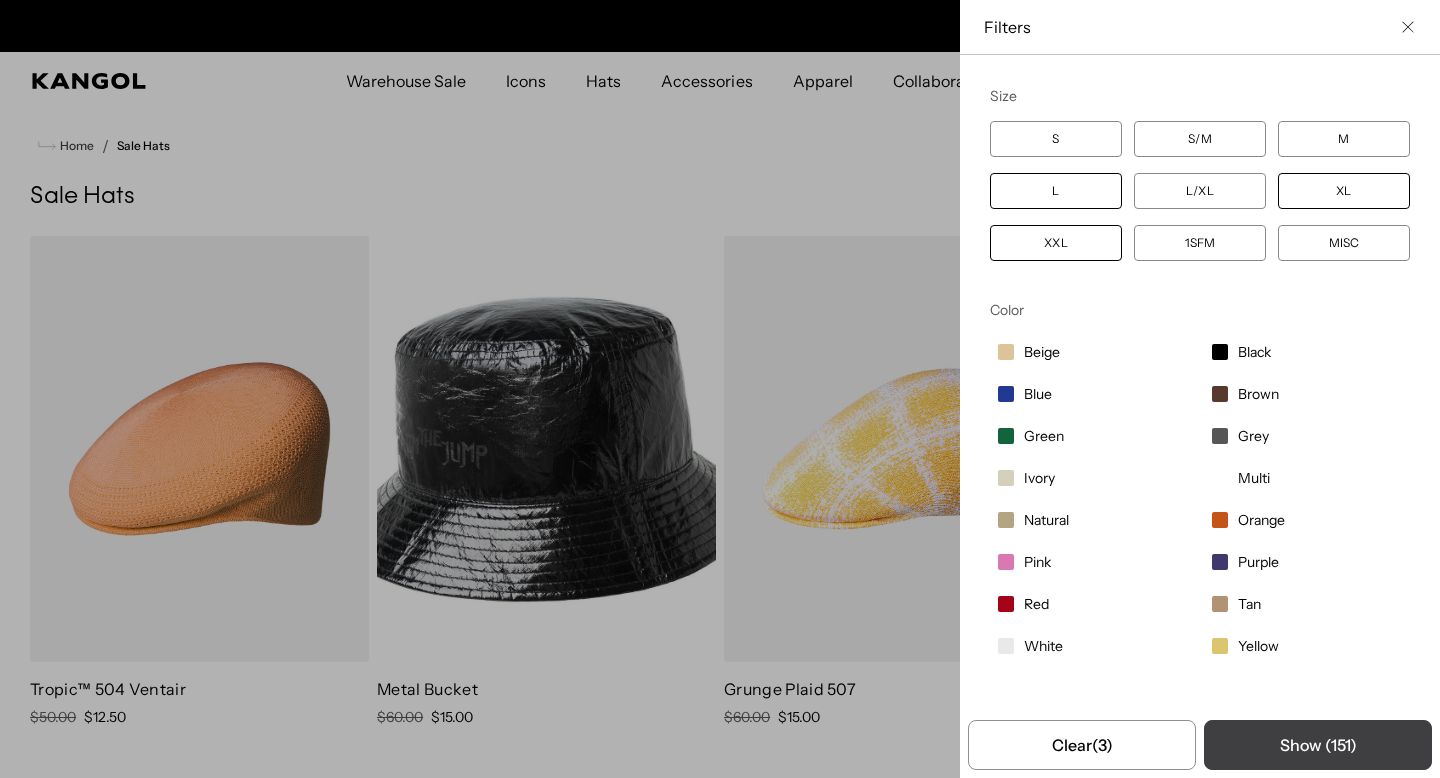 scroll, scrollTop: 0, scrollLeft: 0, axis: both 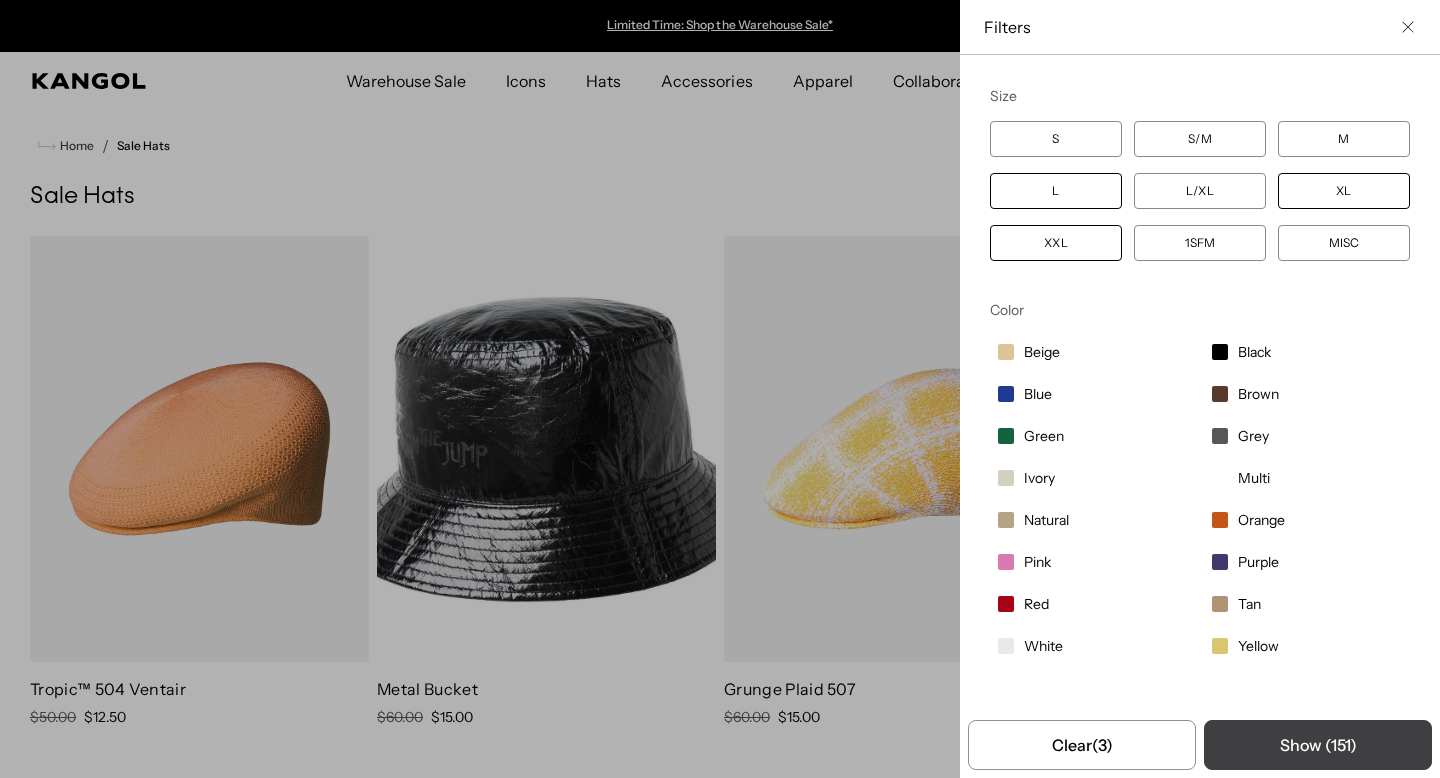 click on "Show ( 151 )" at bounding box center (1318, 745) 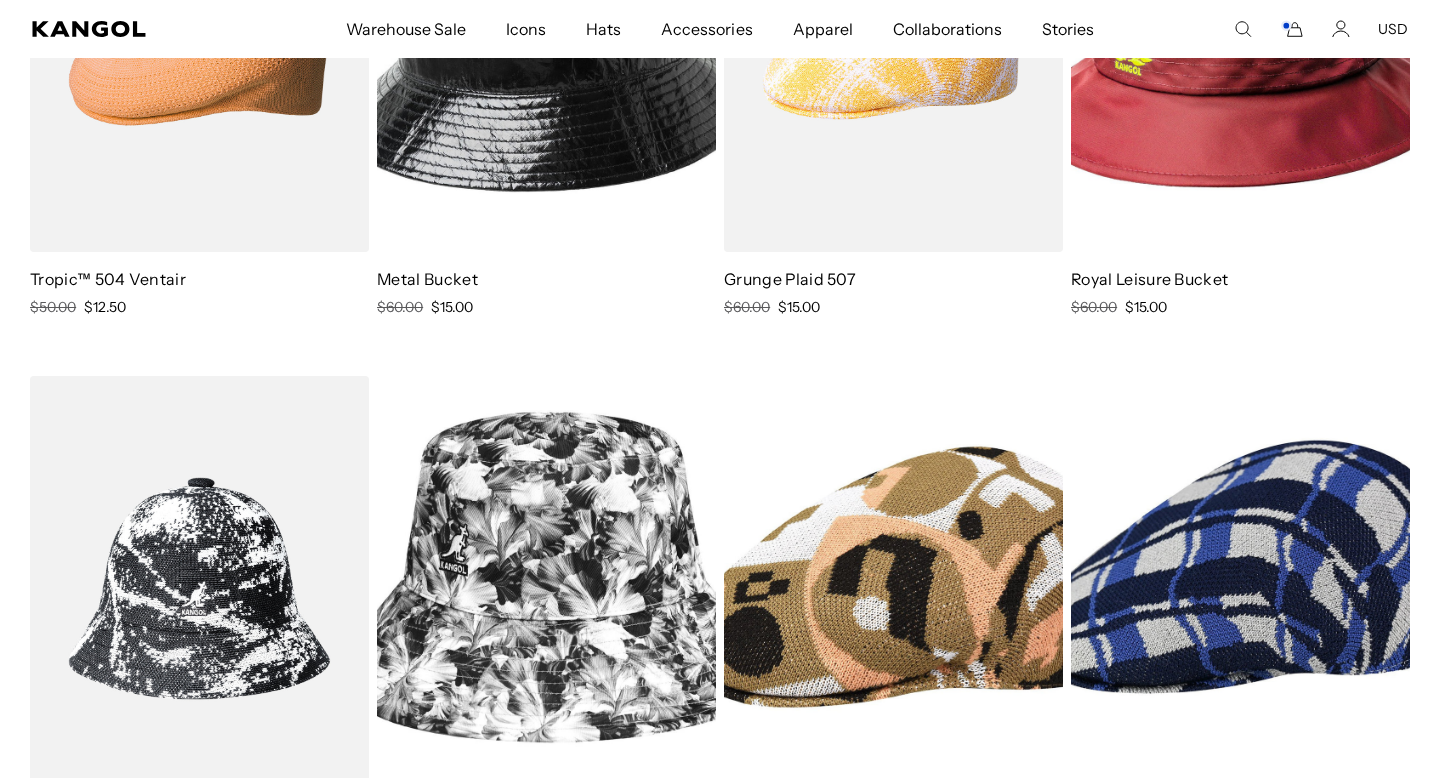 scroll, scrollTop: 412, scrollLeft: 0, axis: vertical 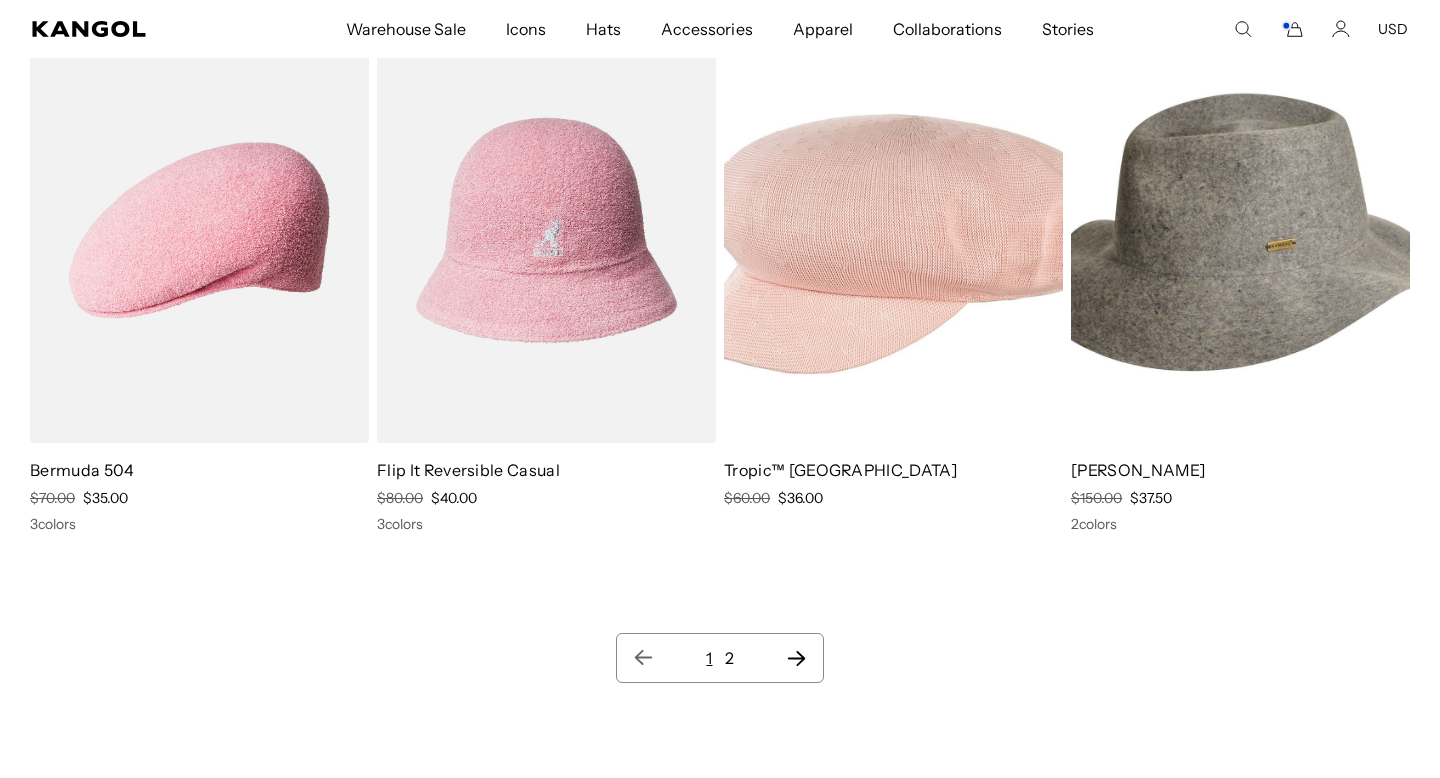 click 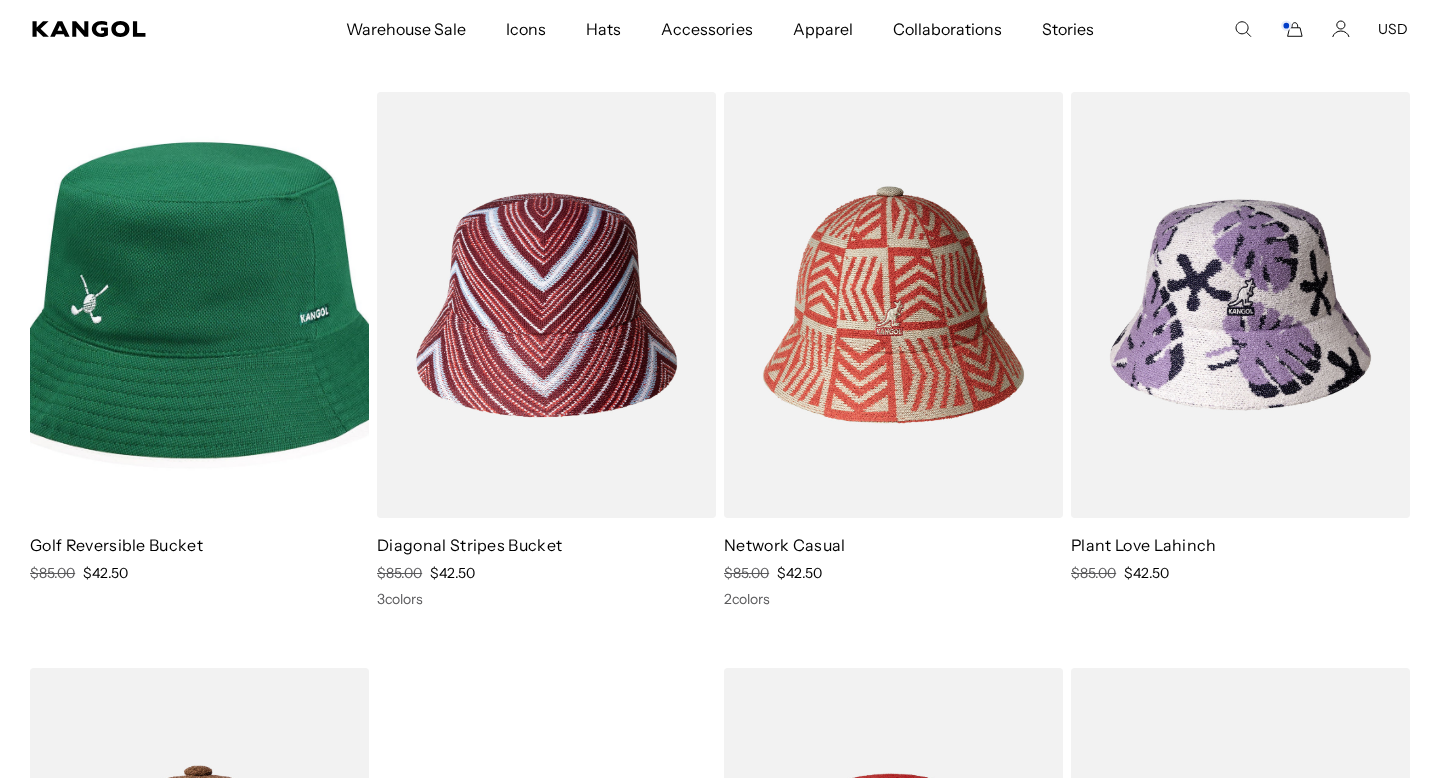 click 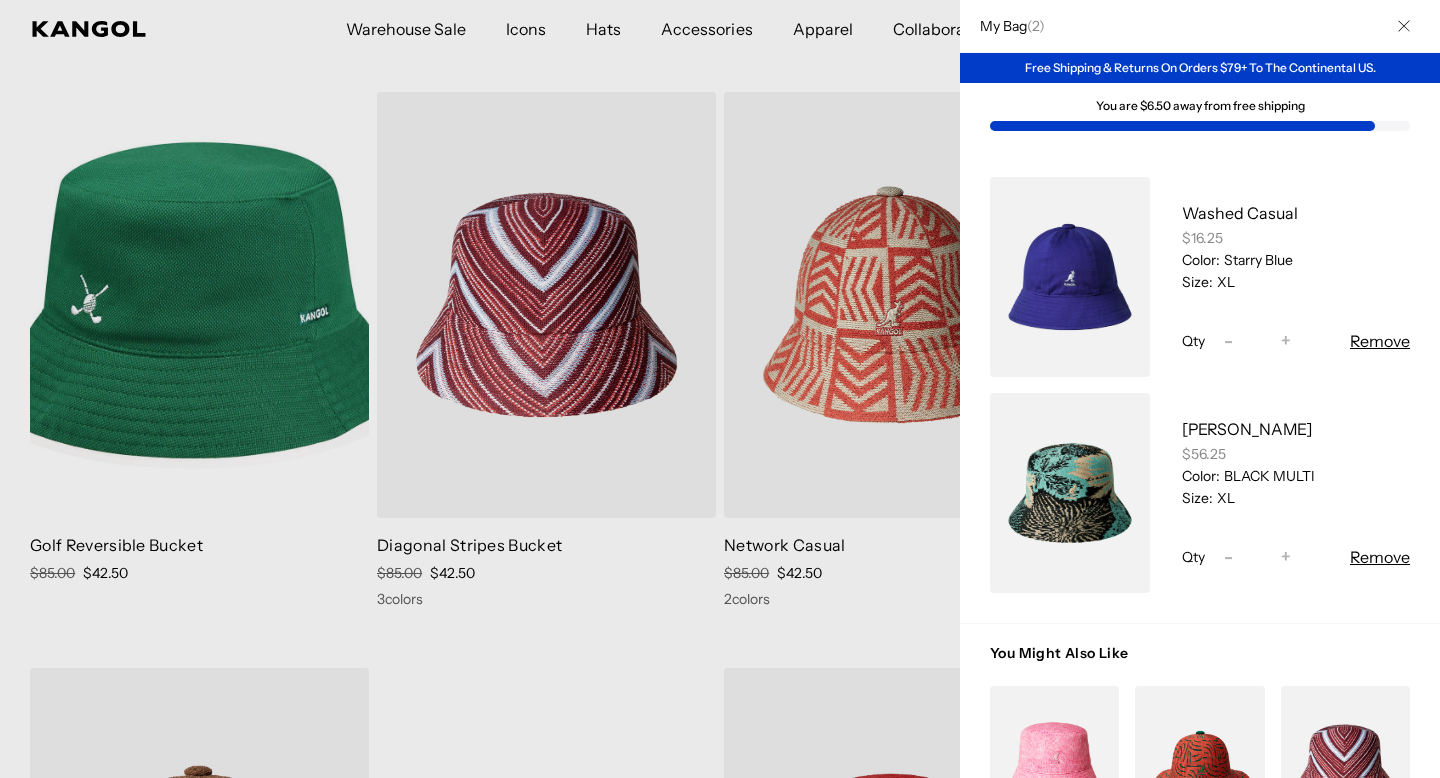 click 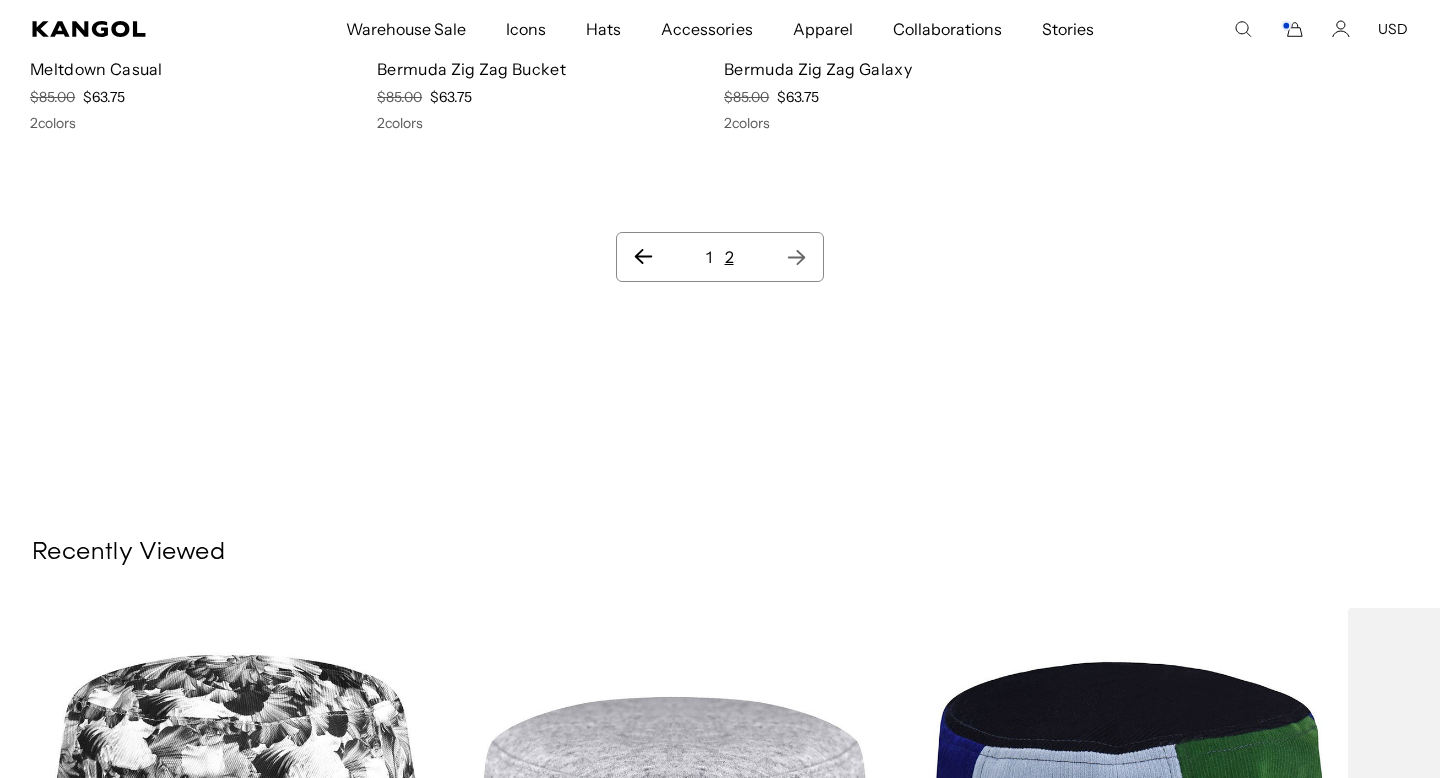 click on "1" at bounding box center (709, 257) 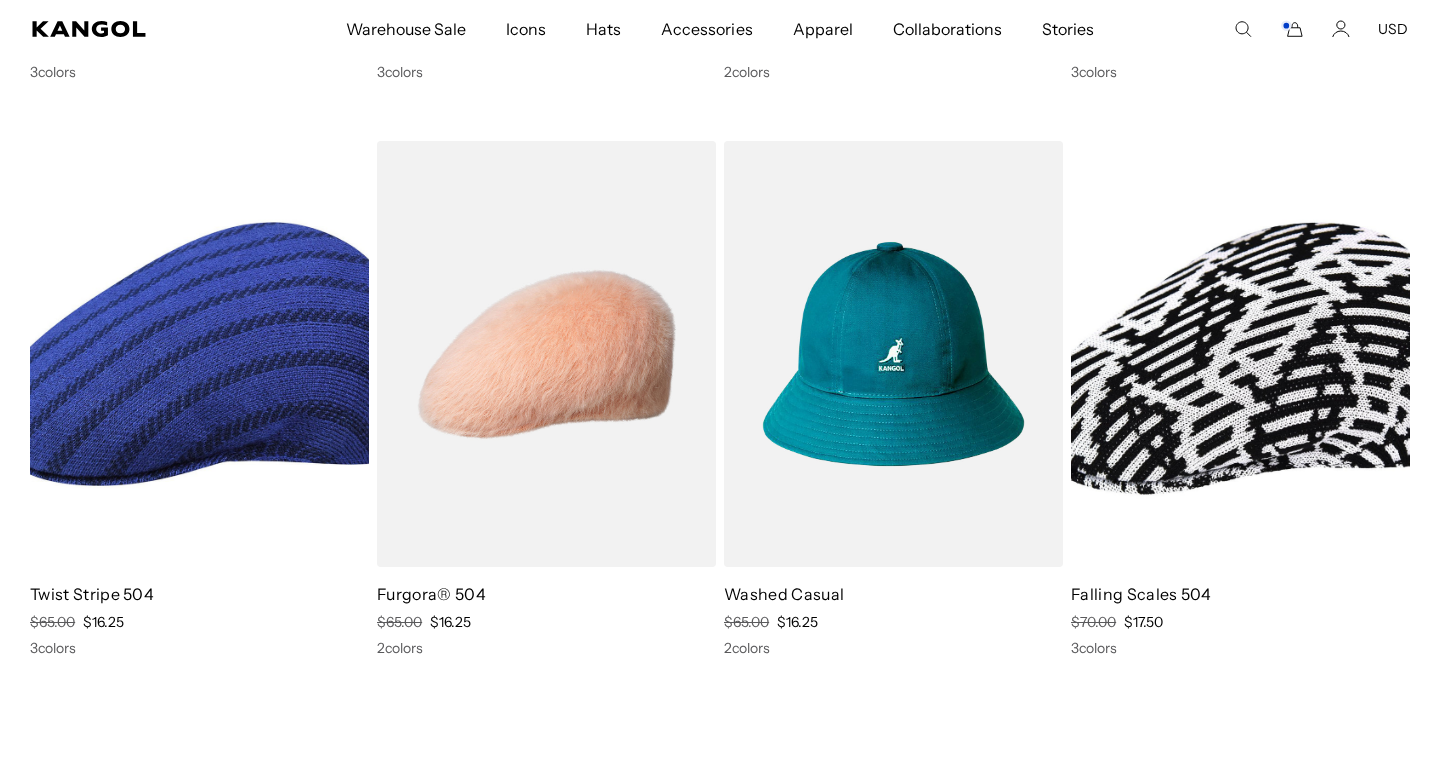 click at bounding box center (893, 354) 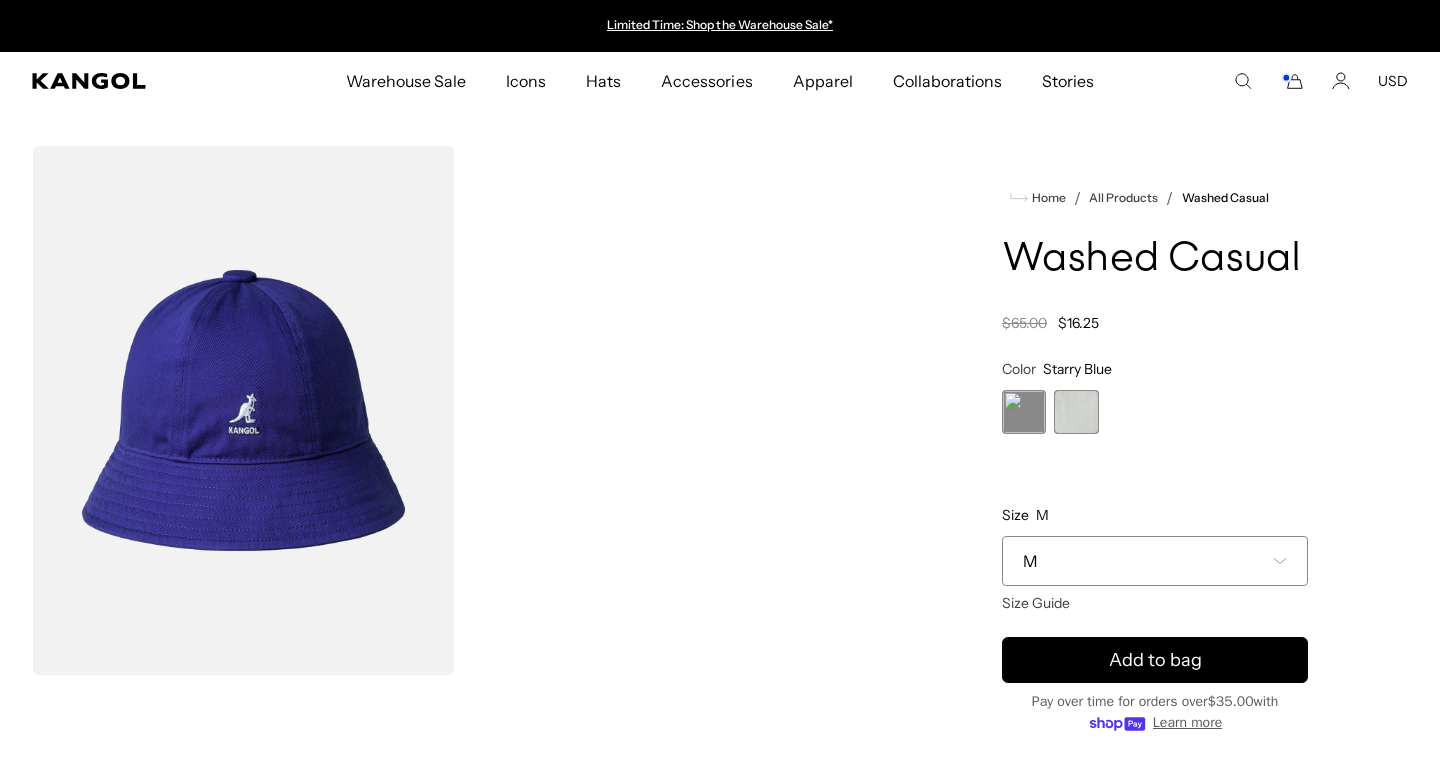 scroll, scrollTop: 0, scrollLeft: 0, axis: both 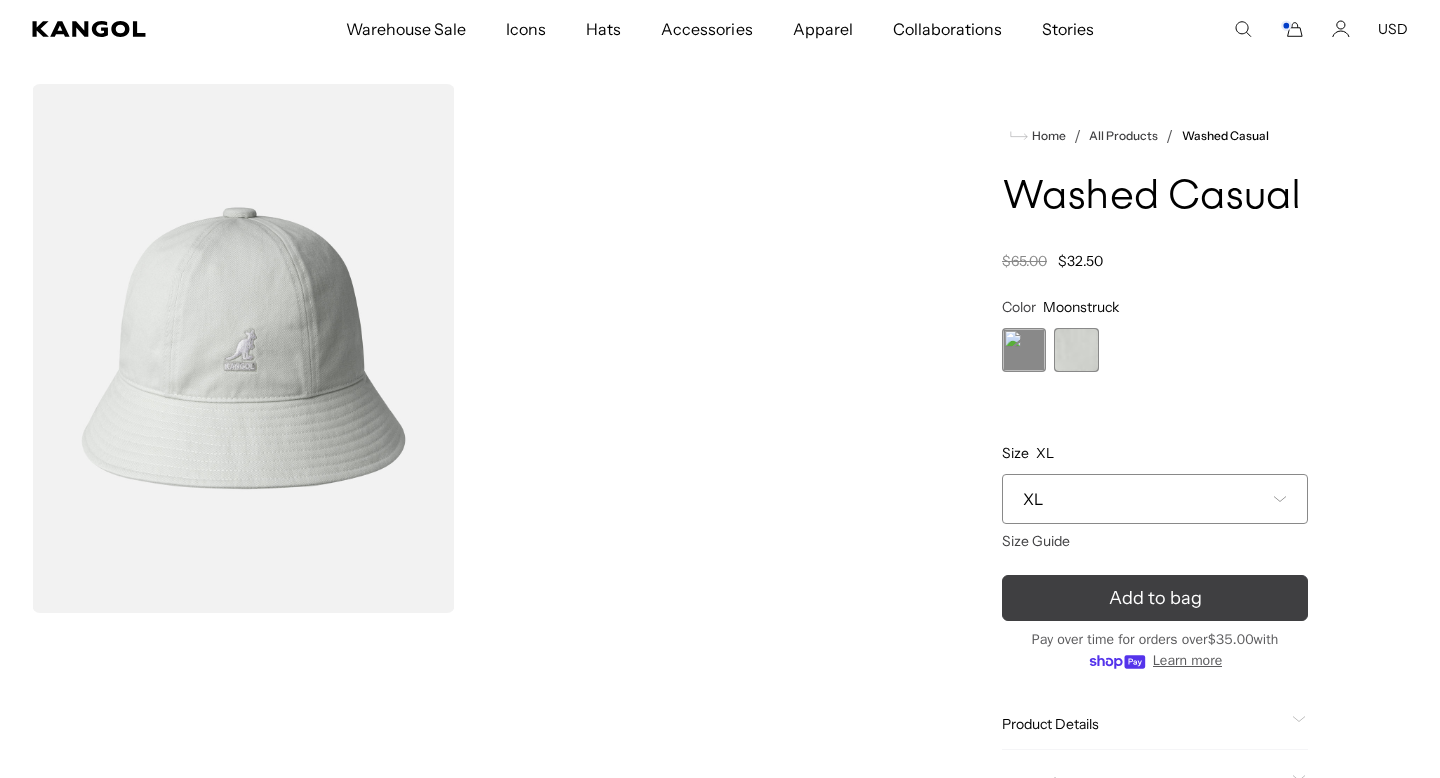 click 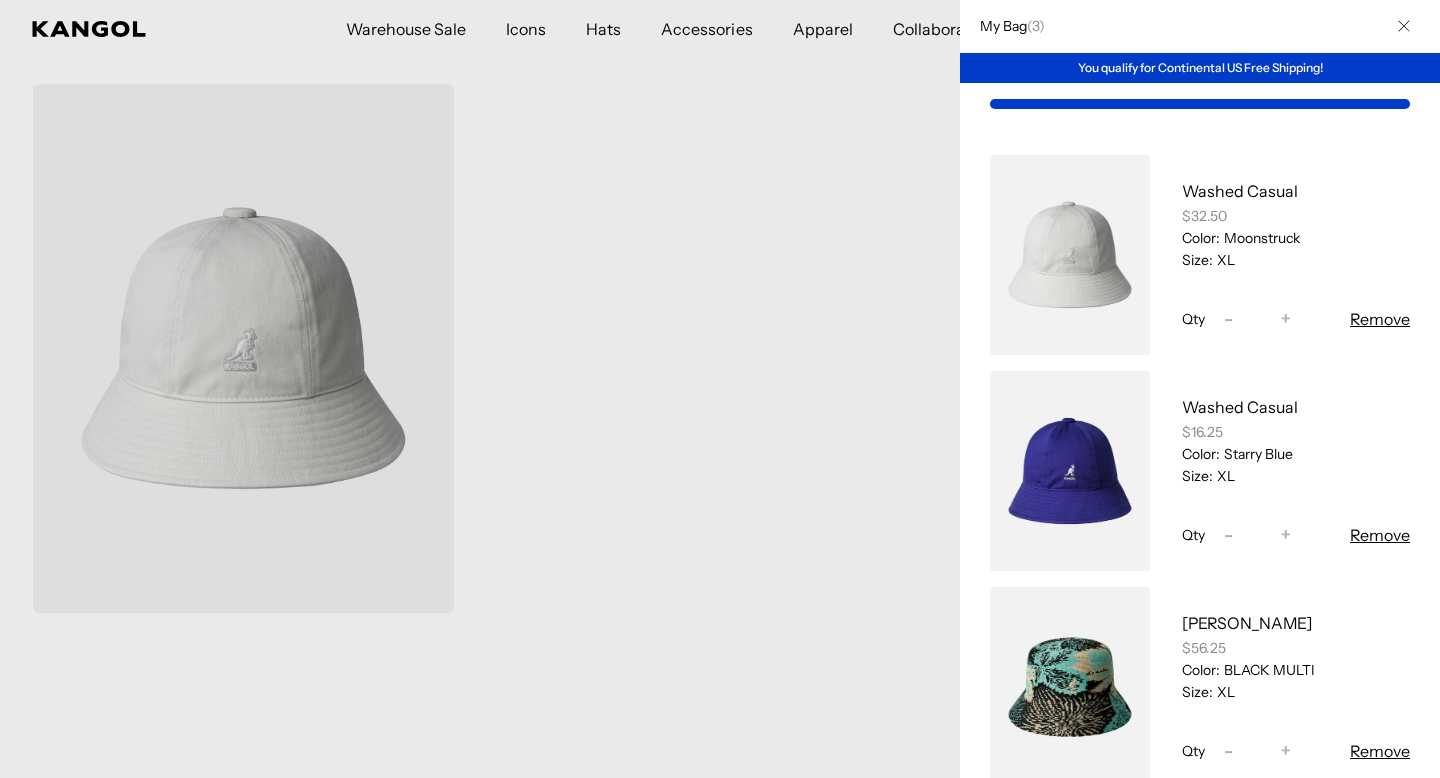 scroll, scrollTop: 0, scrollLeft: 412, axis: horizontal 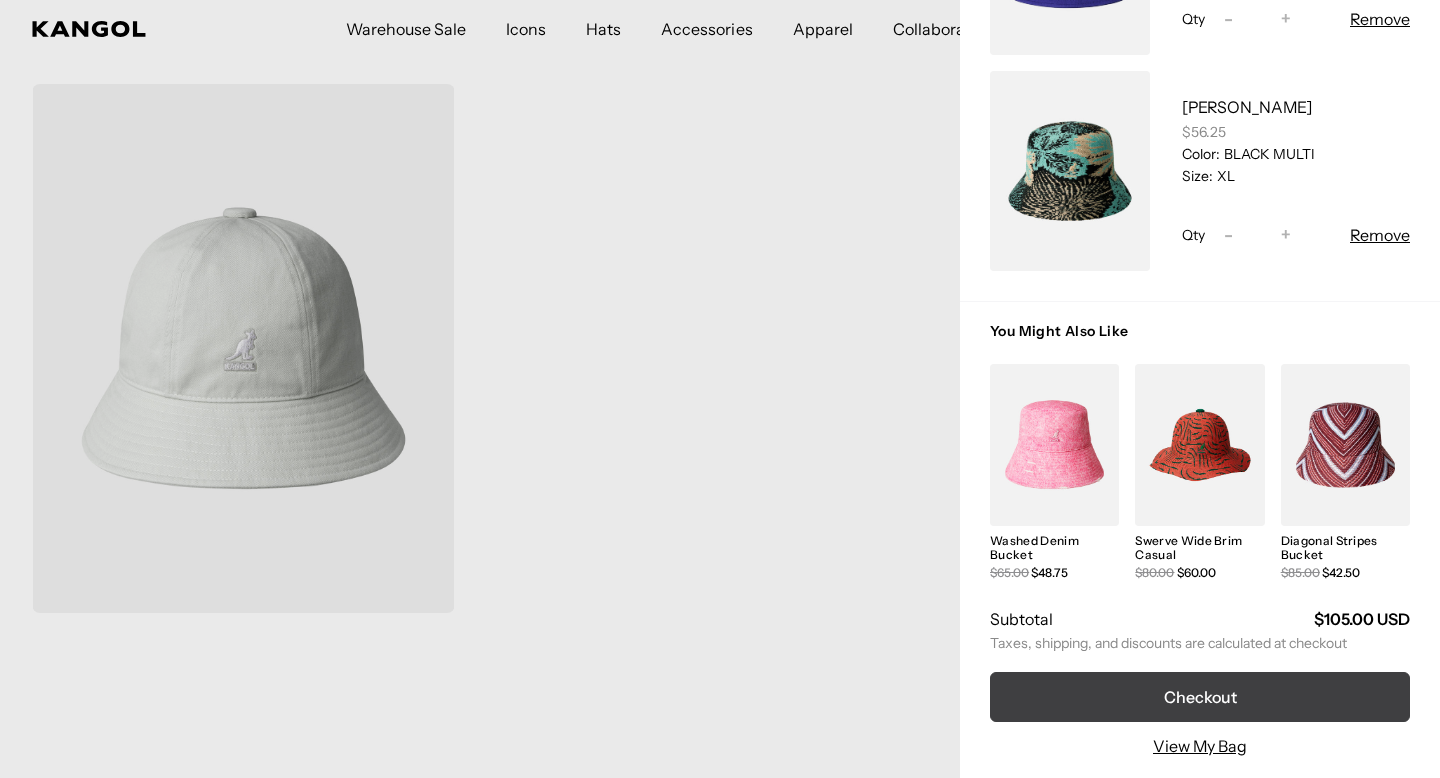 click on "Checkout" at bounding box center (1200, 697) 